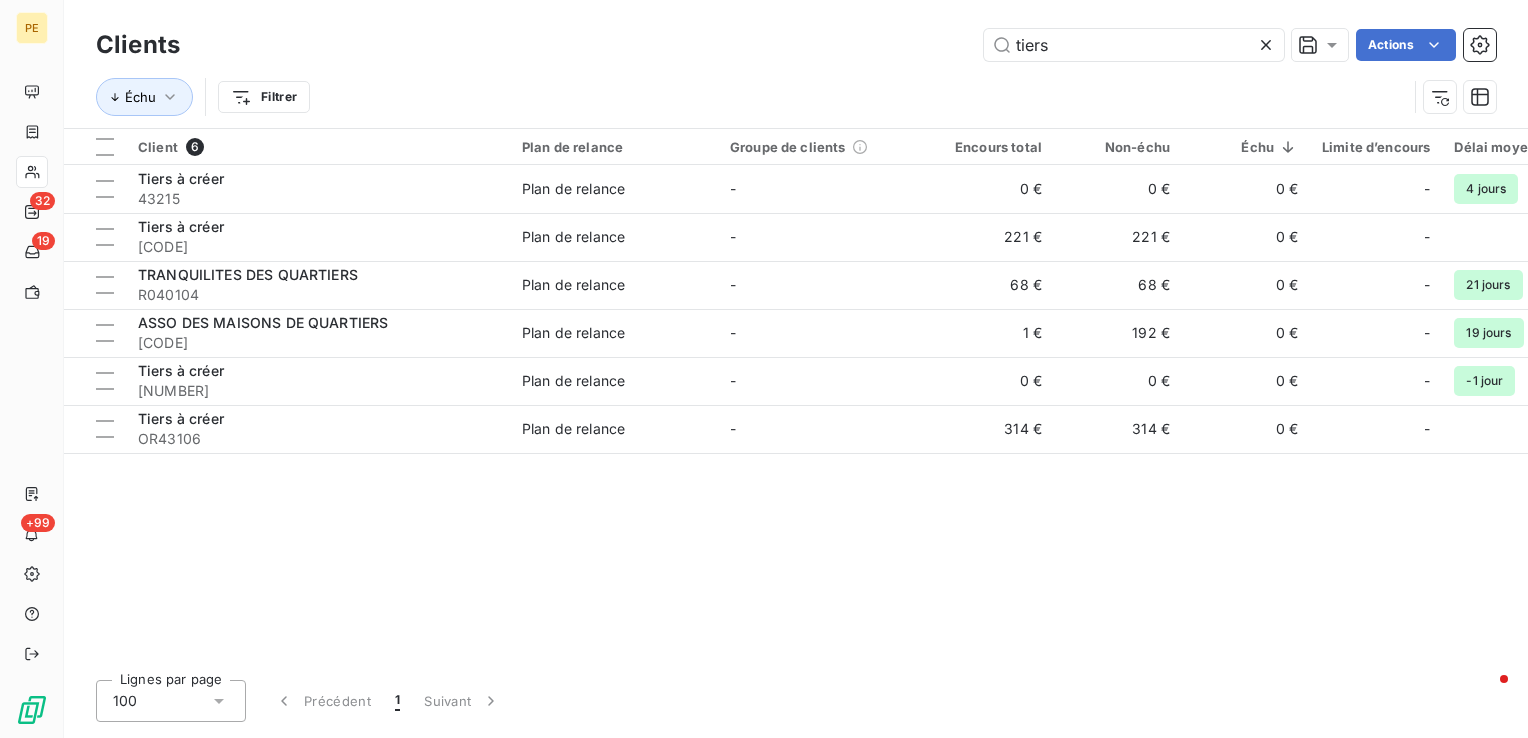 scroll, scrollTop: 0, scrollLeft: 0, axis: both 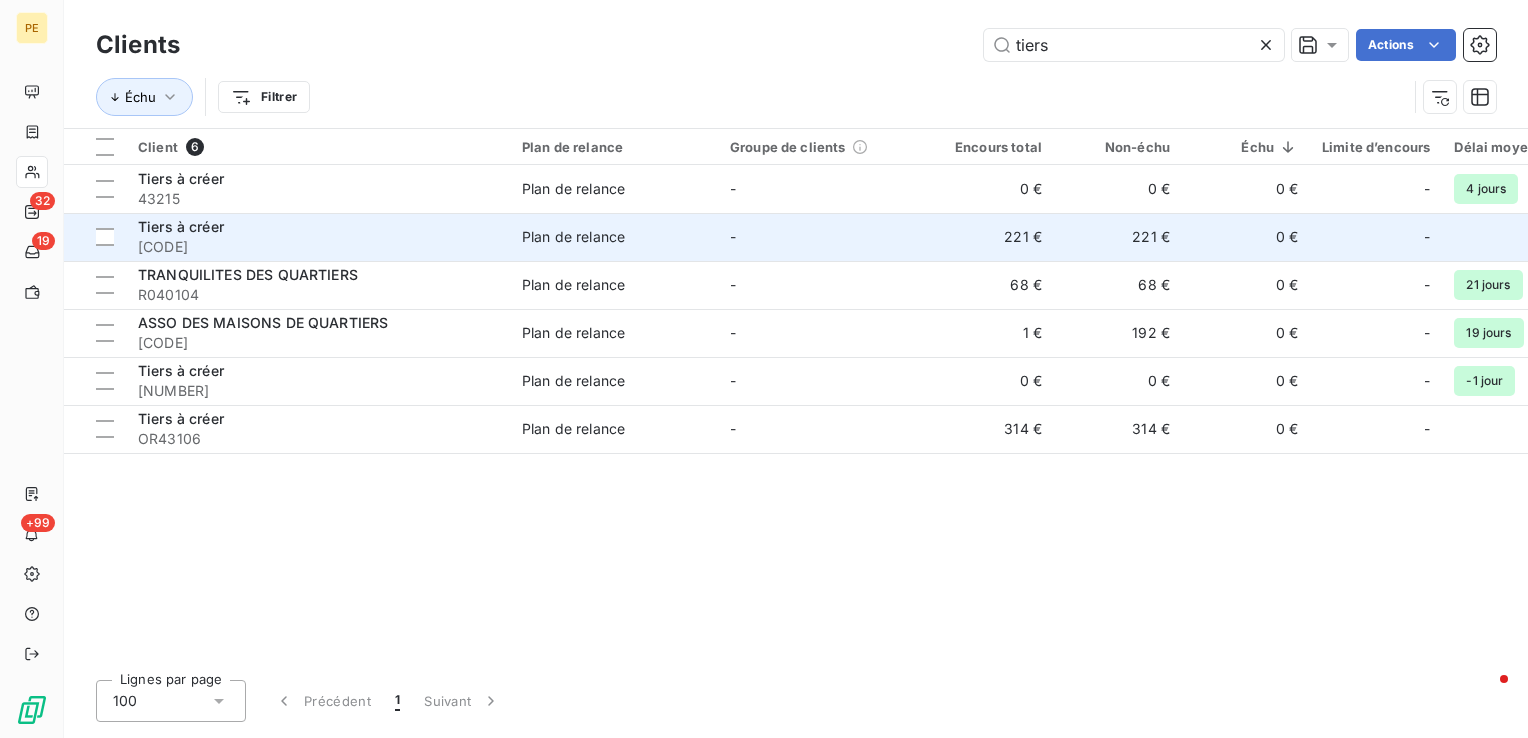 click on "[CODE]" at bounding box center [318, 247] 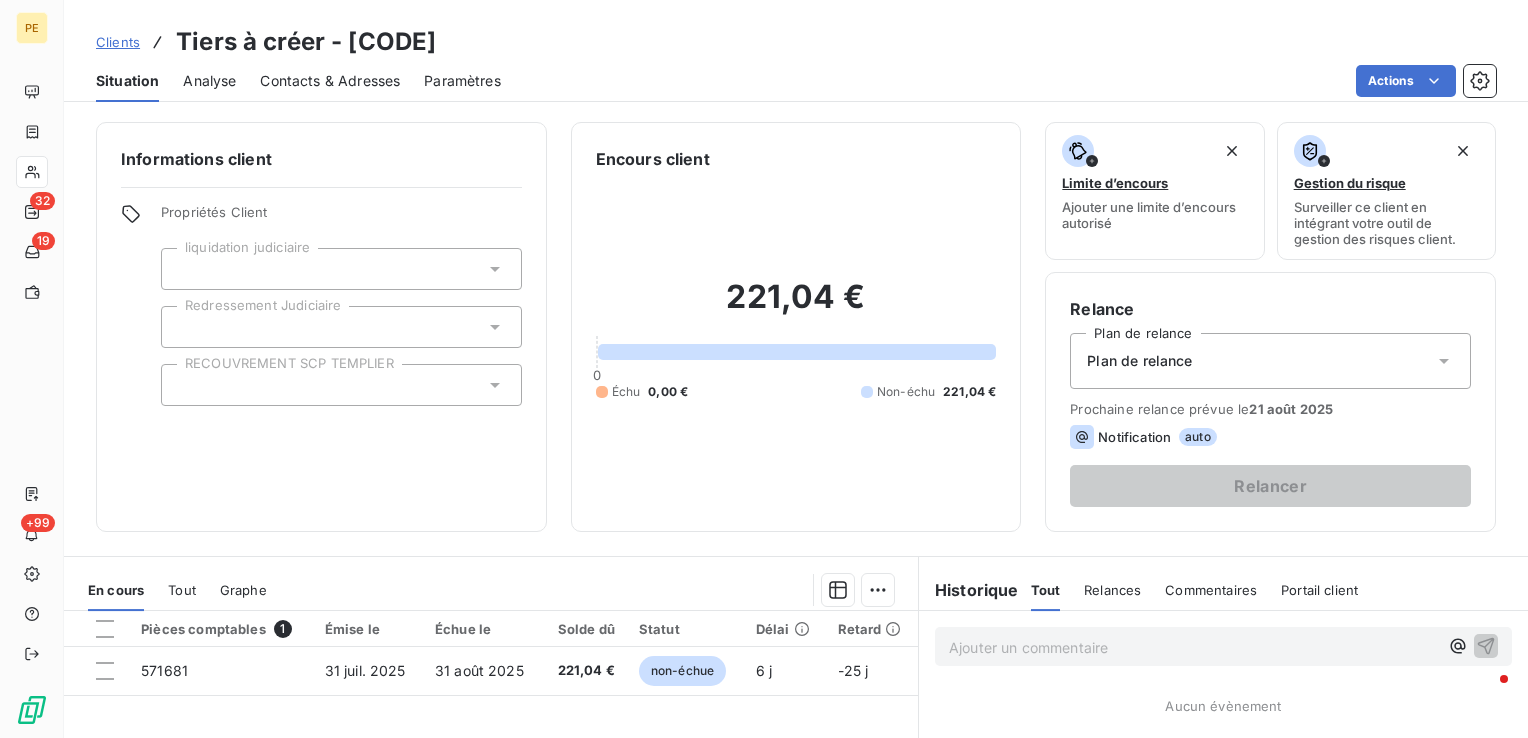 click on "Contacts & Adresses" at bounding box center (330, 81) 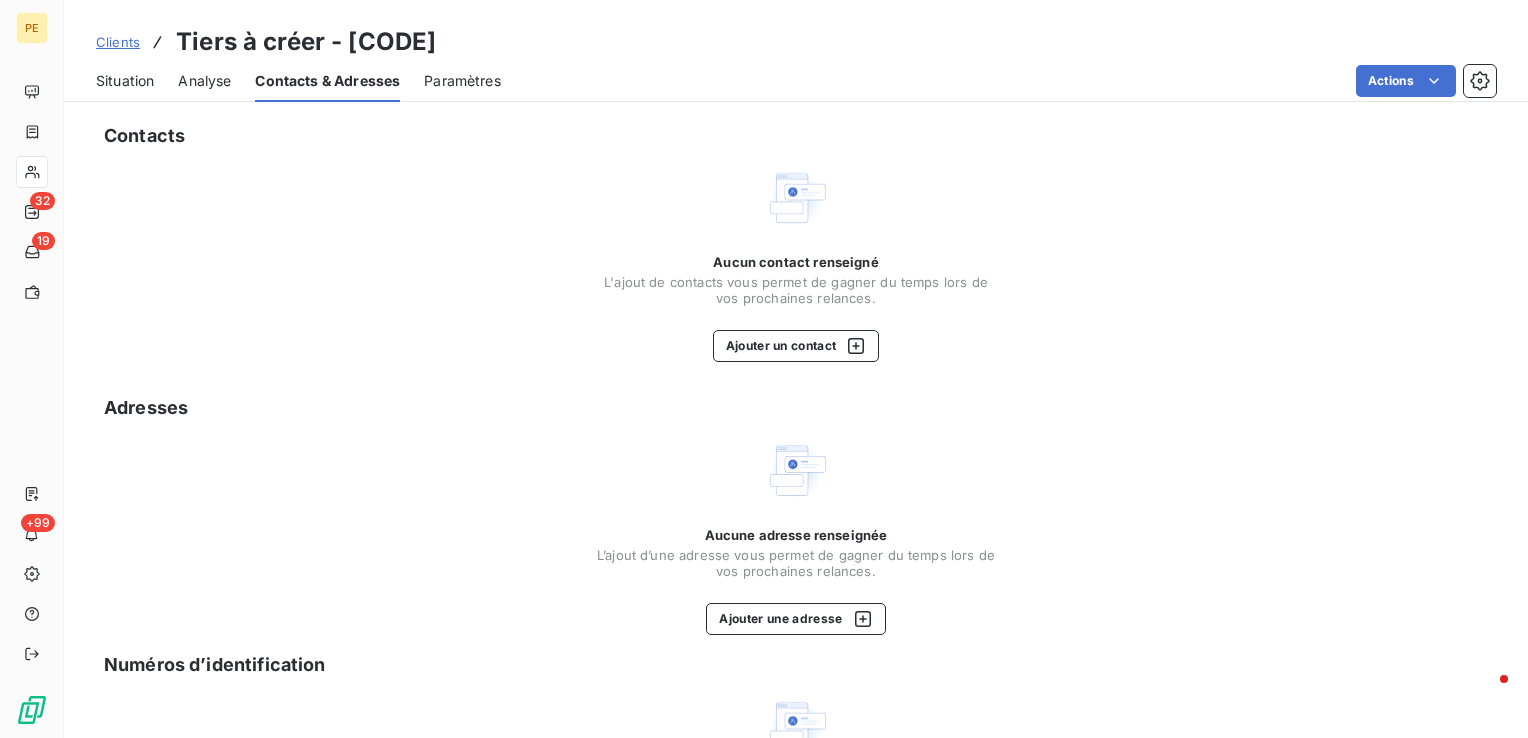 click on "Contacts Aucun contact renseigné L'ajout de contacts vous permet de gagner du temps lors de vos prochaines relances. Ajouter un contact Adresses Aucune adresse renseignée L’ajout d’une adresse vous permet de gagner du temps lors de vos prochaines relances. Ajouter une adresse Numéros d’identification Aucun numéro d’identification renseigné Les numéros d'identifications facilitent l'association de vos clients avec vos différentes entités et améliorent la gestion du risque. Ajouter un numéro d’identification" at bounding box center [796, 524] 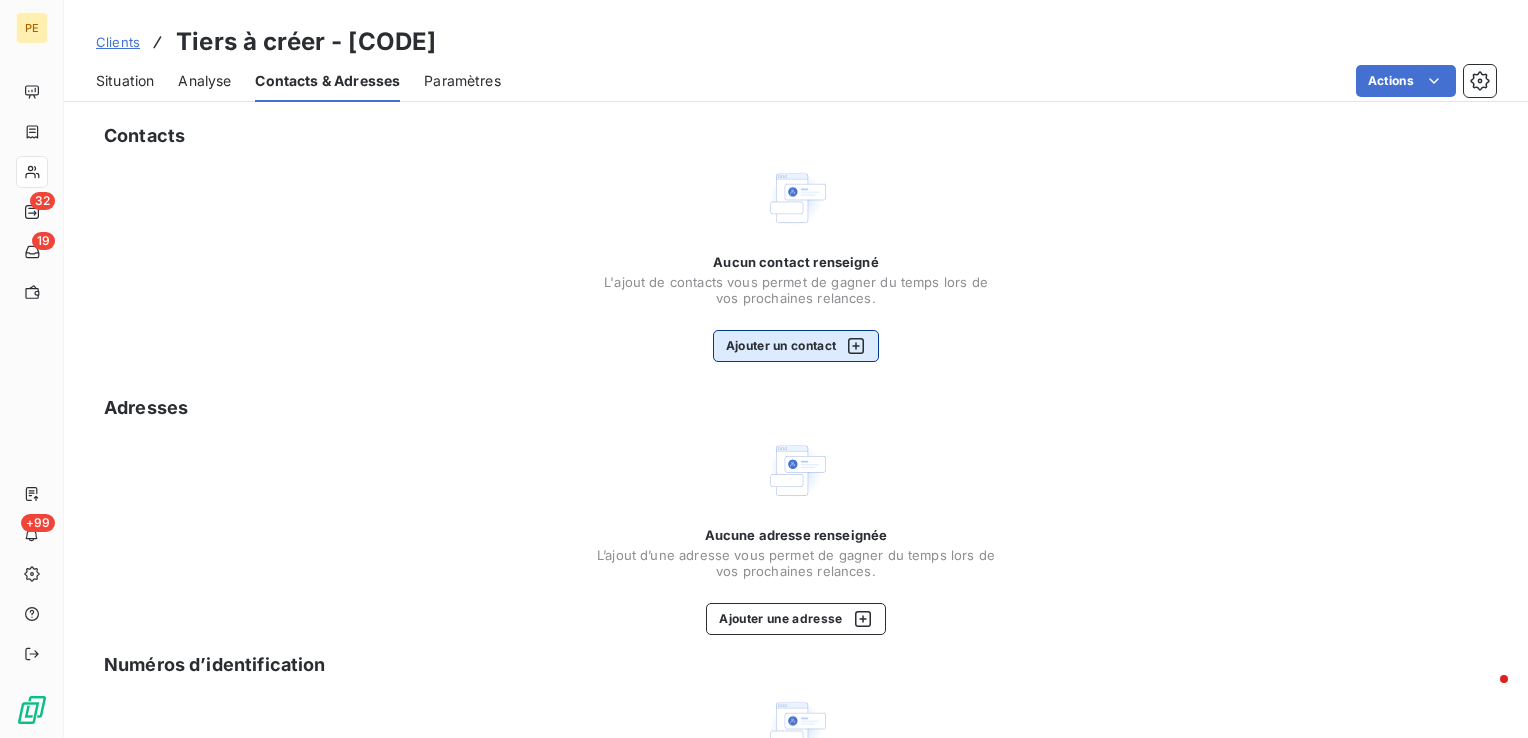 click on "Ajouter un contact" at bounding box center [796, 346] 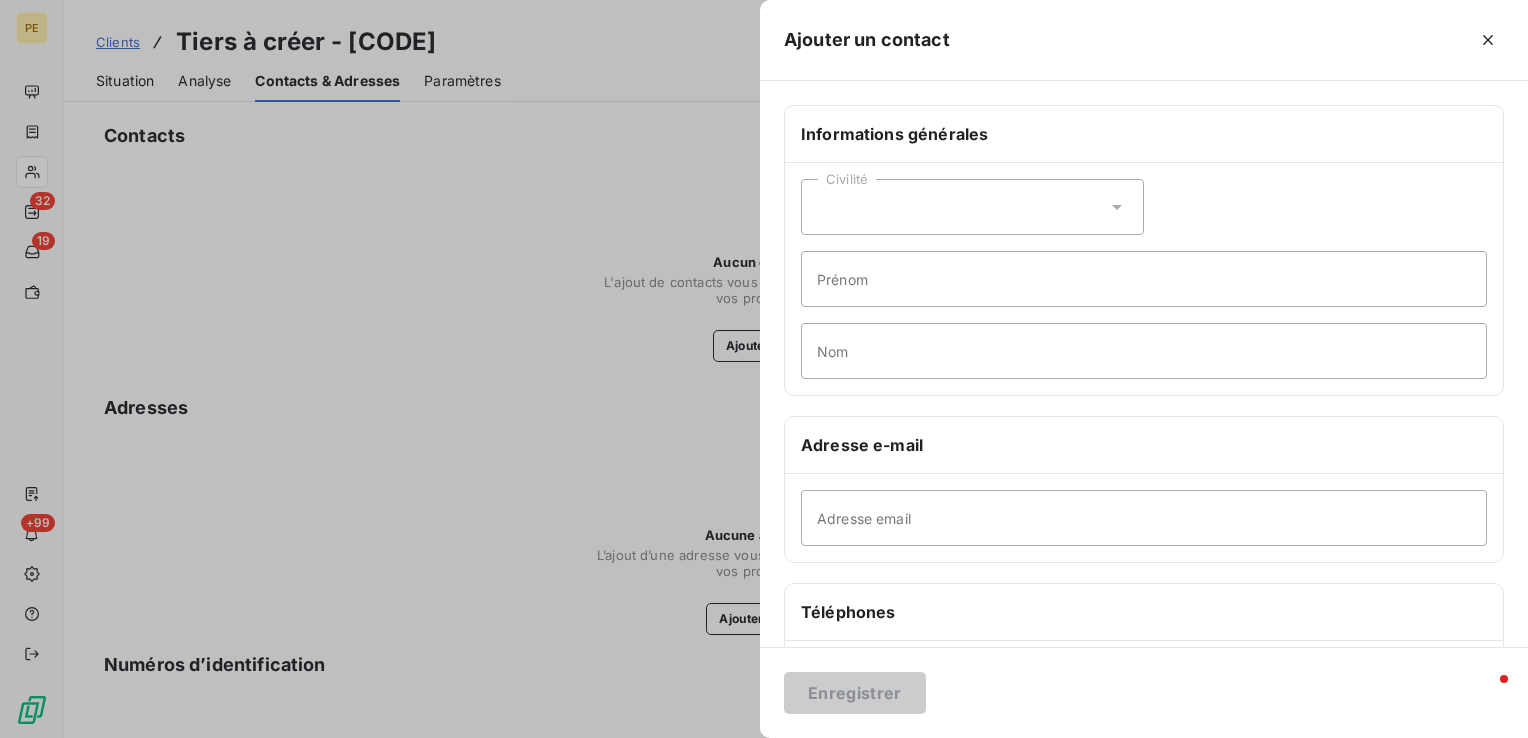 click on "Civilité" at bounding box center [972, 207] 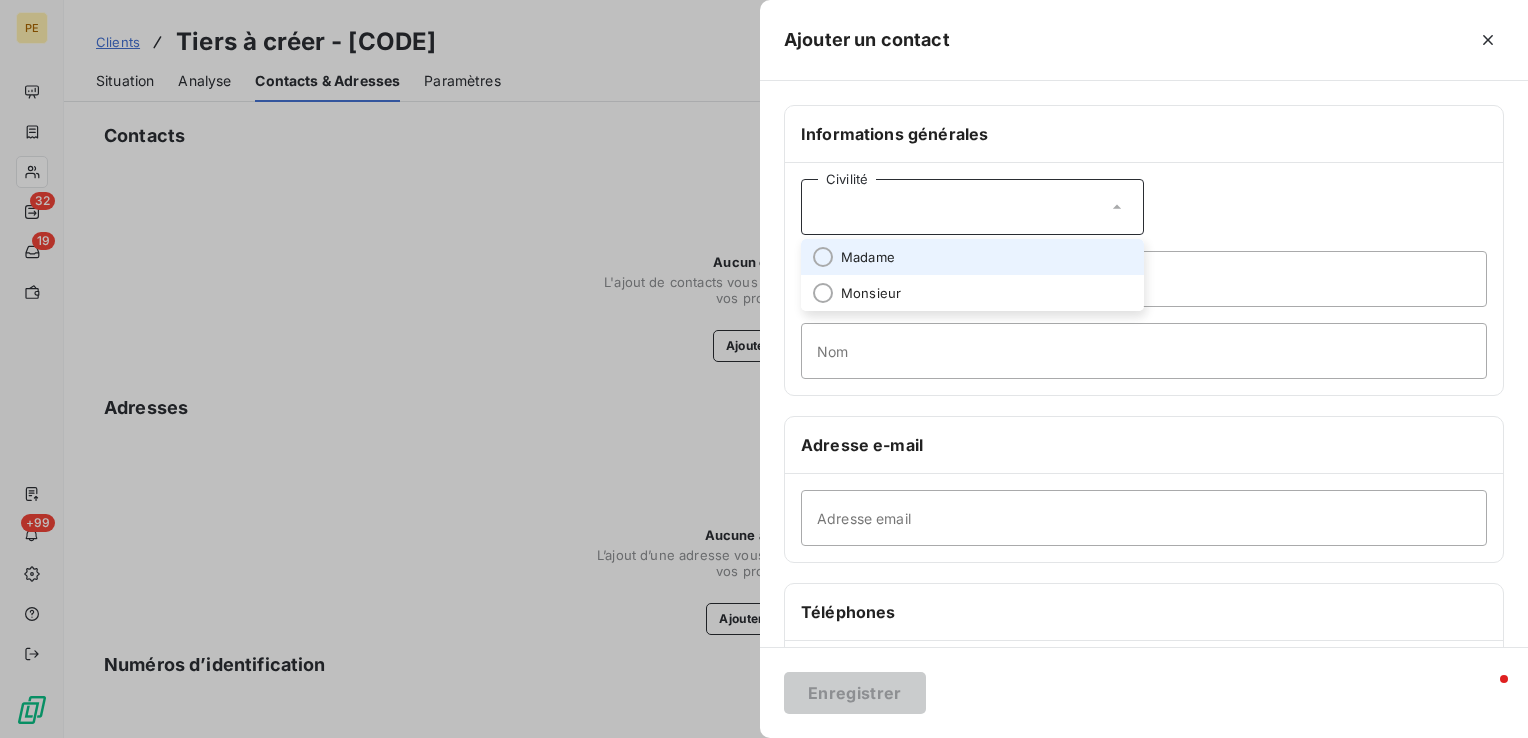 click on "Madame" at bounding box center (868, 257) 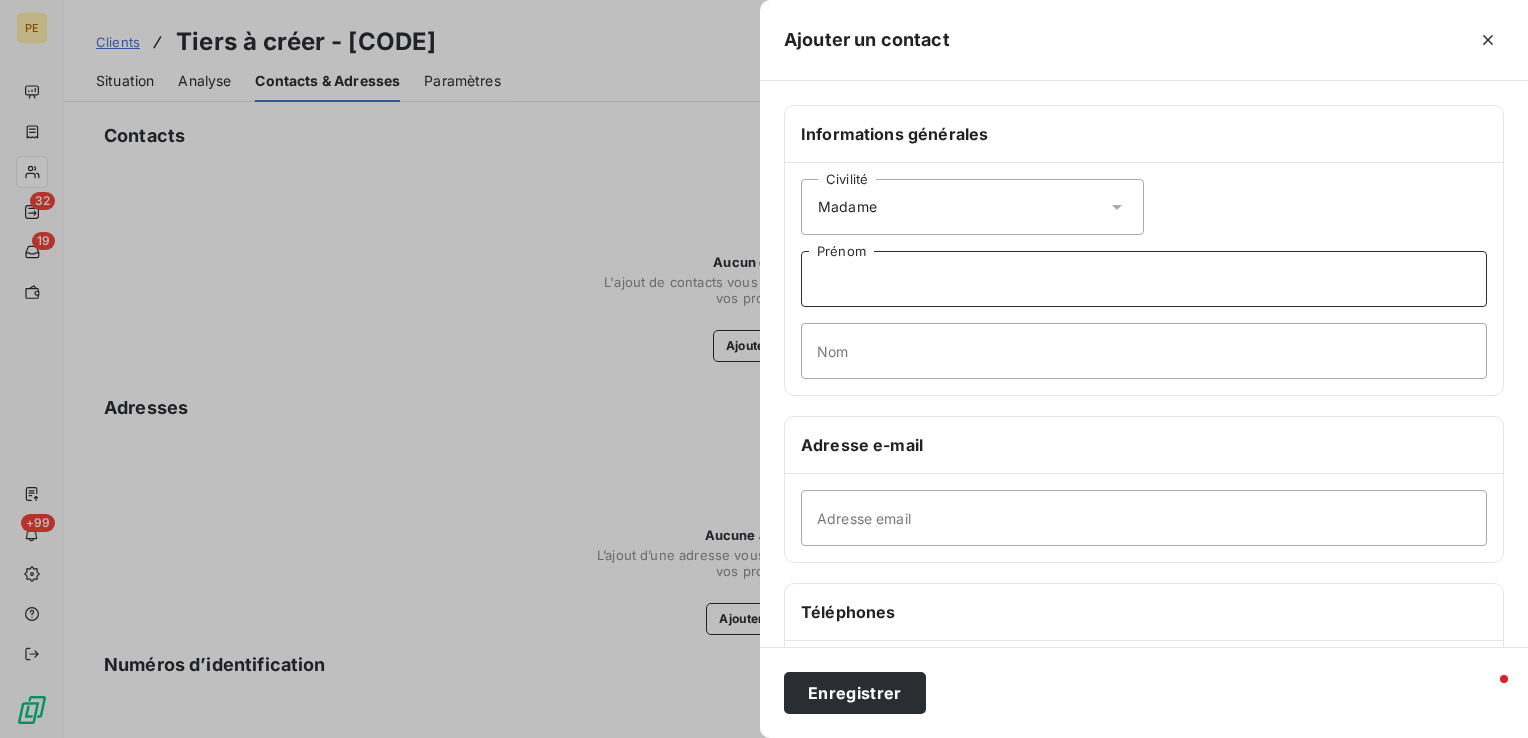 click on "Prénom" at bounding box center (1144, 279) 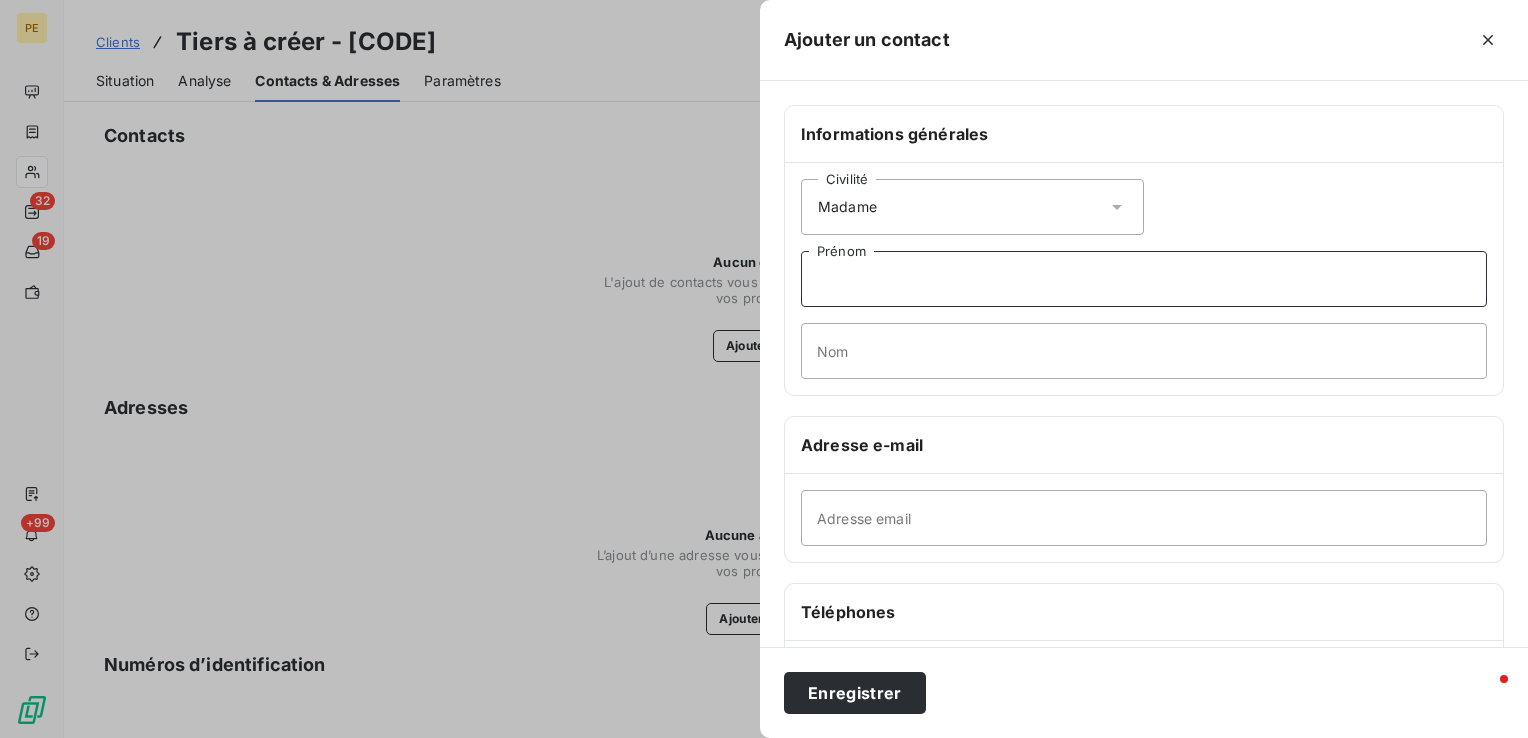 click on "Prénom" at bounding box center (1144, 279) 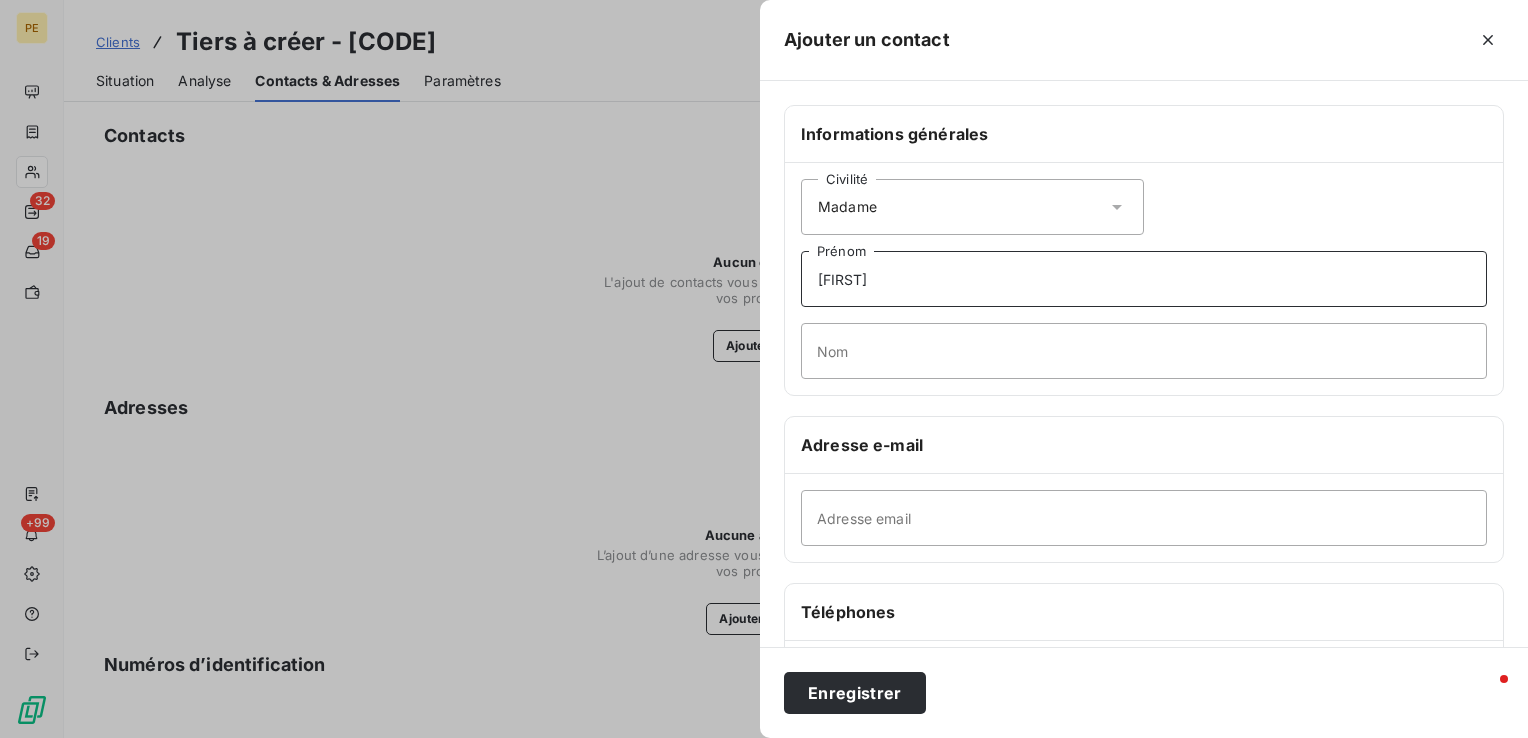 type on "[FIRST]" 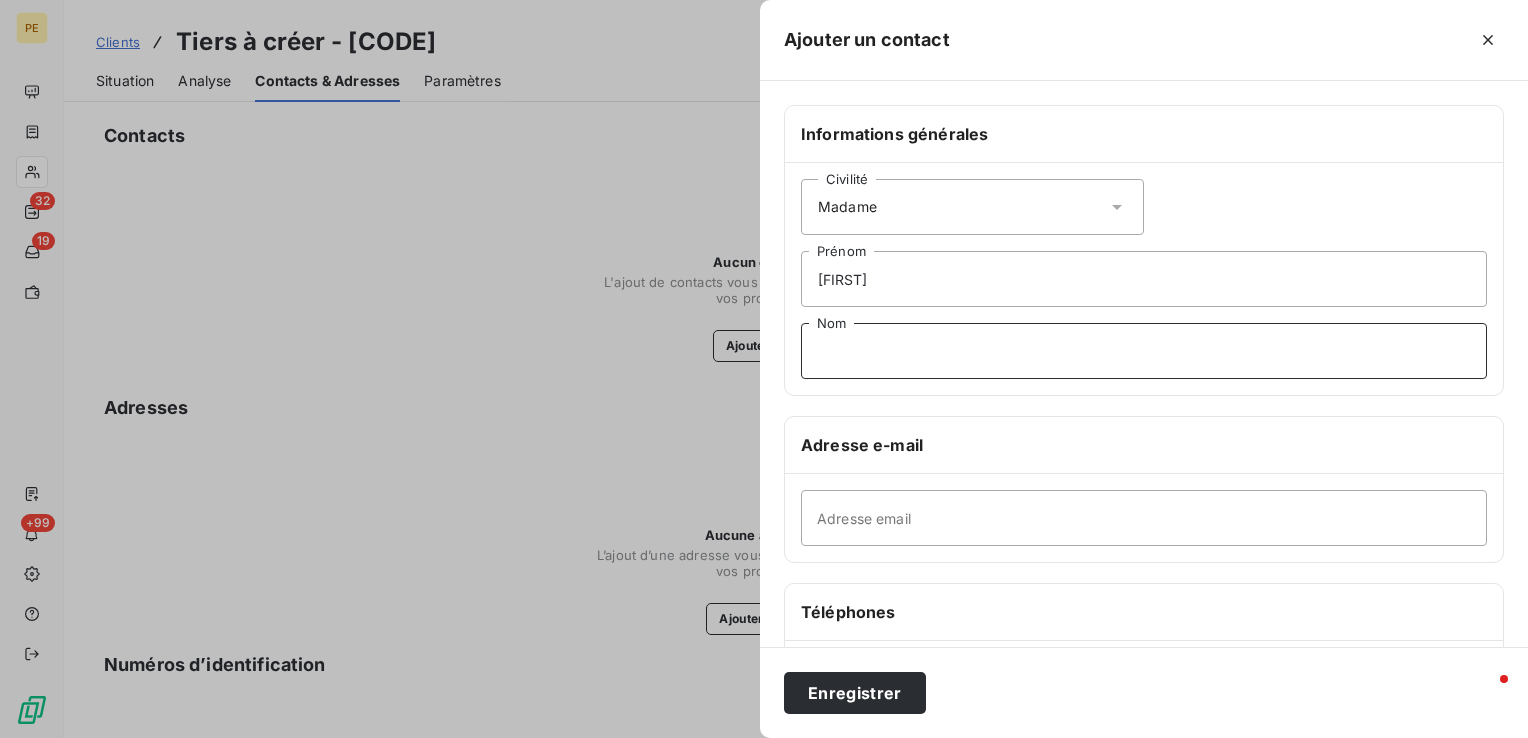 click on "Nom" at bounding box center [1144, 351] 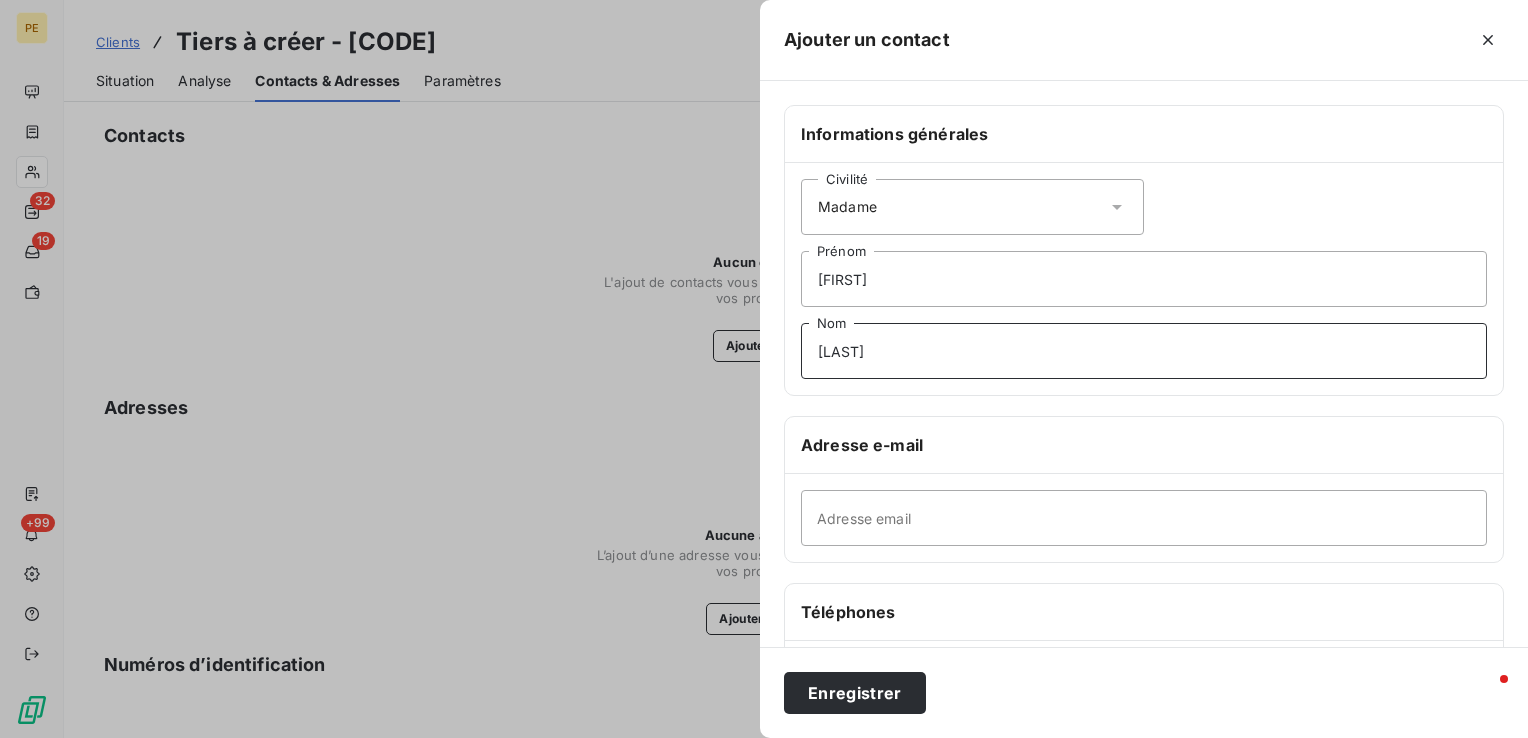 type on "[LAST]" 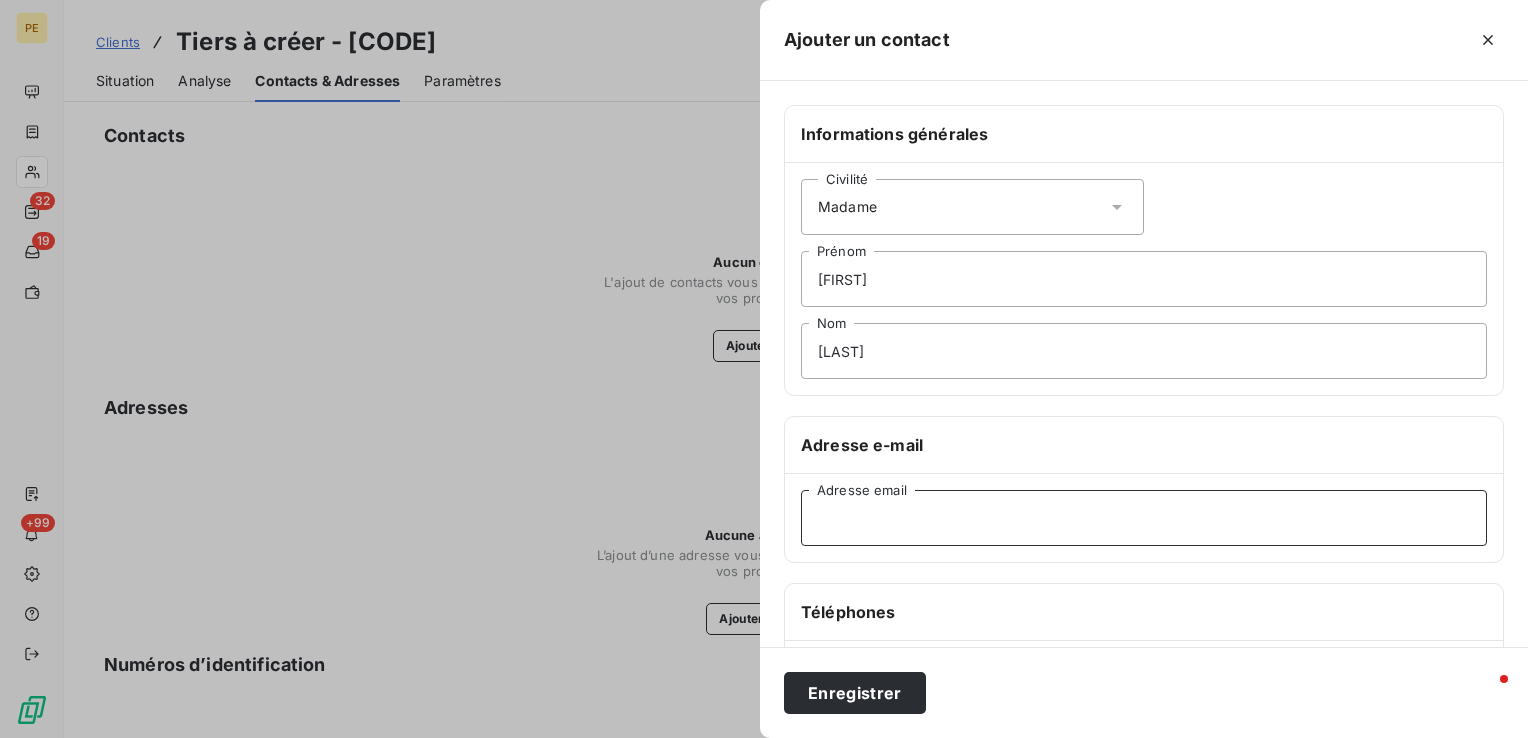 click on "Adresse email" at bounding box center (1144, 518) 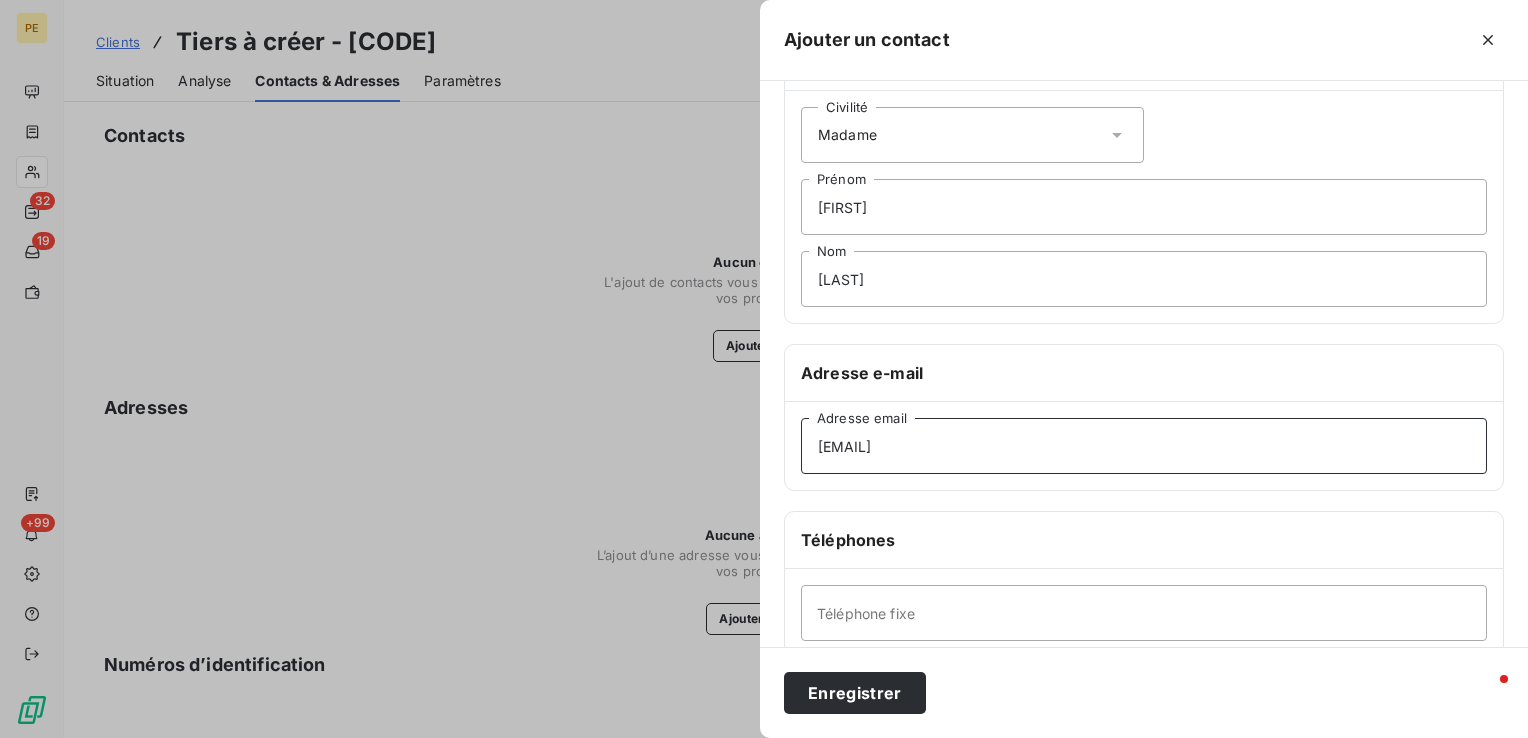scroll, scrollTop: 342, scrollLeft: 0, axis: vertical 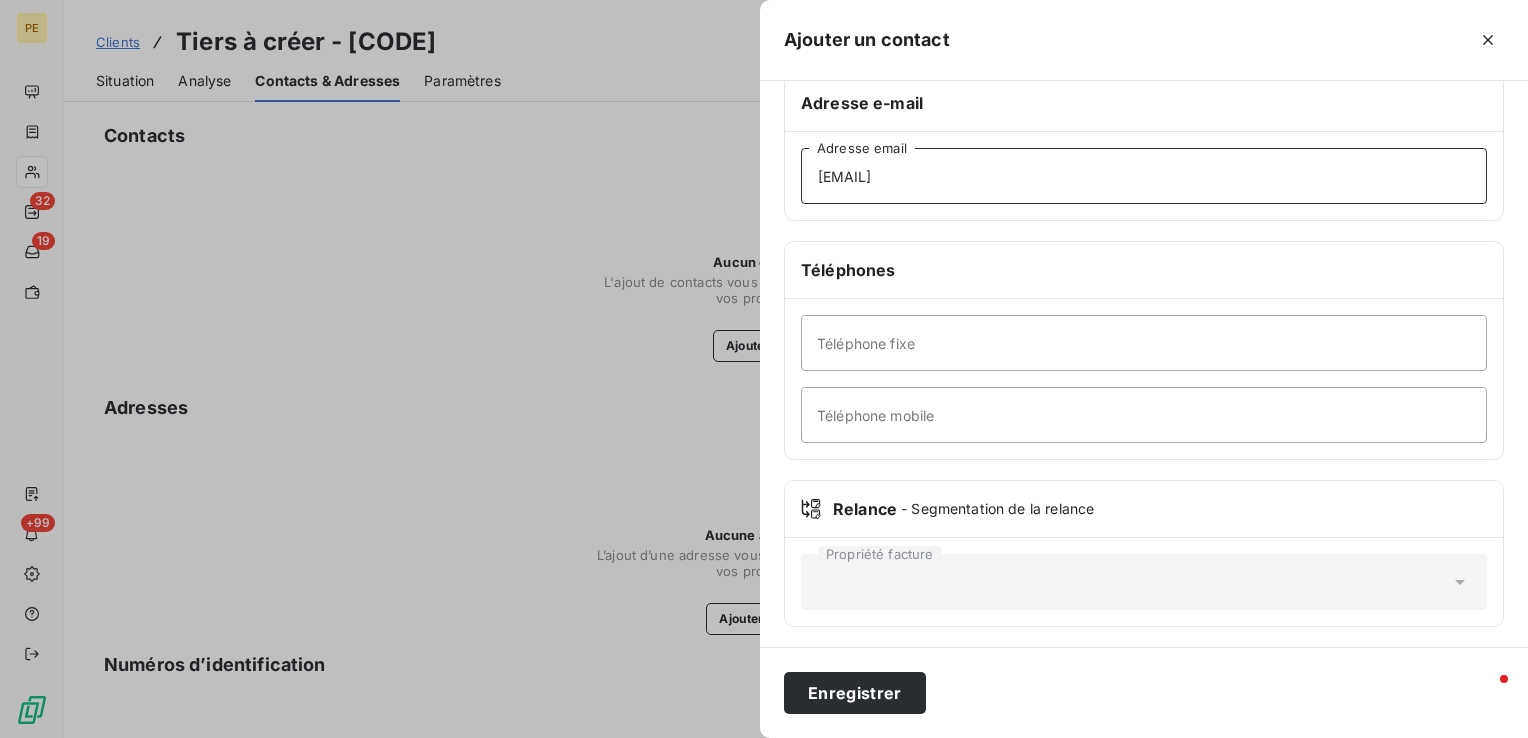 type on "[EMAIL]" 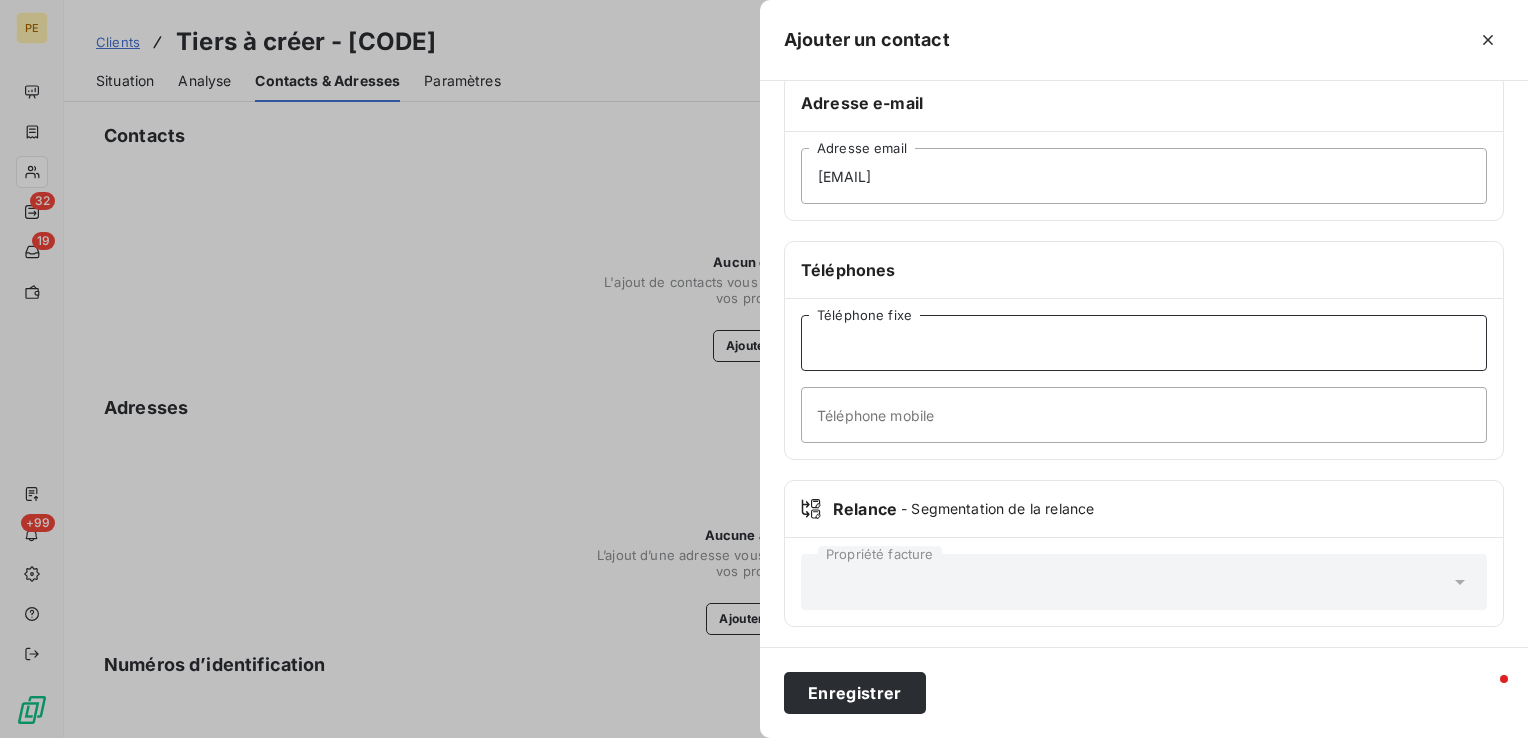 drag, startPoint x: 924, startPoint y: 344, endPoint x: 944, endPoint y: 338, distance: 20.880613 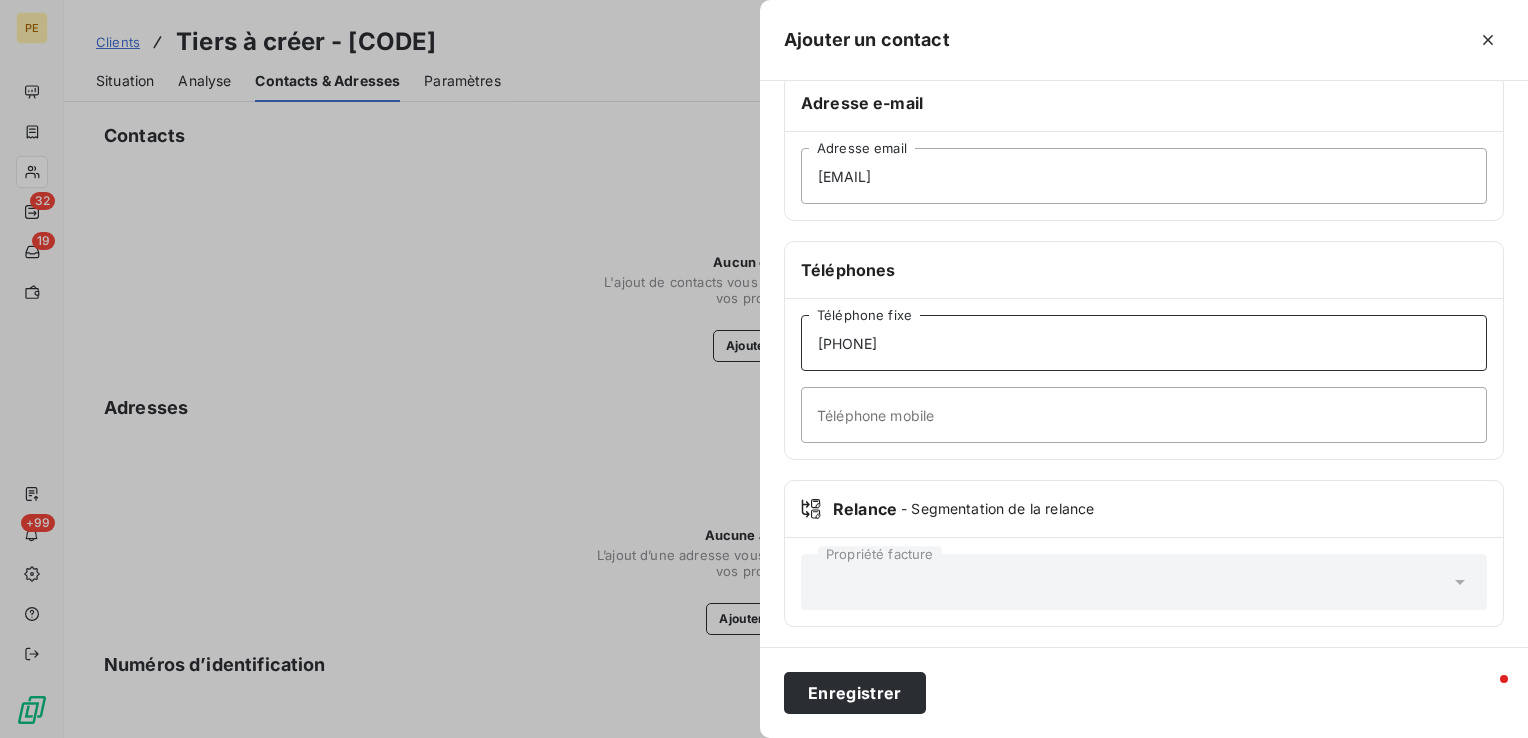 type on "[PHONE]" 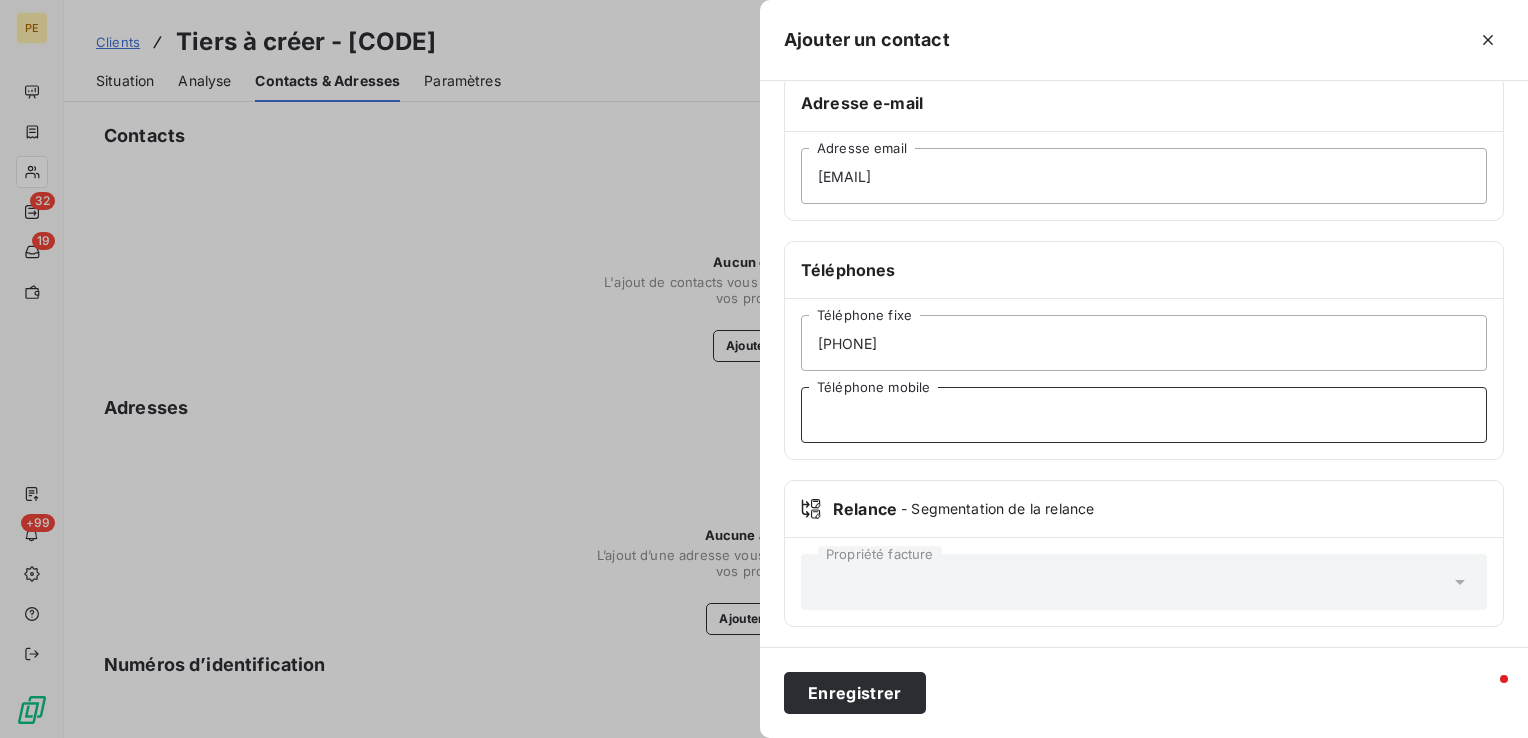 click on "Téléphone mobile" at bounding box center (1144, 415) 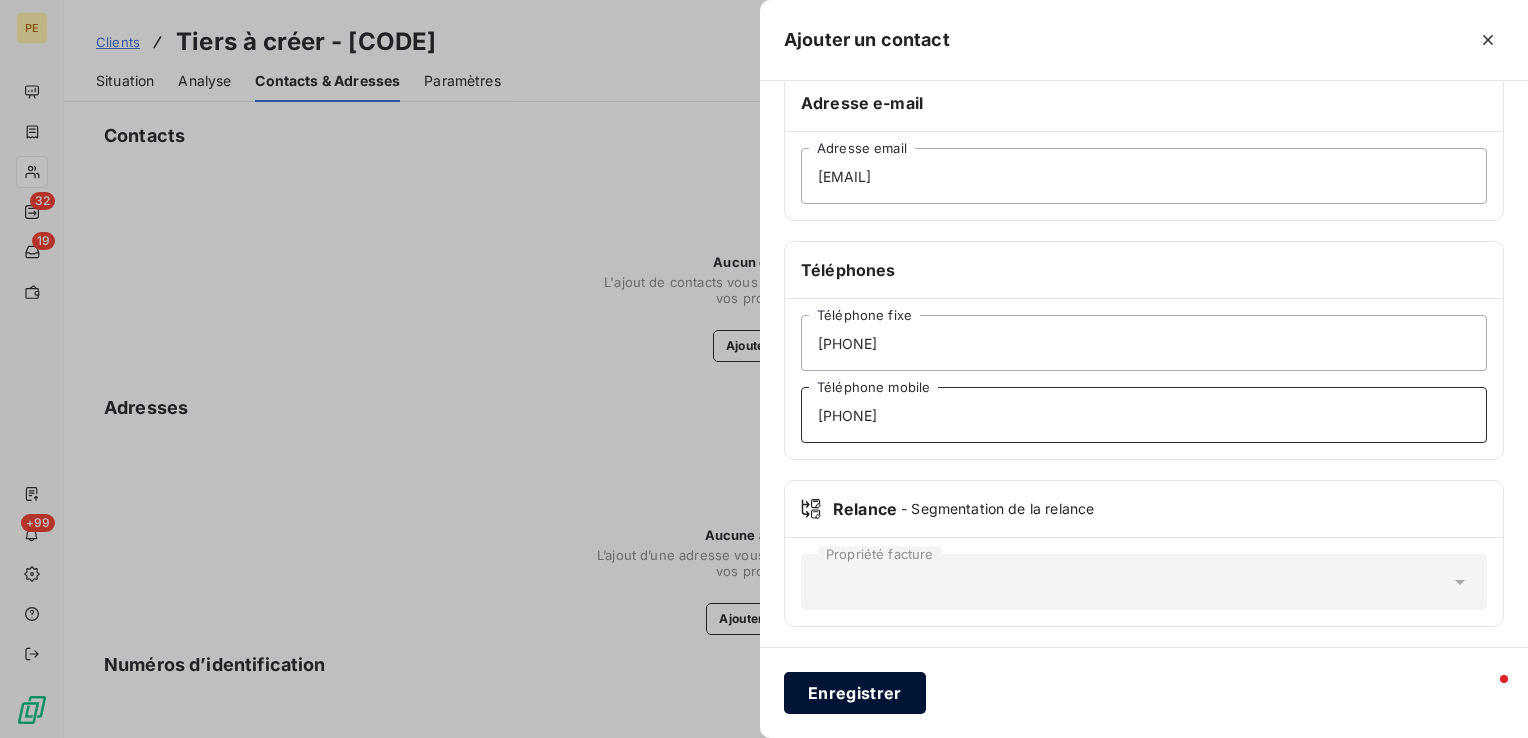 type on "[PHONE]" 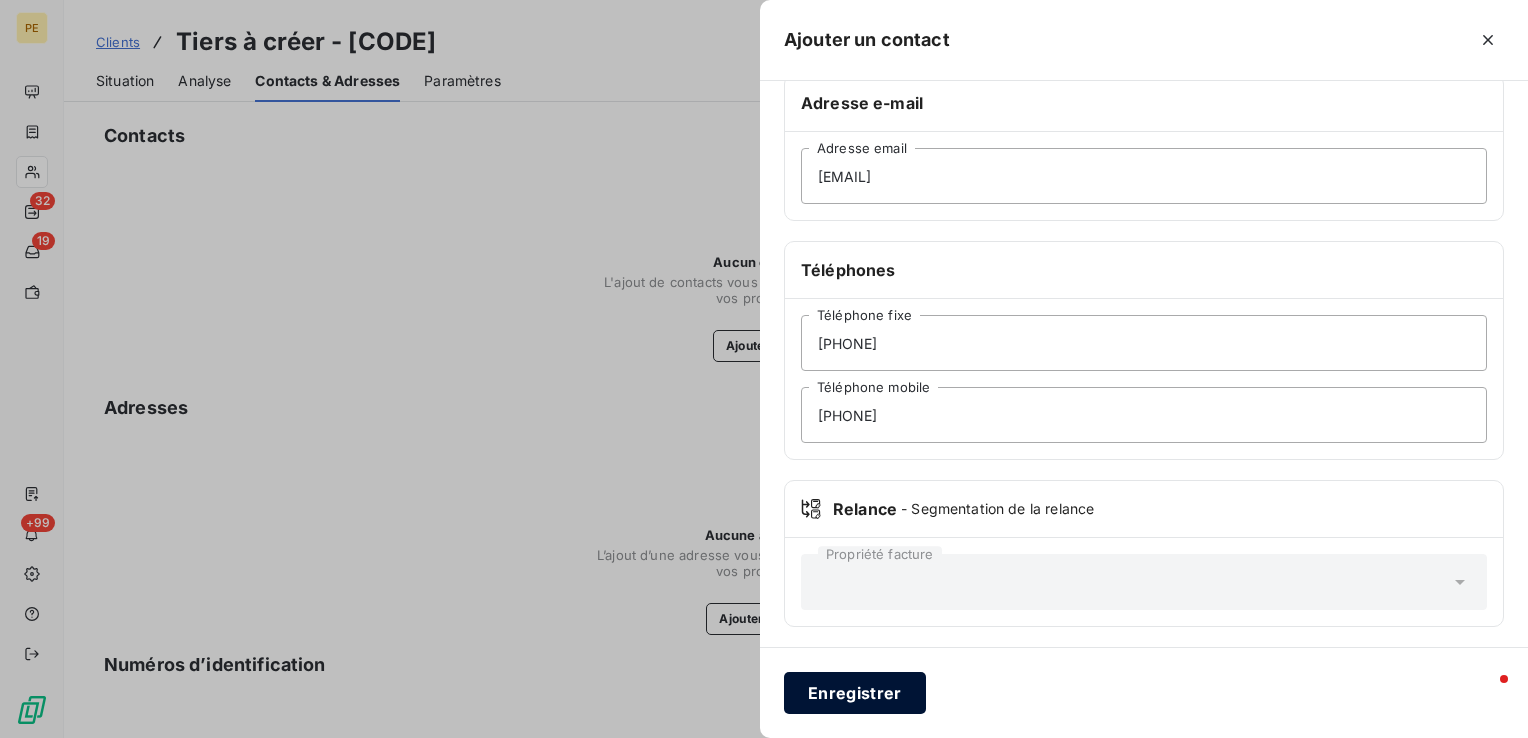 click on "Enregistrer" at bounding box center [855, 693] 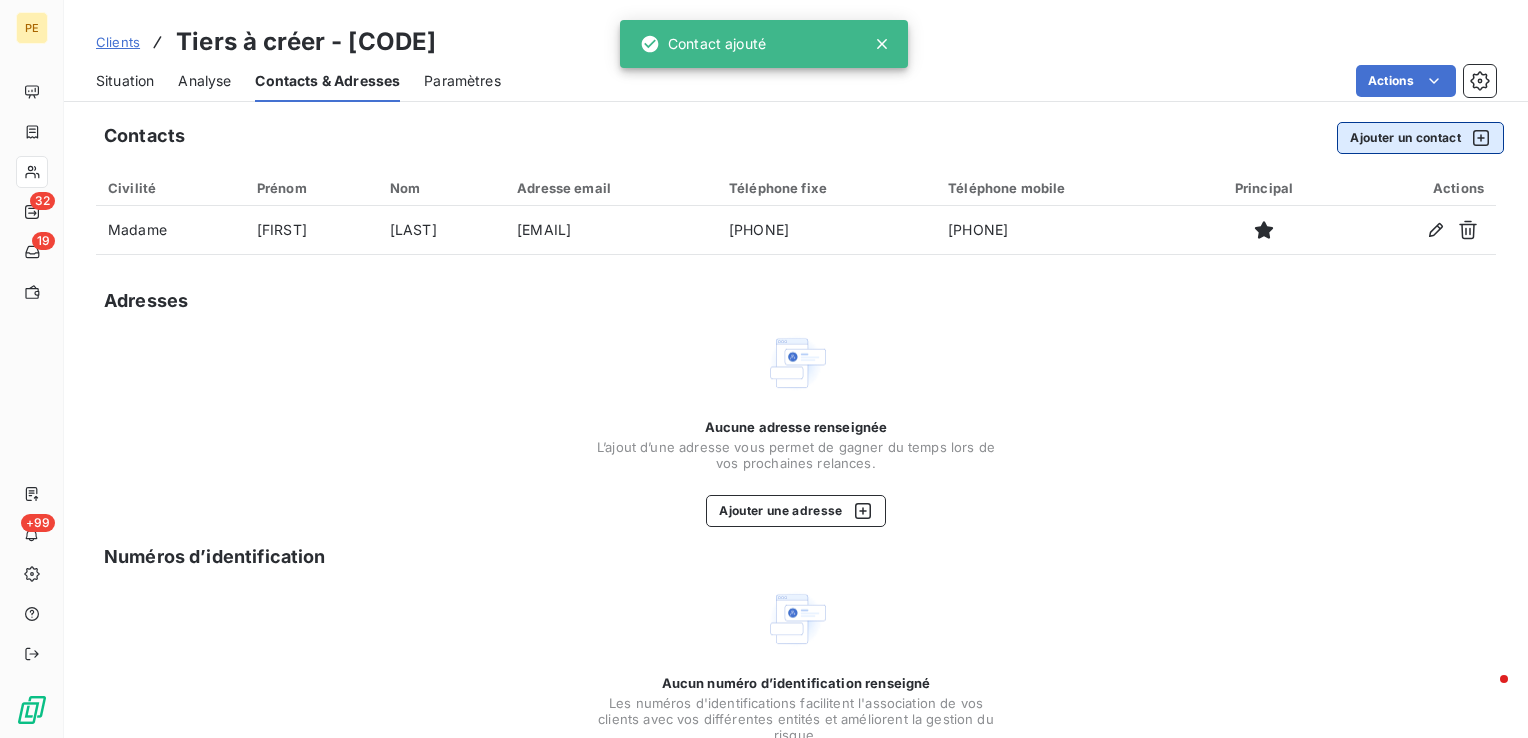 click on "Ajouter un contact" at bounding box center [1420, 138] 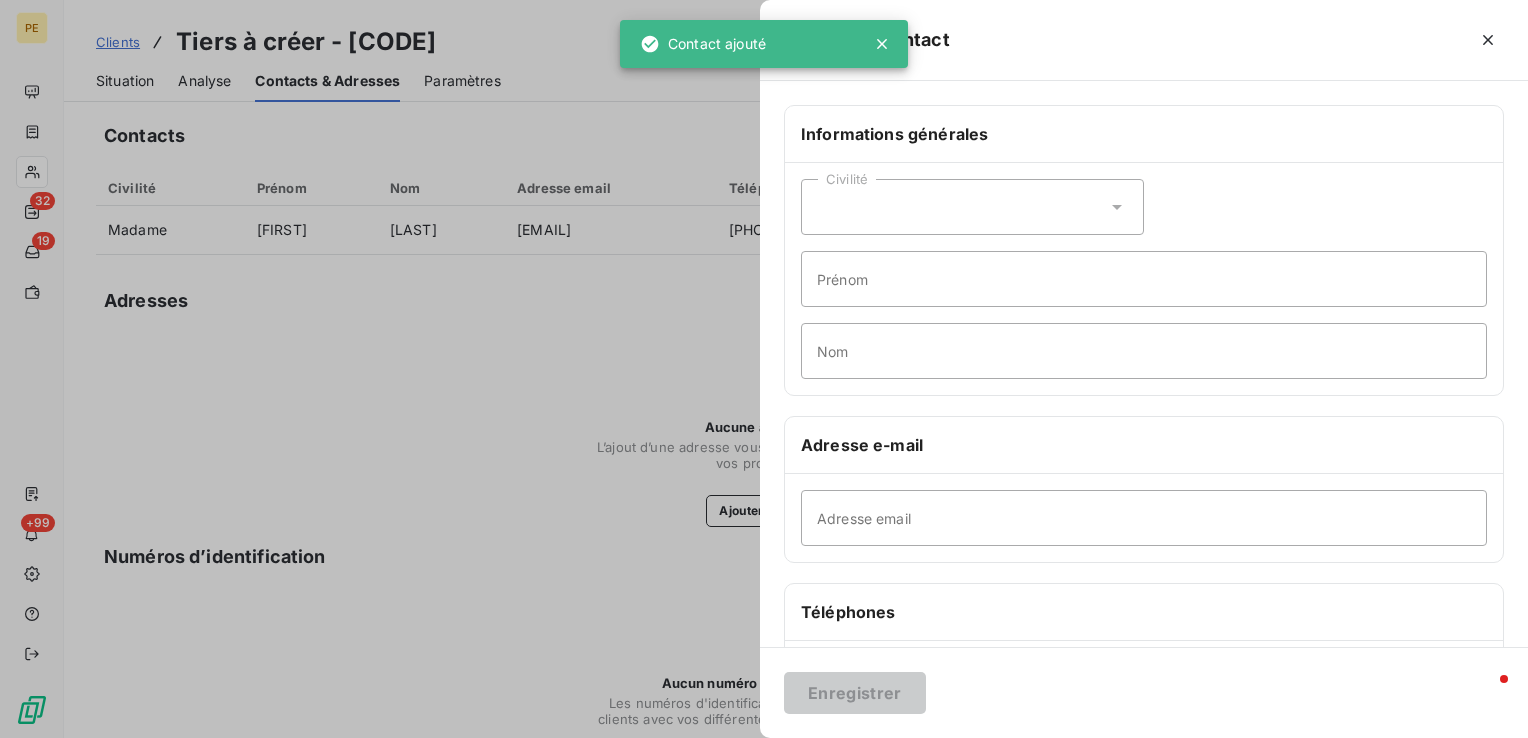 drag, startPoint x: 915, startPoint y: 214, endPoint x: 907, endPoint y: 231, distance: 18.788294 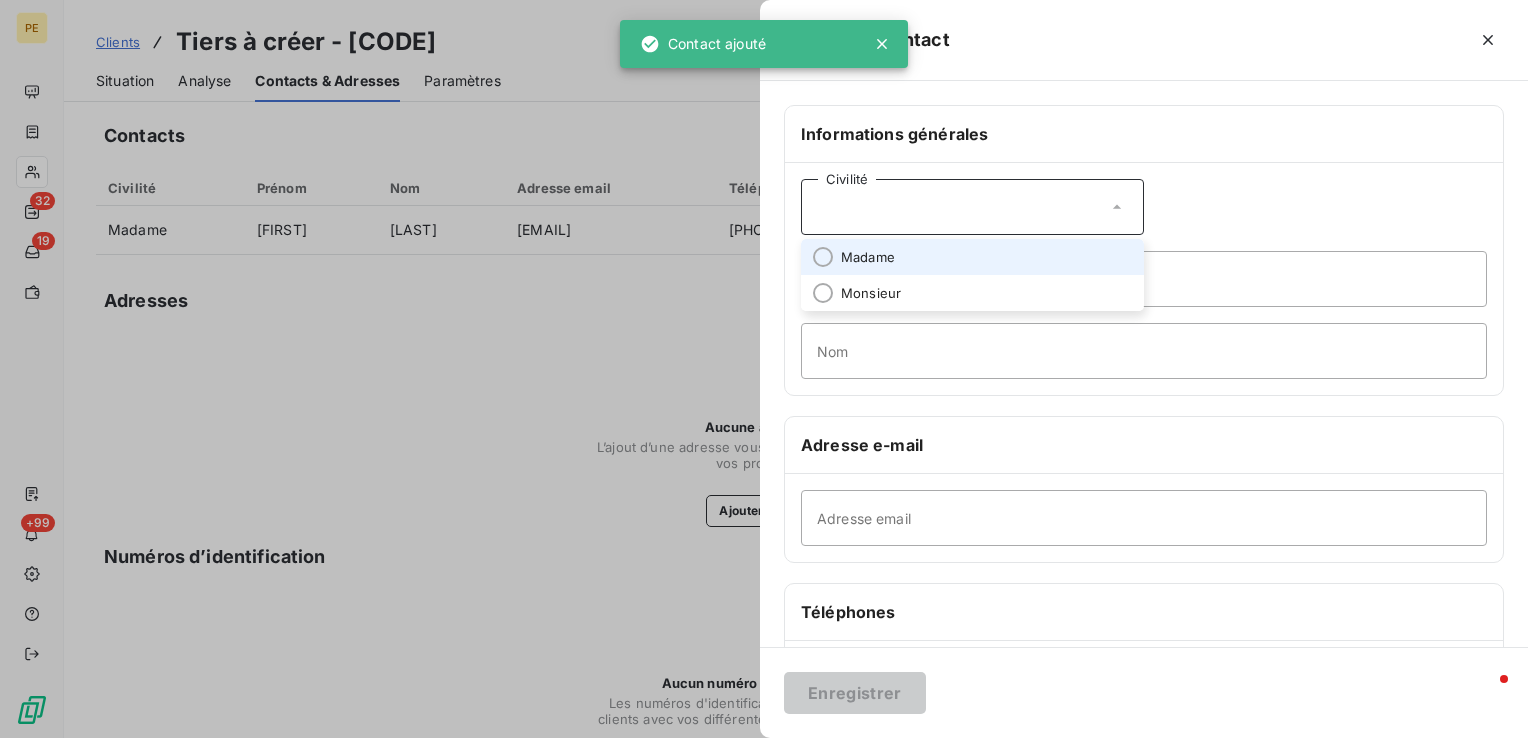 click on "Madame" at bounding box center [868, 257] 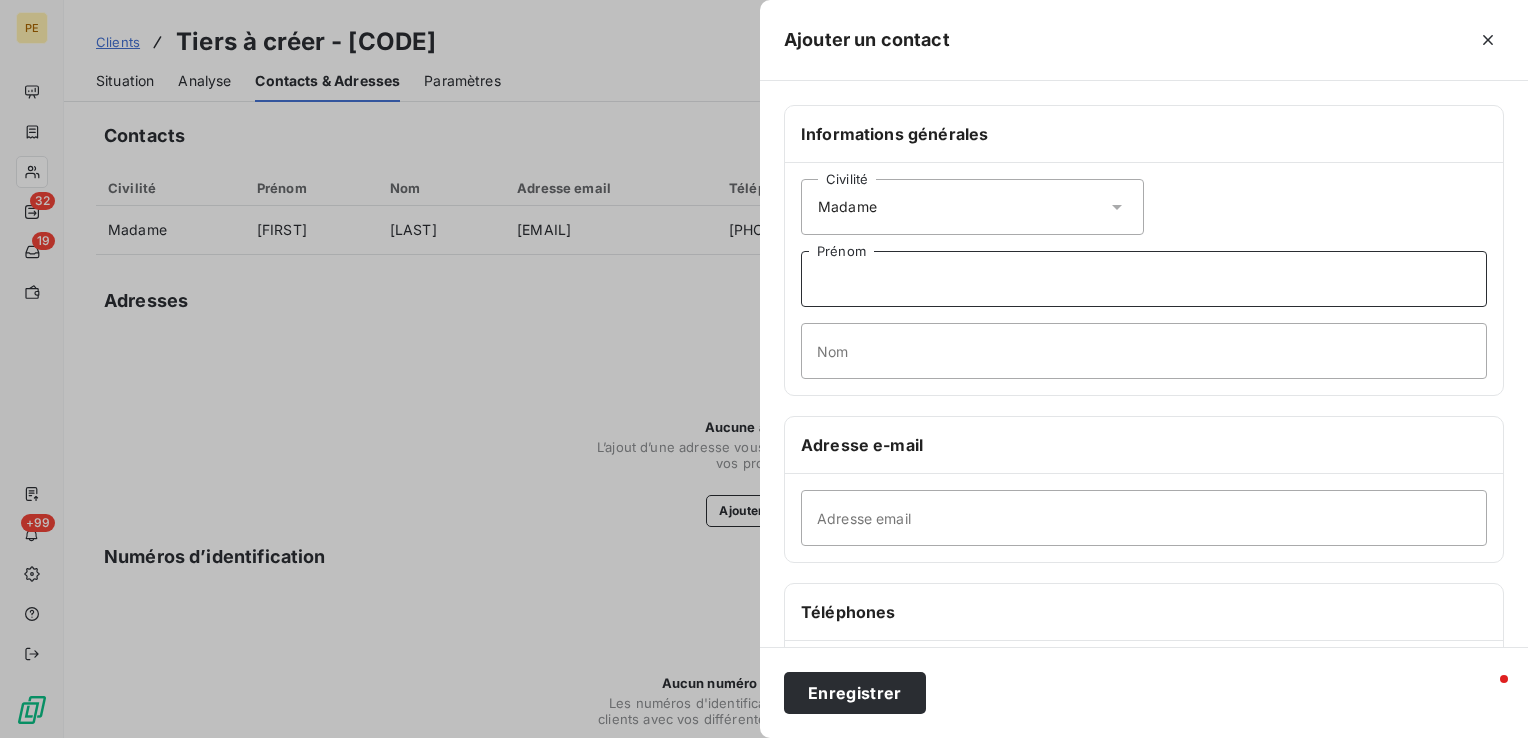 click on "Prénom" at bounding box center (1144, 279) 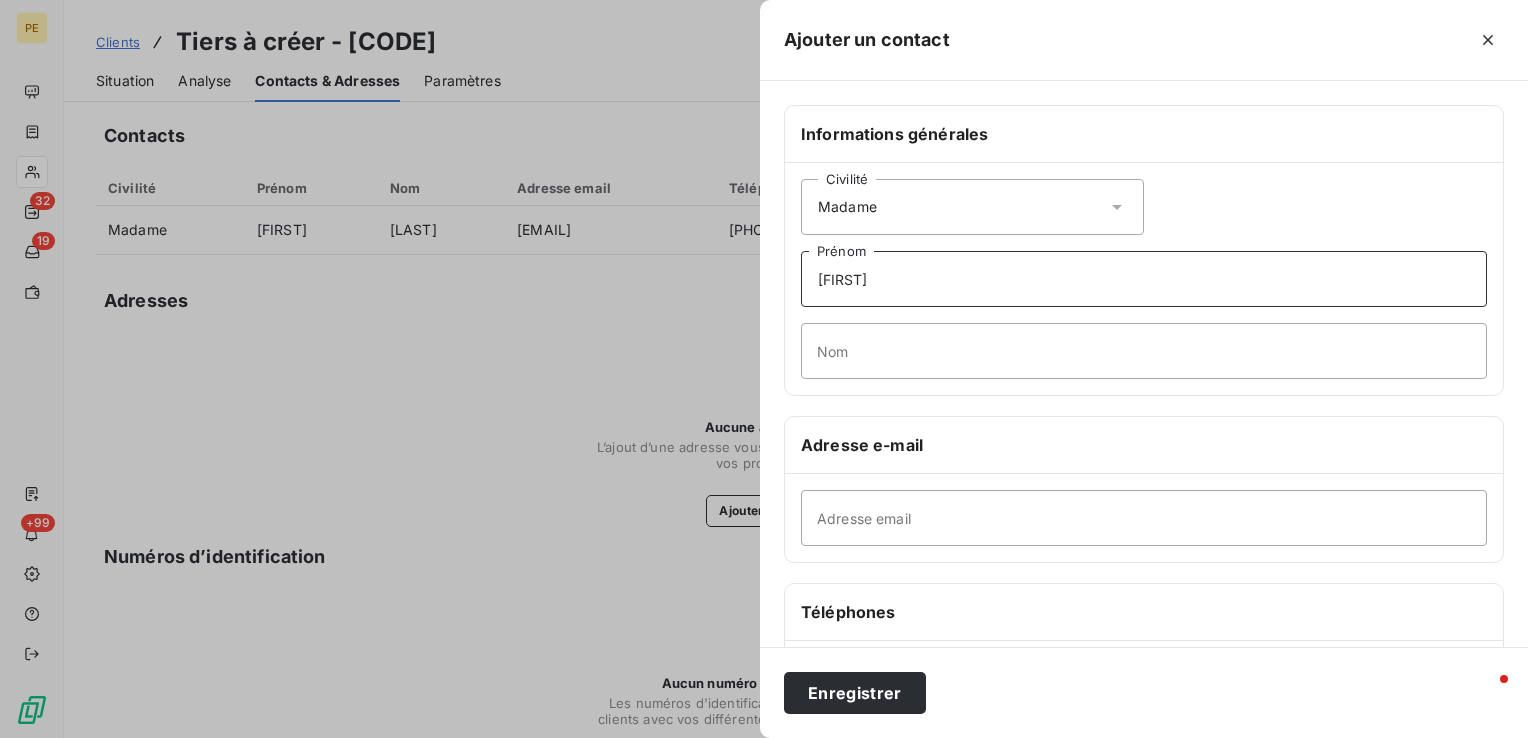 type on "[FIRST]" 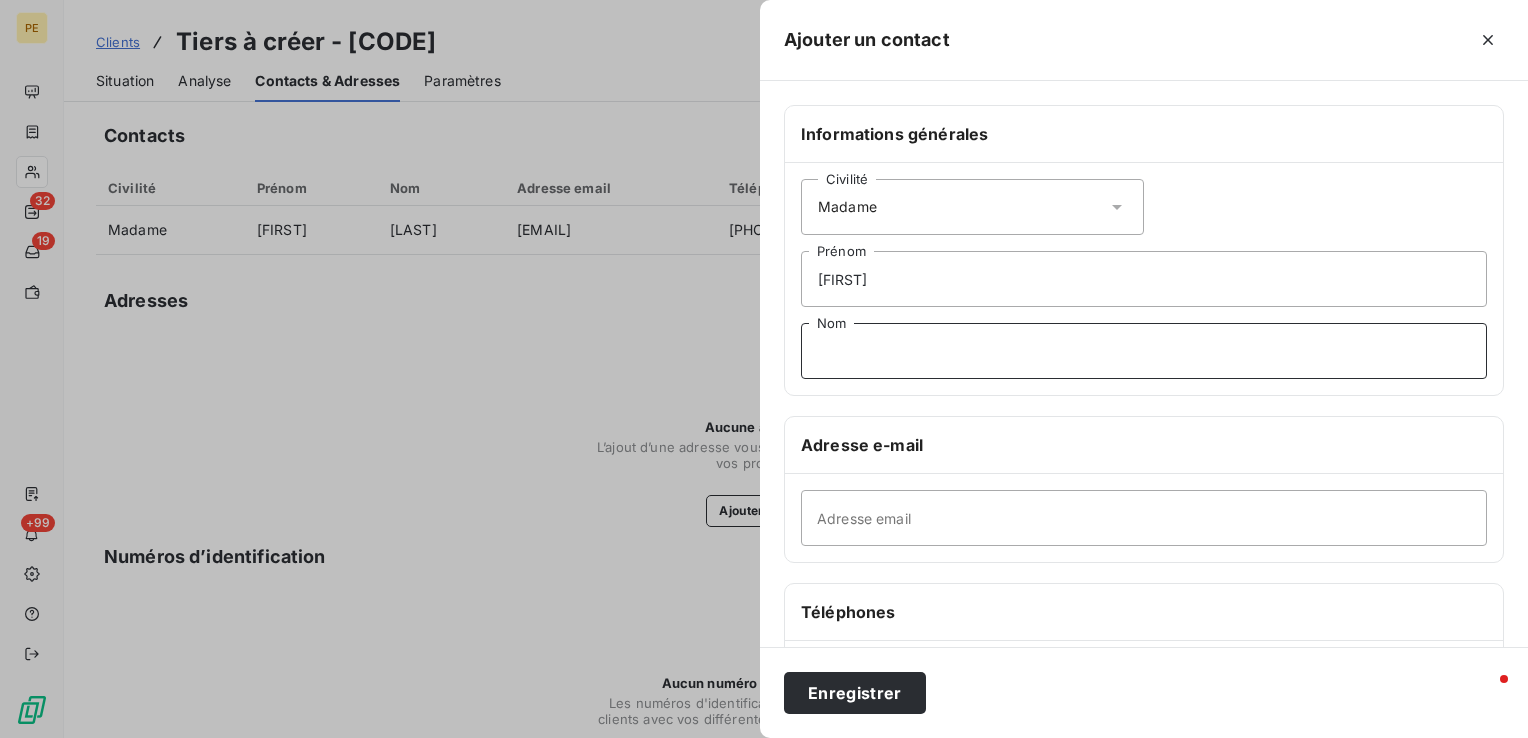 click on "Nom" at bounding box center (1144, 351) 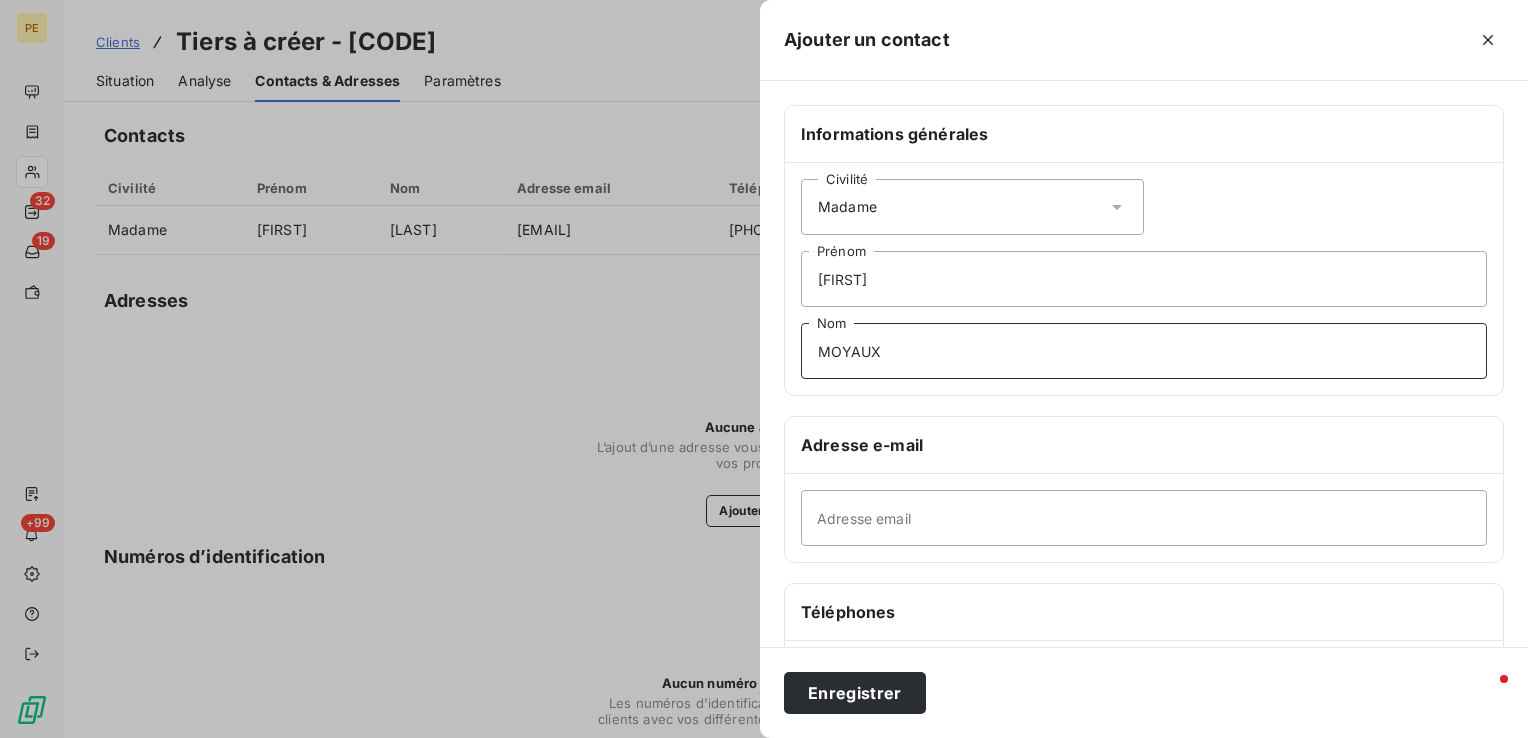 type on "MOYAUX" 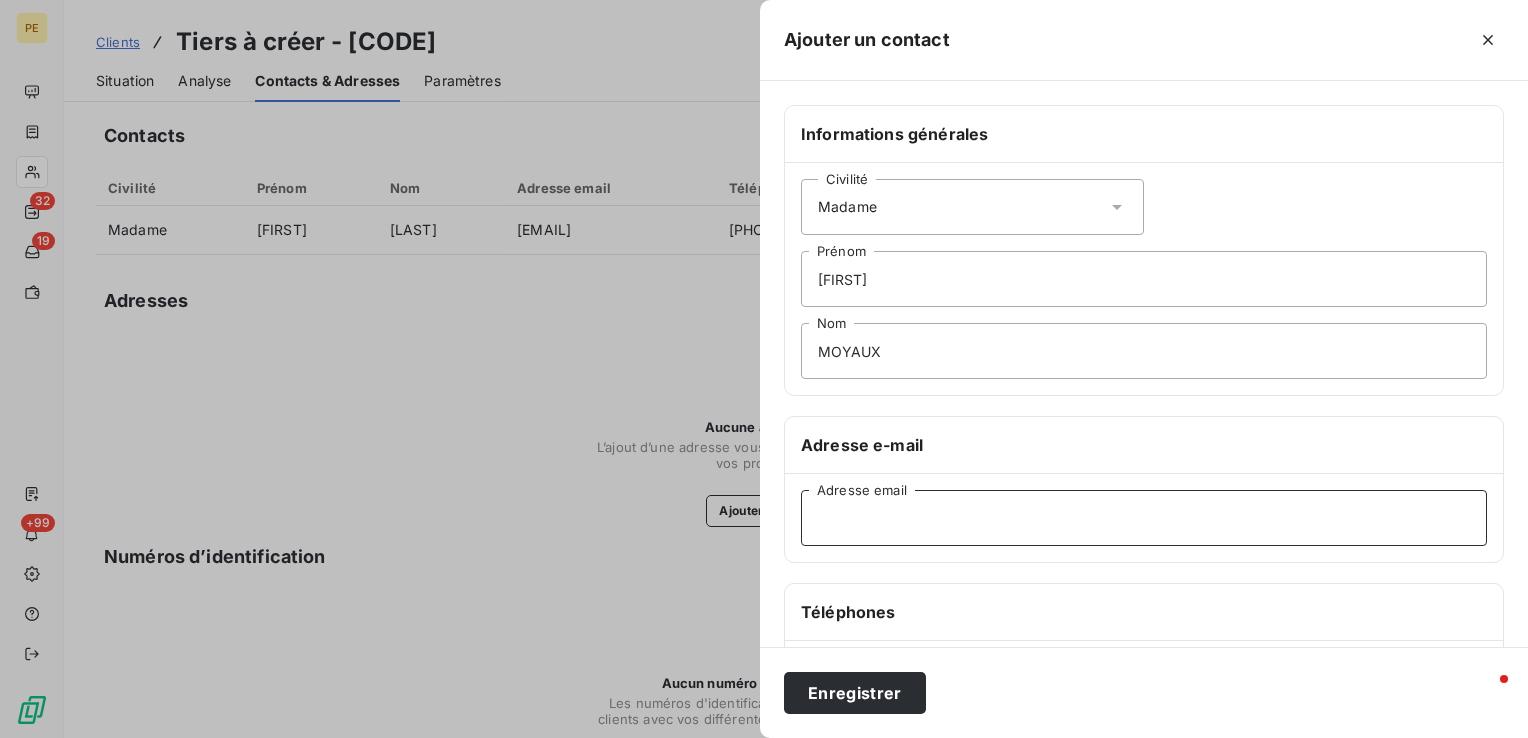 click on "Adresse email" at bounding box center [1144, 518] 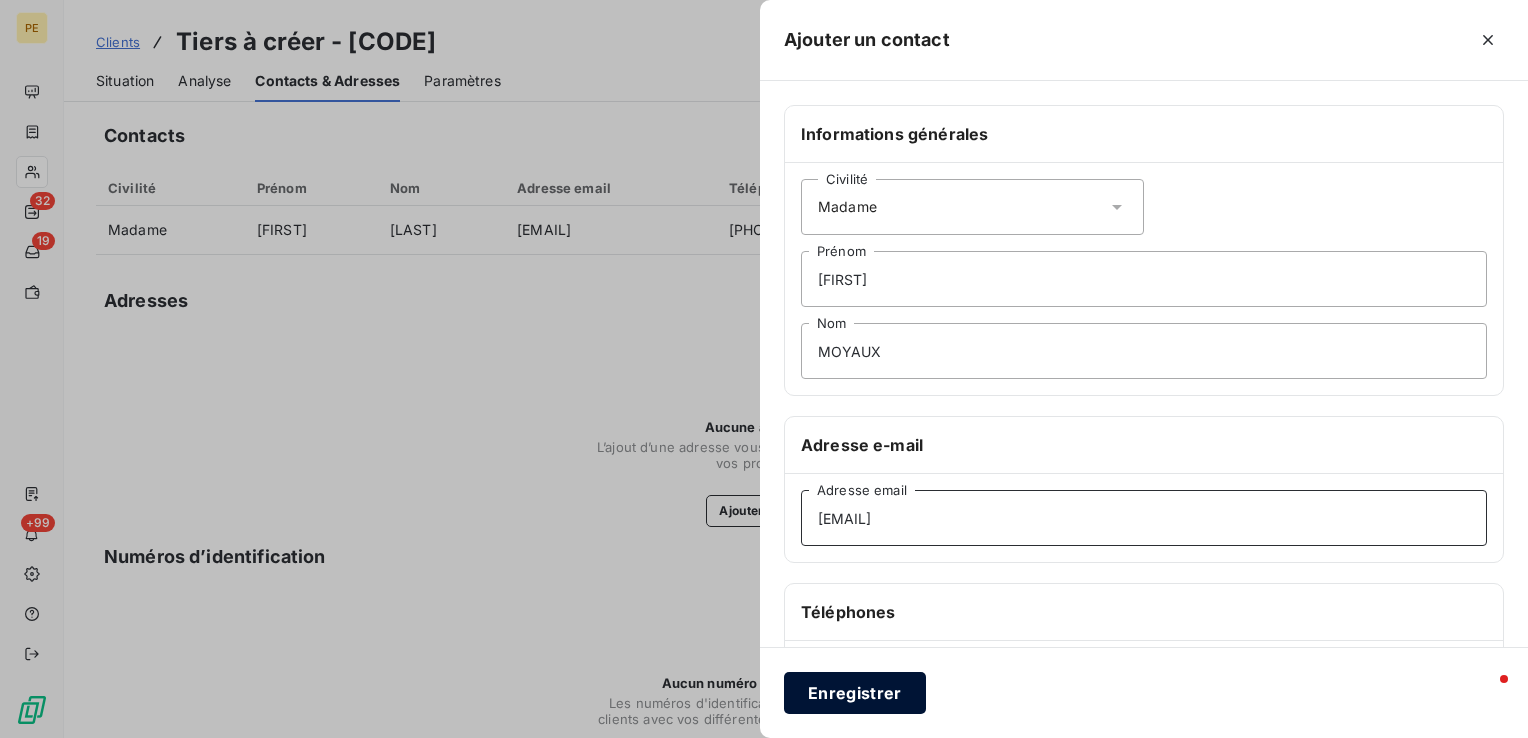 type on "[EMAIL]" 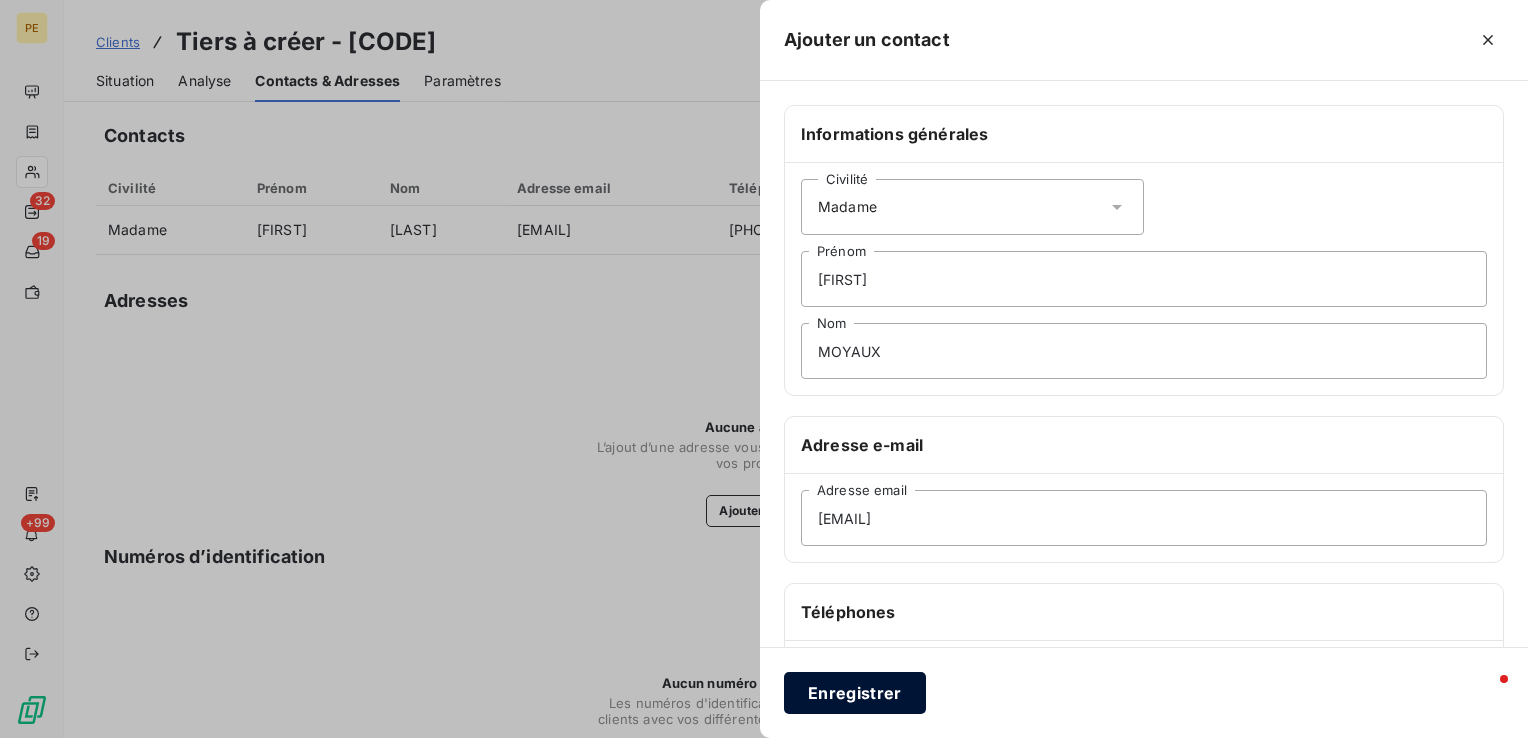 click on "Enregistrer" at bounding box center [855, 693] 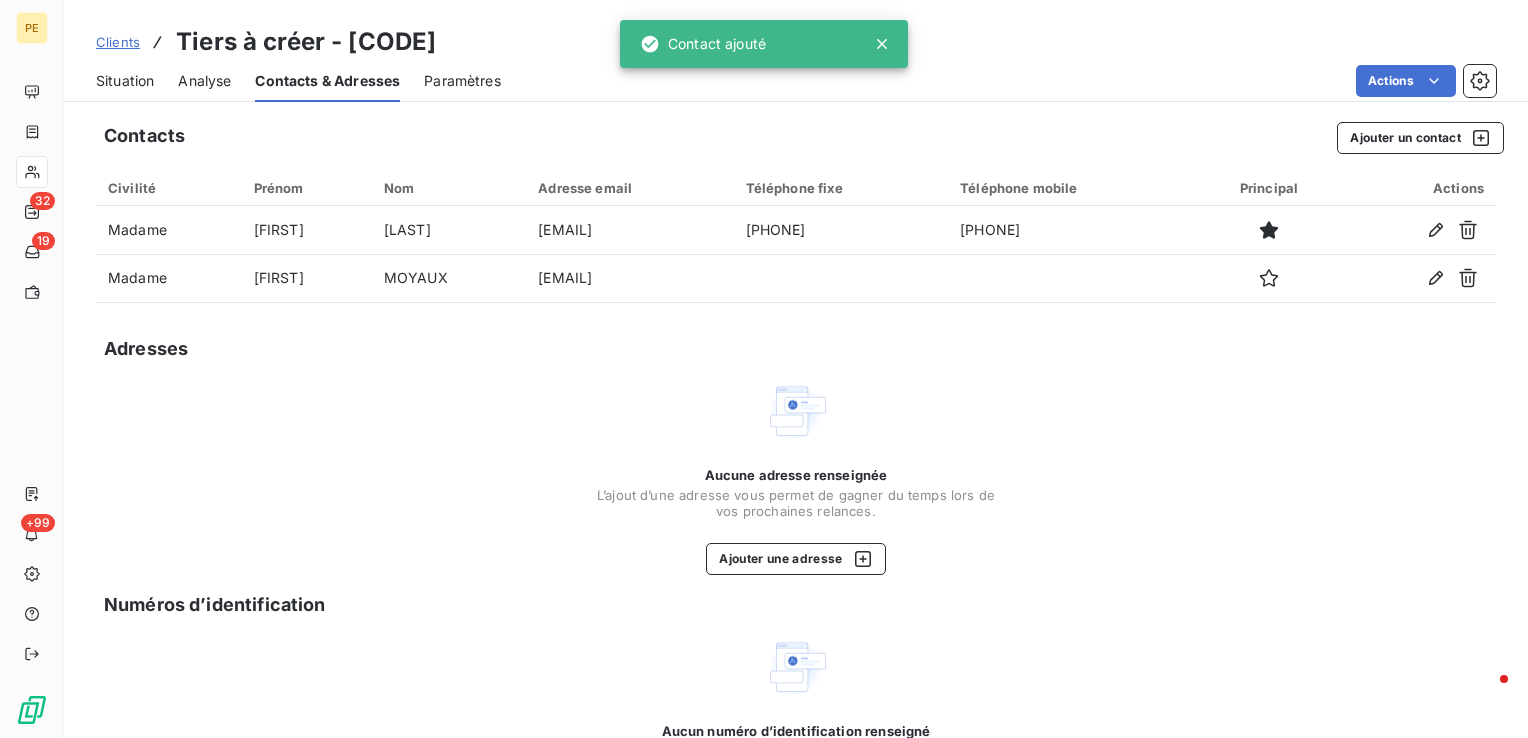 click on "Situation" at bounding box center [125, 81] 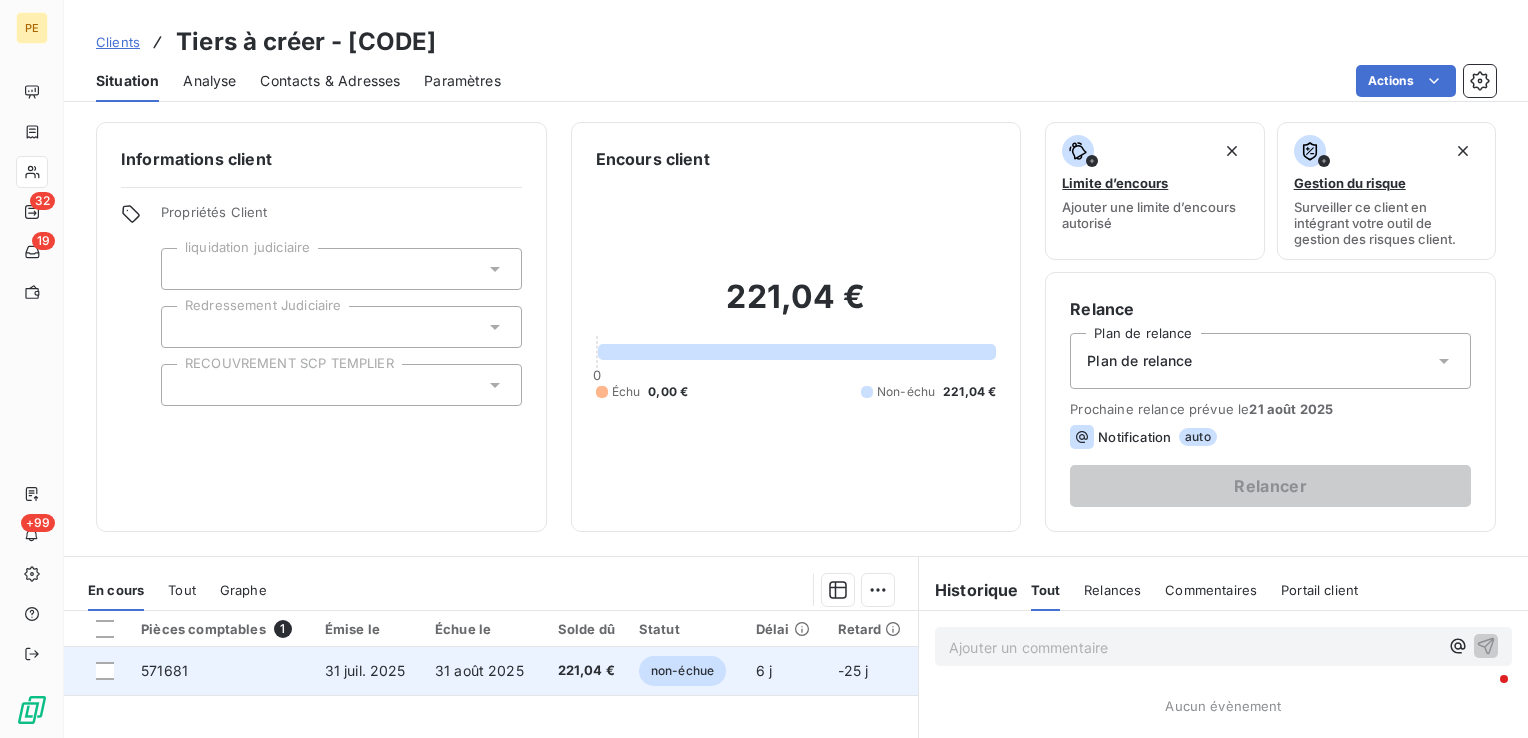 click on "31 août 2025" at bounding box center (479, 670) 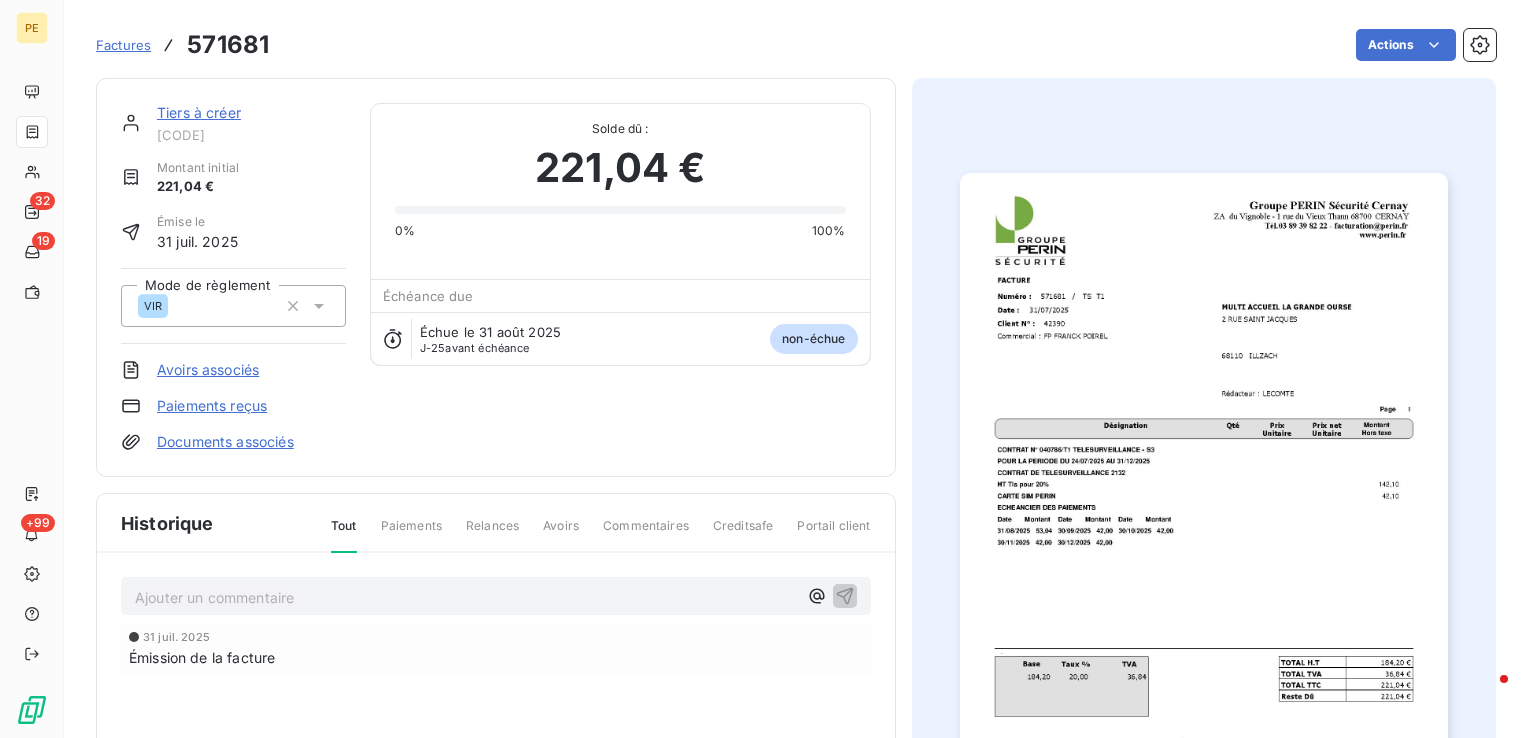 click at bounding box center [1204, 518] 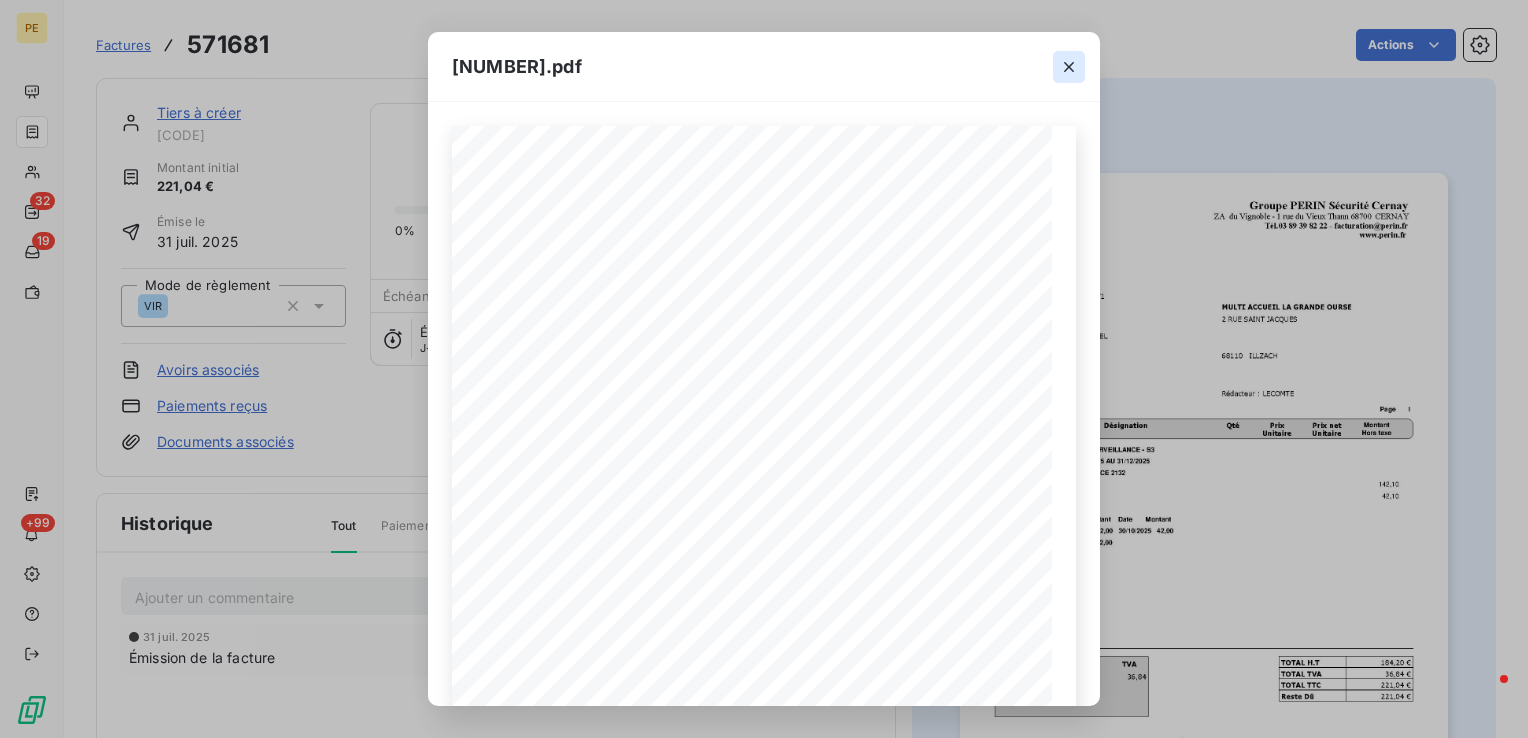 click 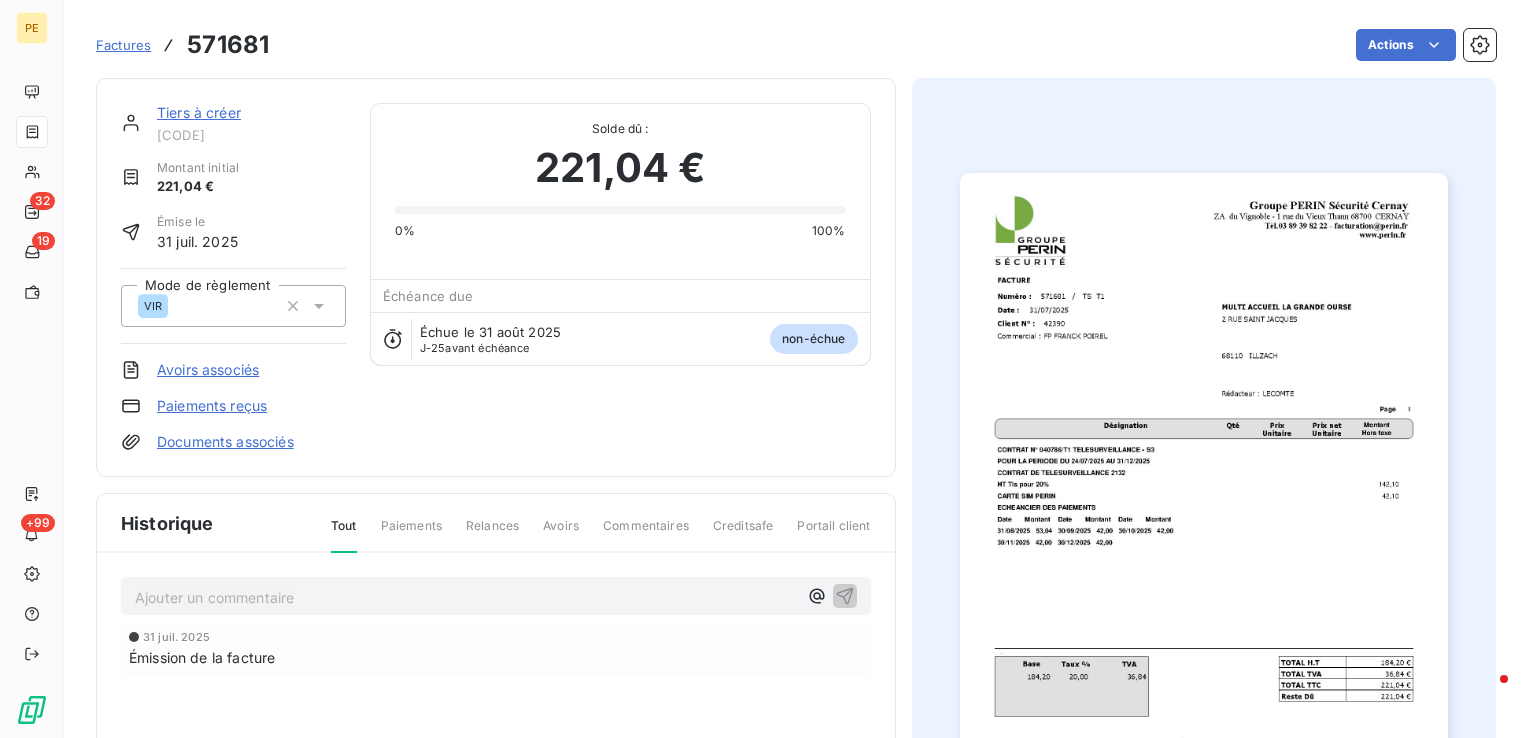 click at bounding box center [1204, 518] 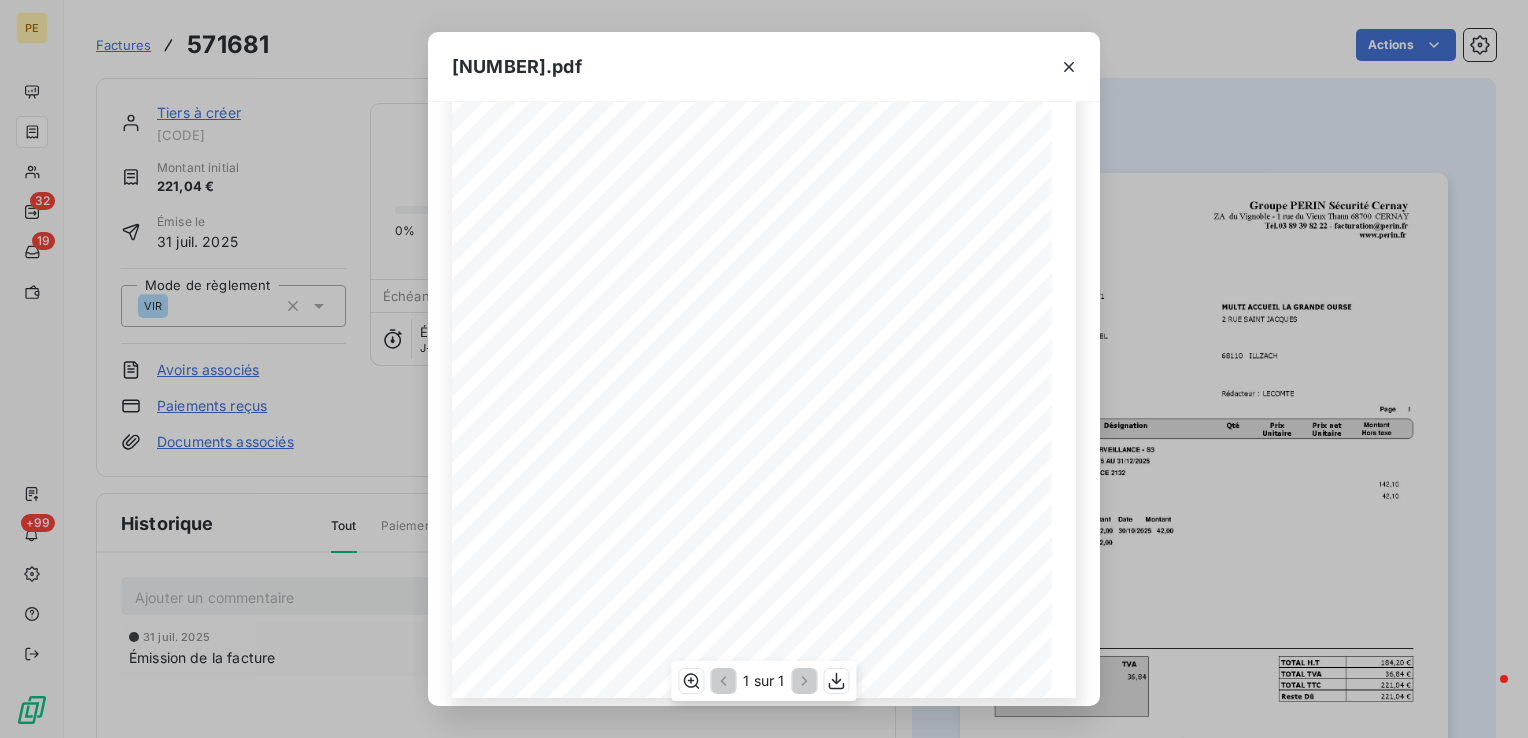 scroll, scrollTop: 291, scrollLeft: 0, axis: vertical 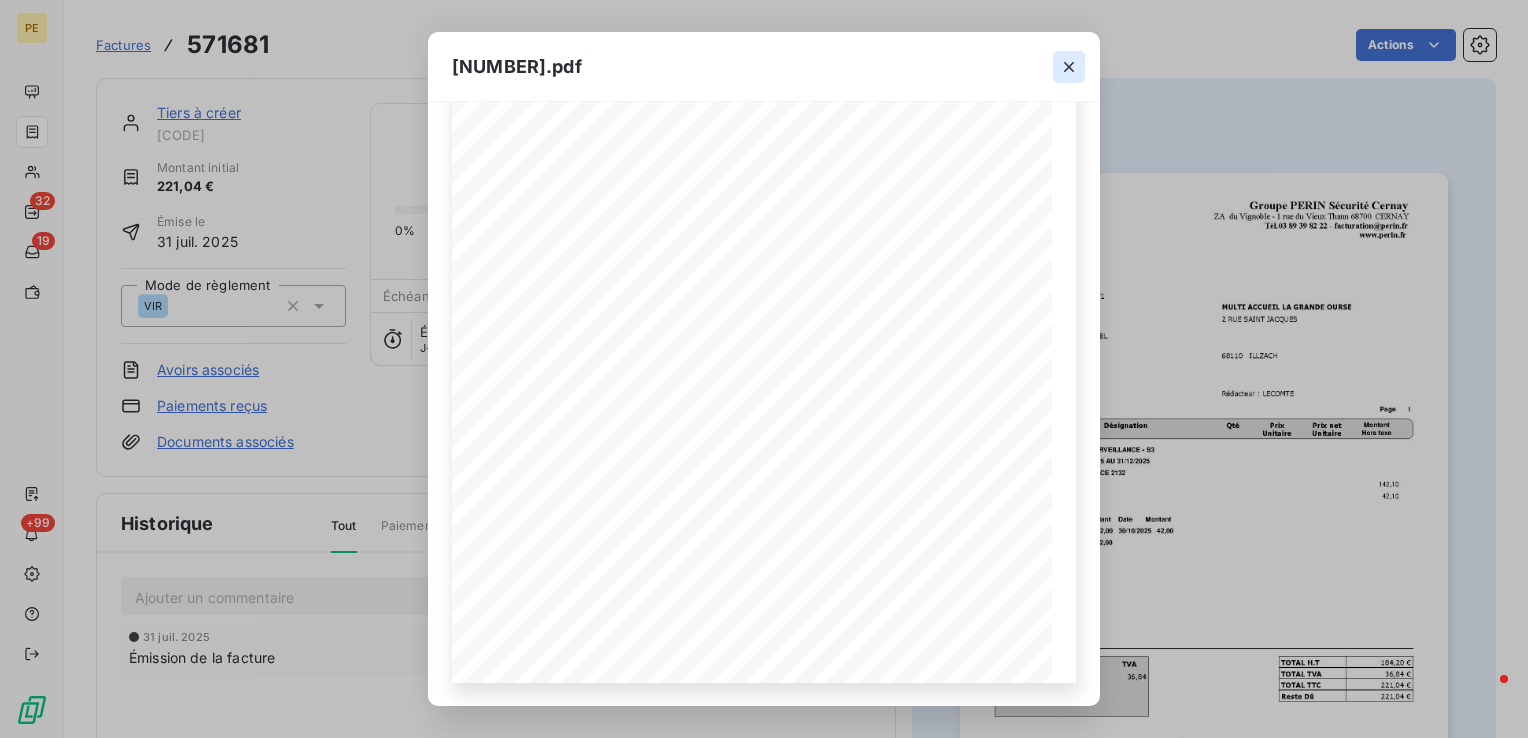 click at bounding box center [1069, 67] 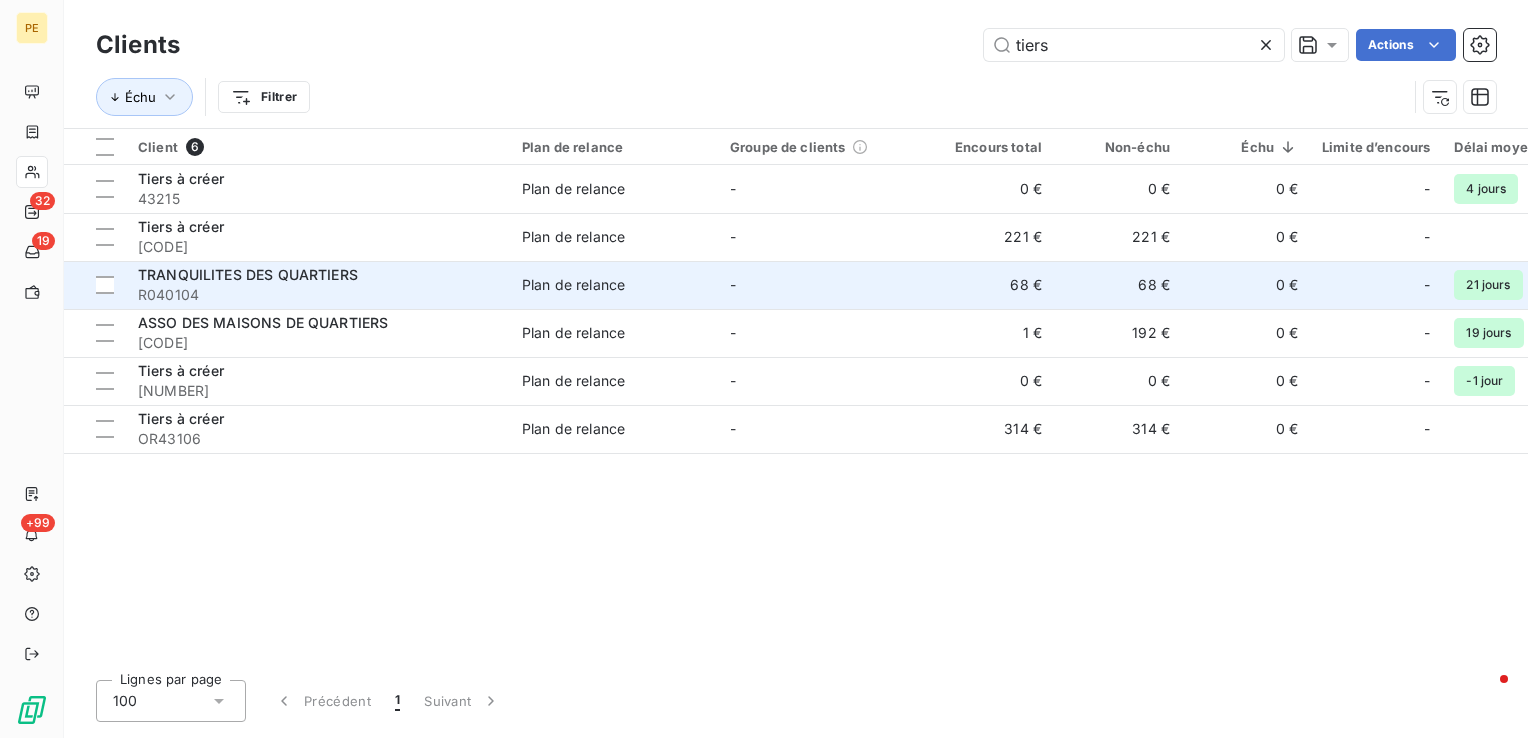 click on "R040104" at bounding box center (318, 295) 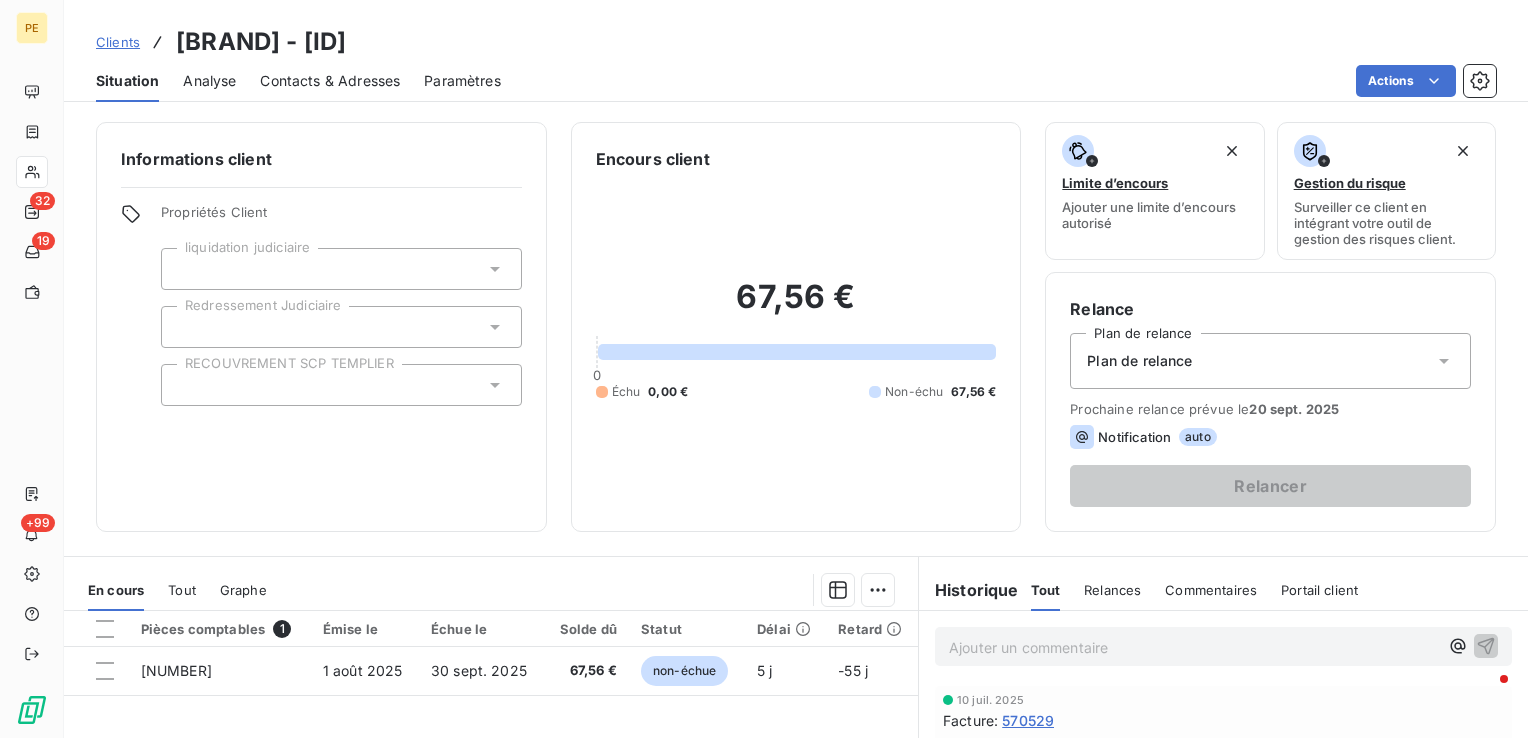 click on "Contacts & Adresses" at bounding box center (330, 81) 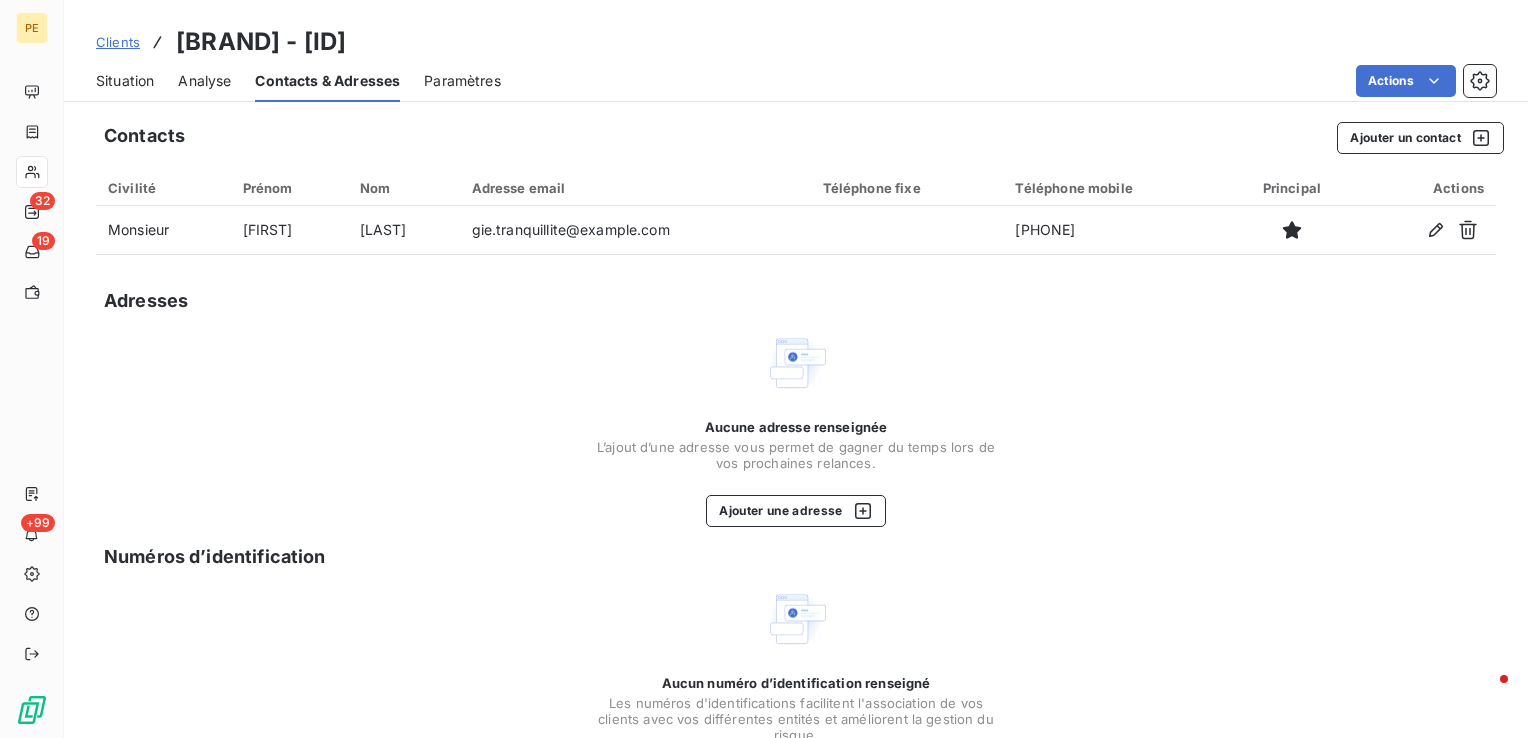 click on "Situation" at bounding box center [125, 81] 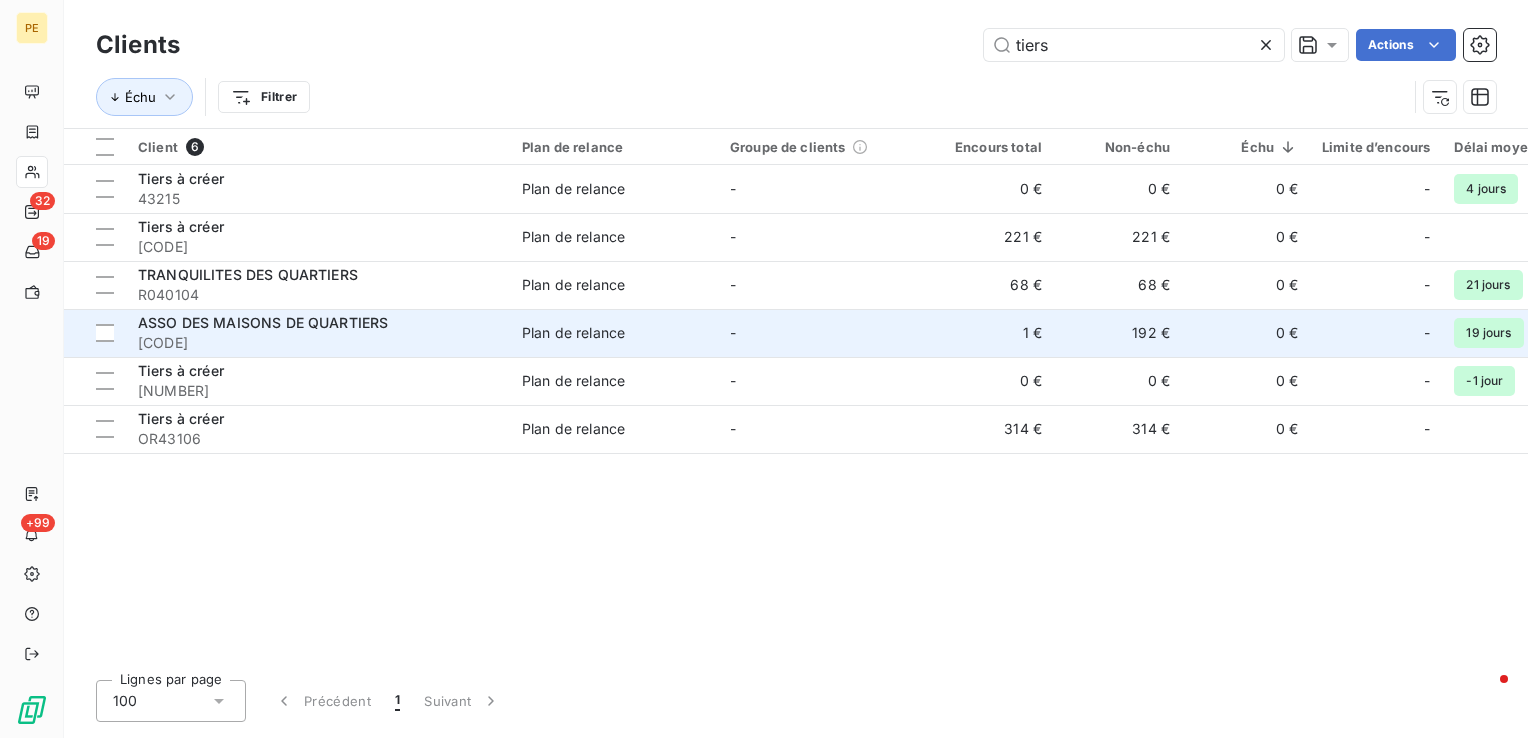 click on "[CODE]" at bounding box center (318, 343) 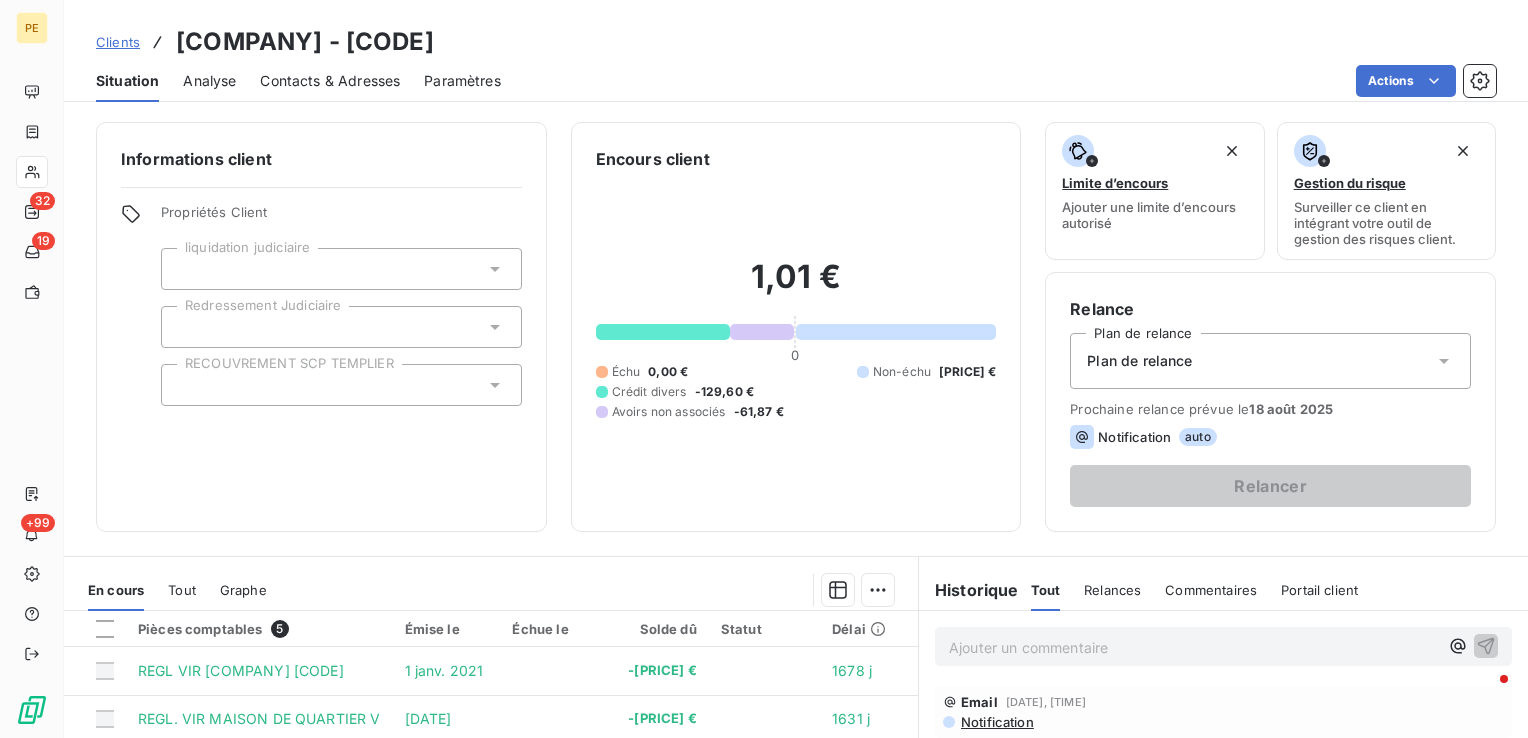 click on "Contacts & Adresses" at bounding box center [330, 81] 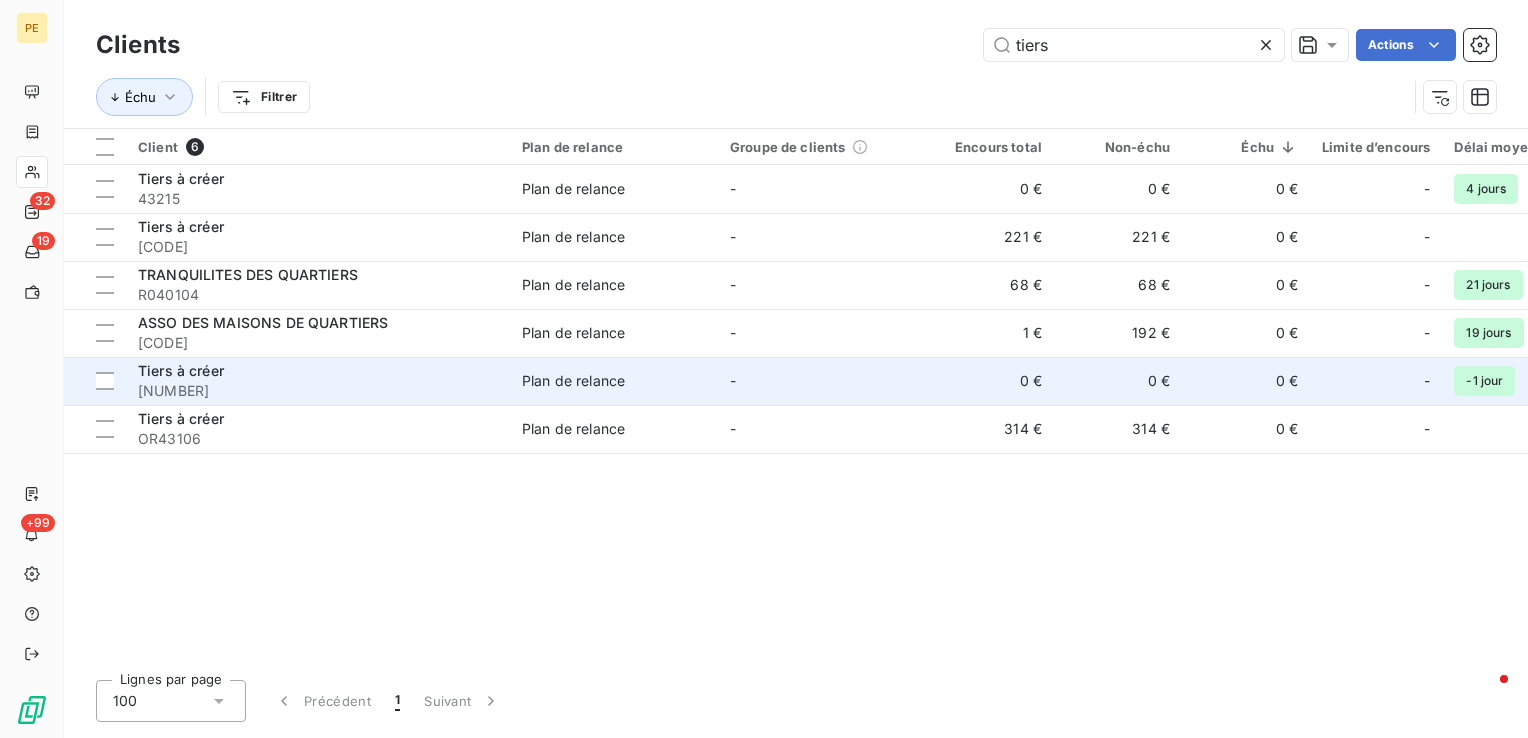click on "[NUMBER]" at bounding box center [318, 391] 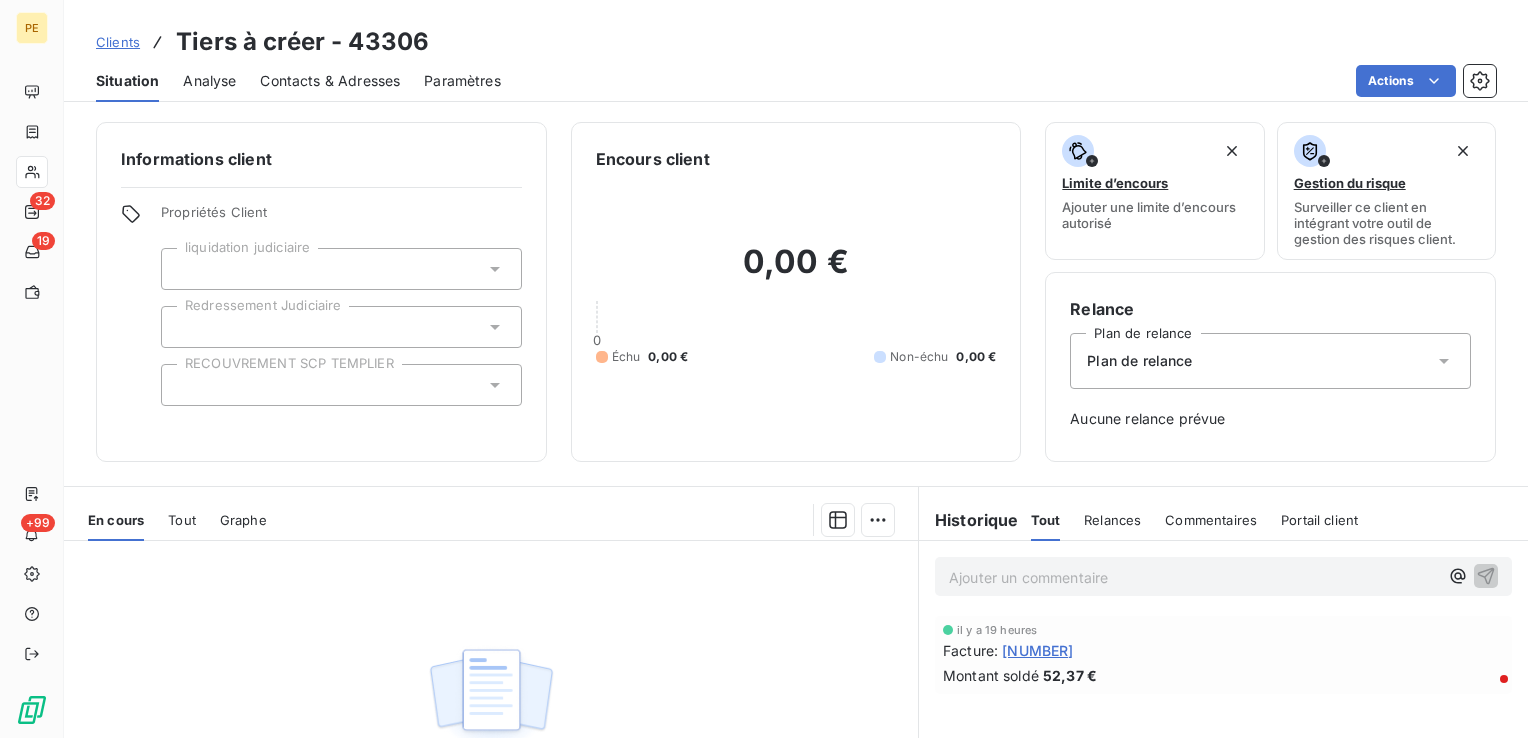 click on "Tout" at bounding box center (182, 520) 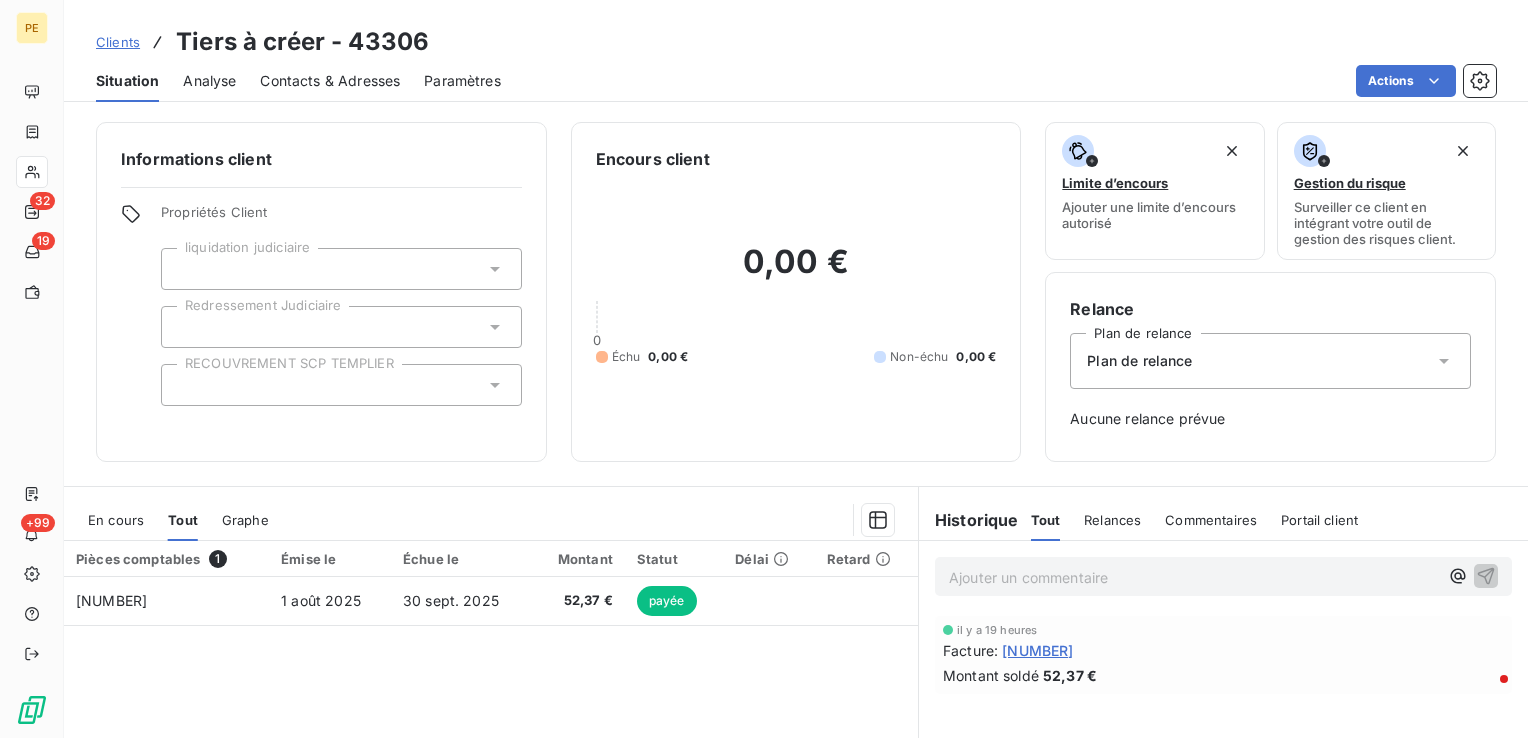click on "Graphe" at bounding box center [245, 520] 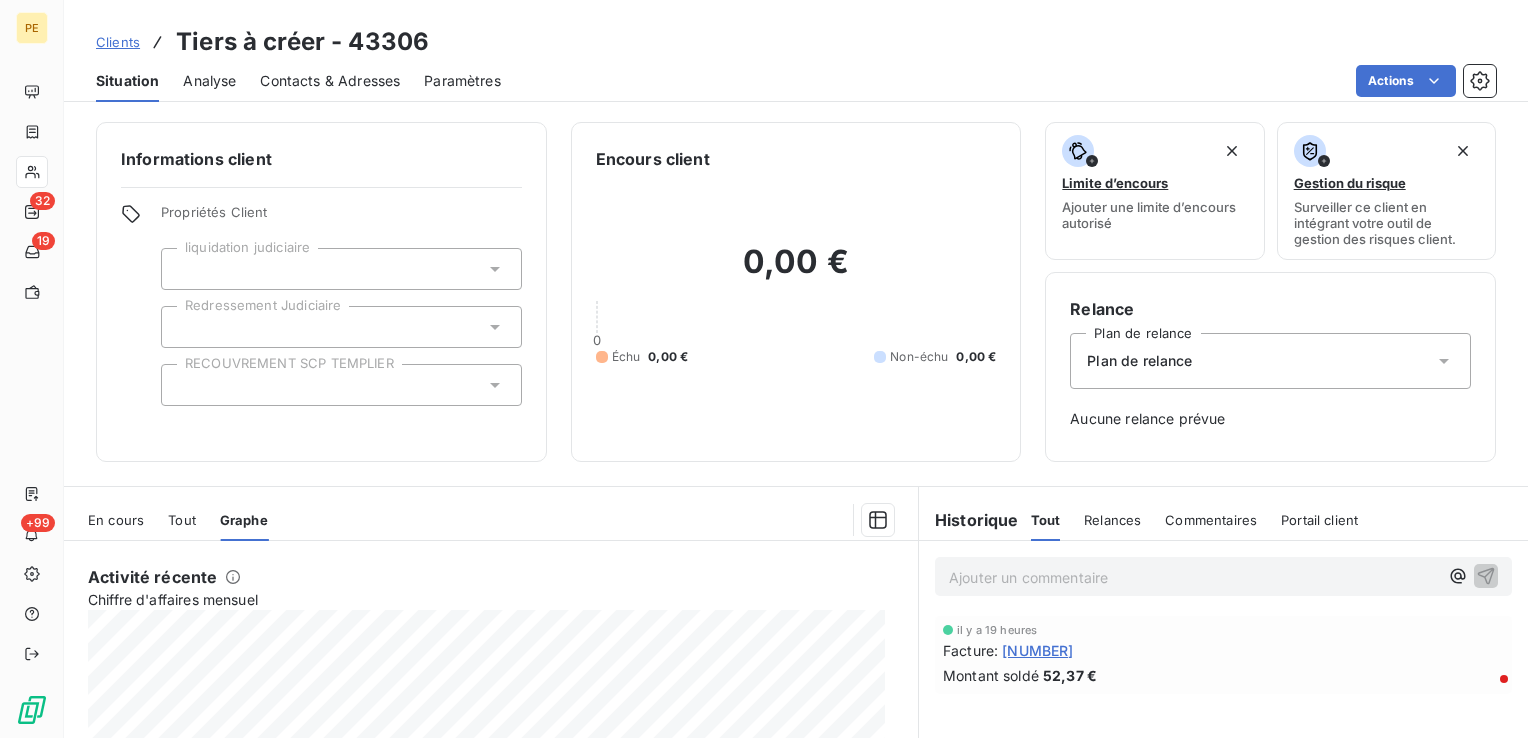 click on "Tout" at bounding box center [182, 520] 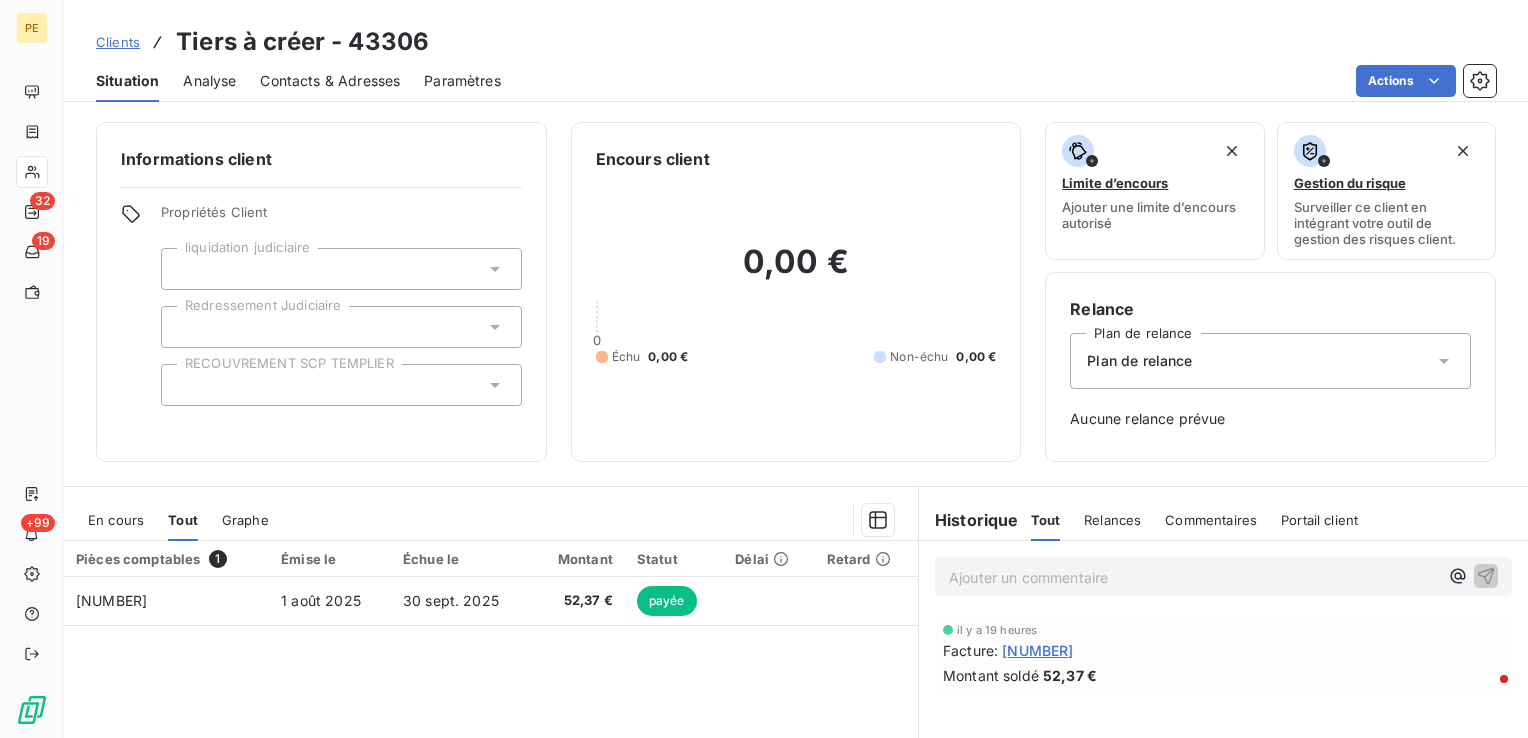 click on "En cours" at bounding box center [116, 520] 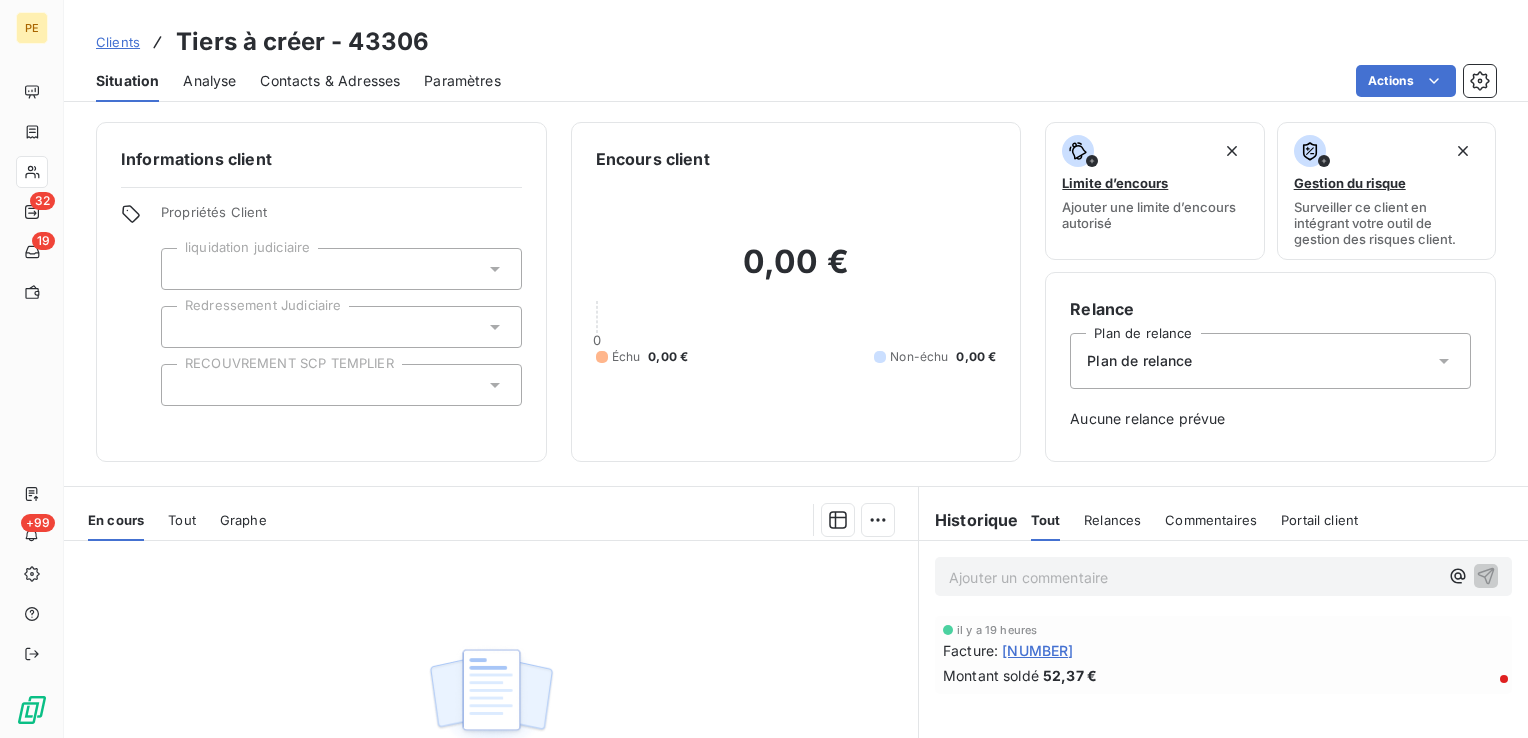 click on "En cours Tout Graphe" at bounding box center (491, 520) 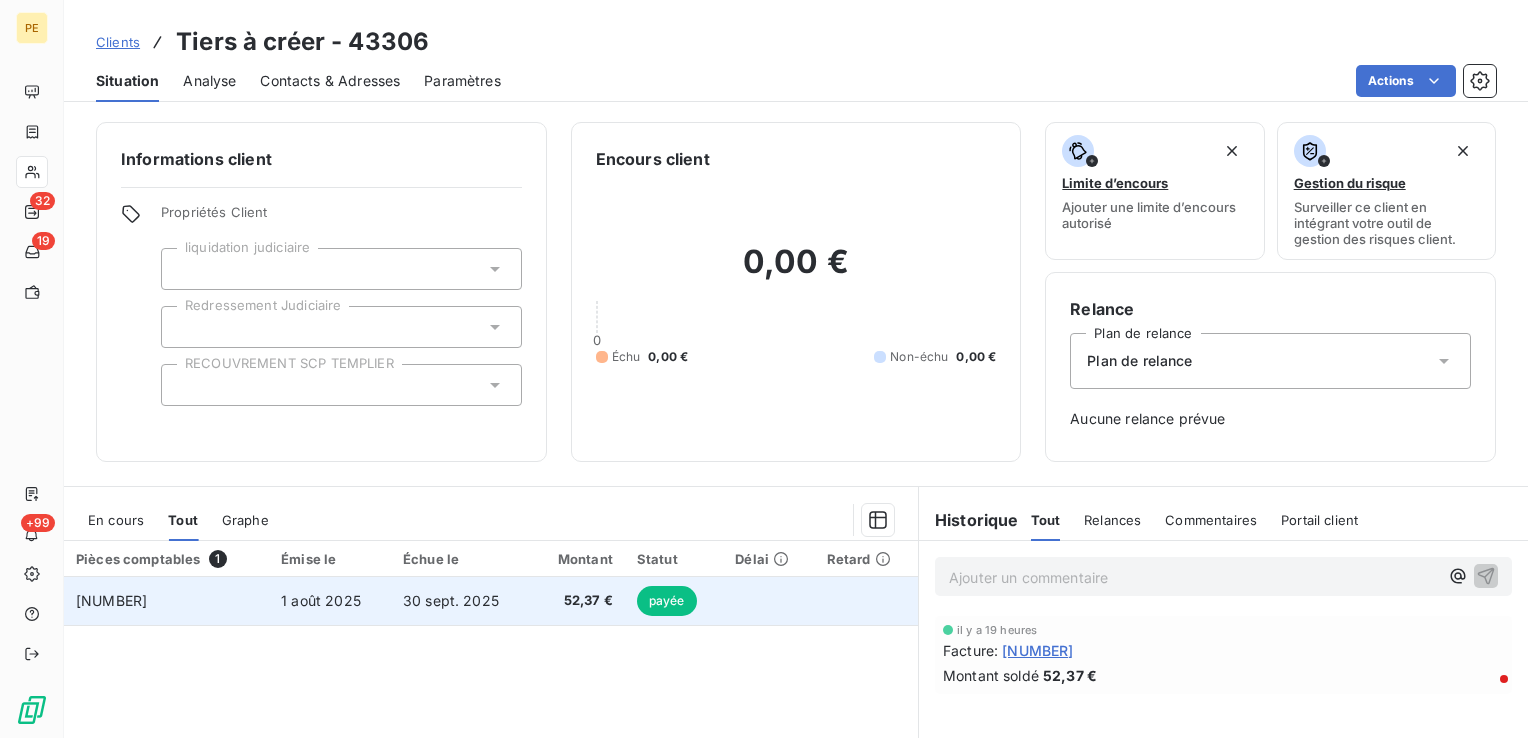click on "1 août 2025" at bounding box center (330, 601) 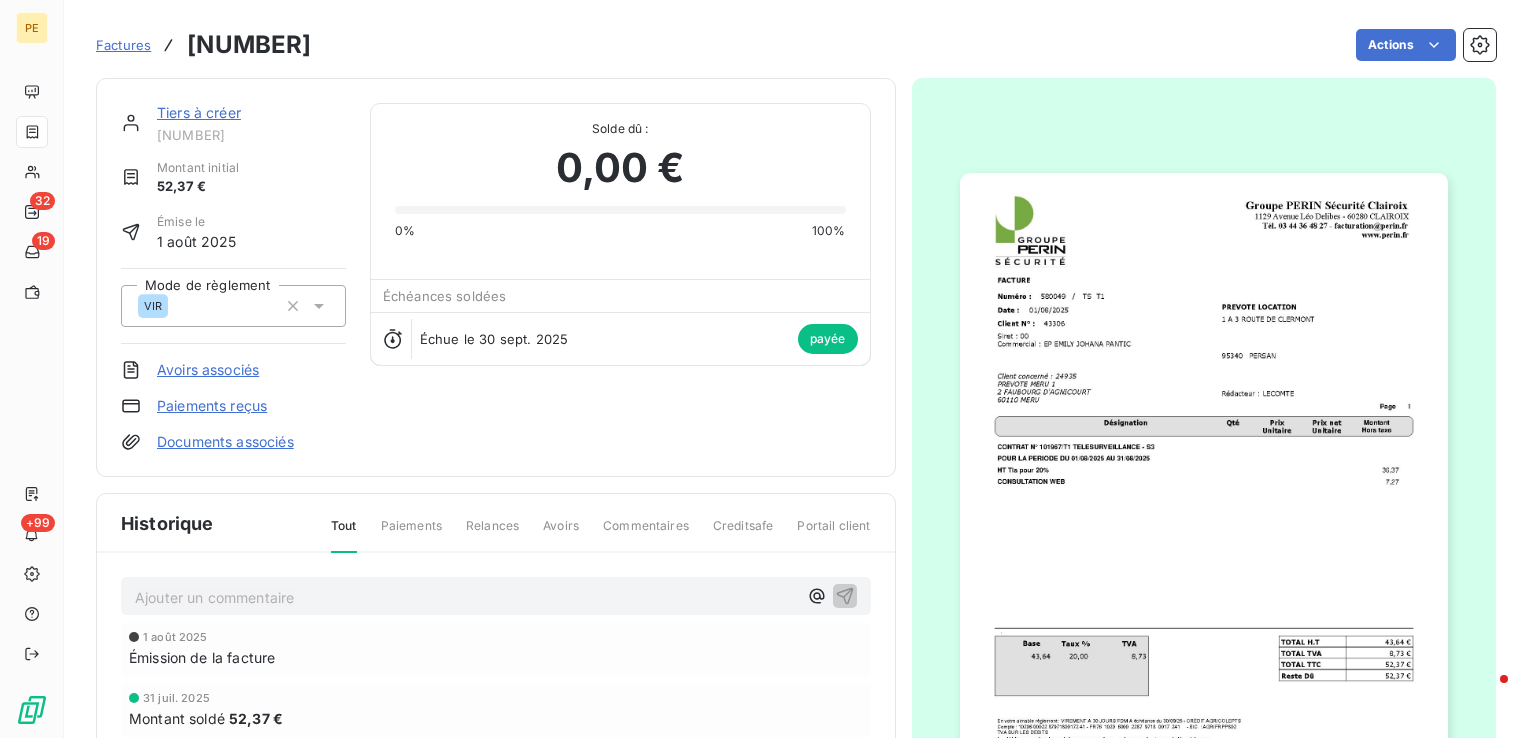 click at bounding box center [1204, 518] 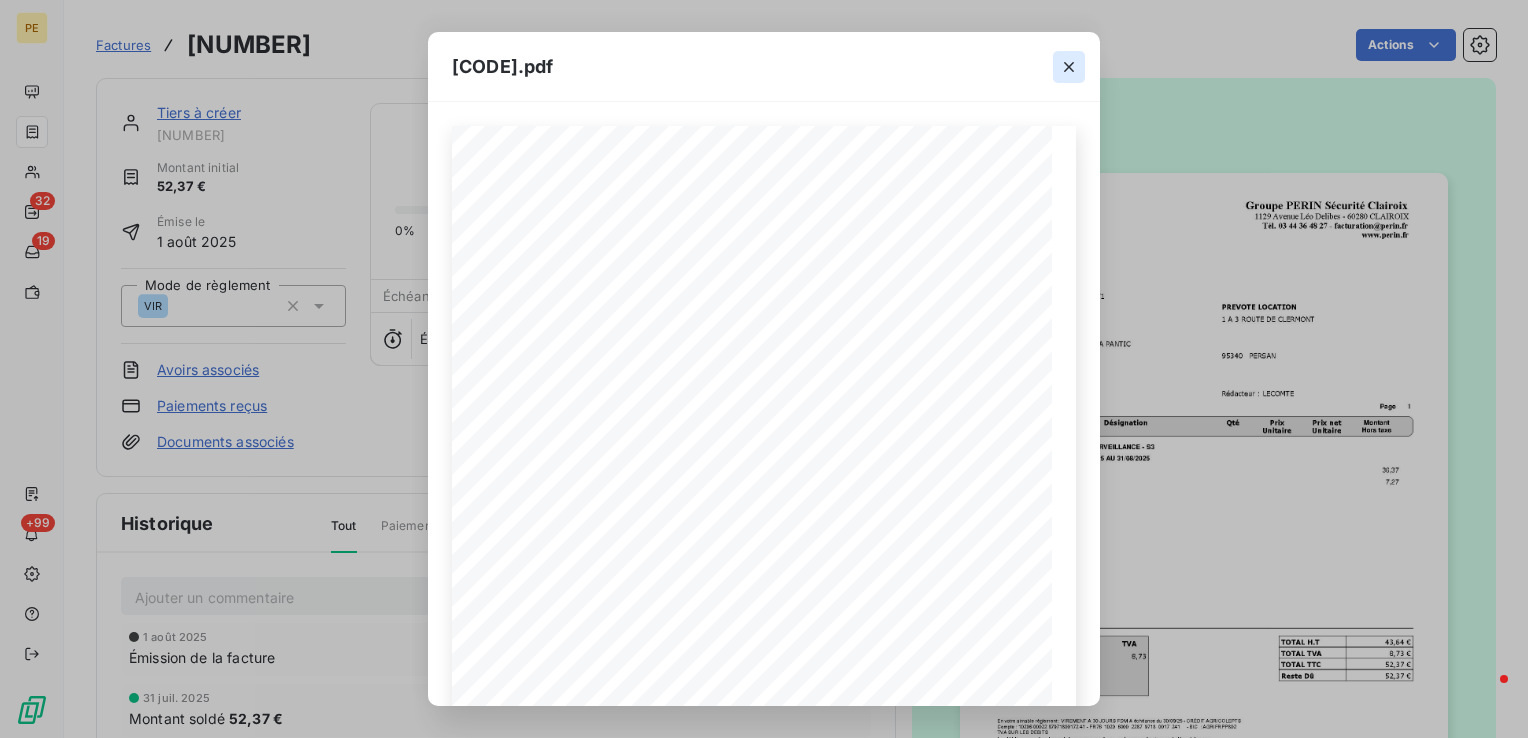 click 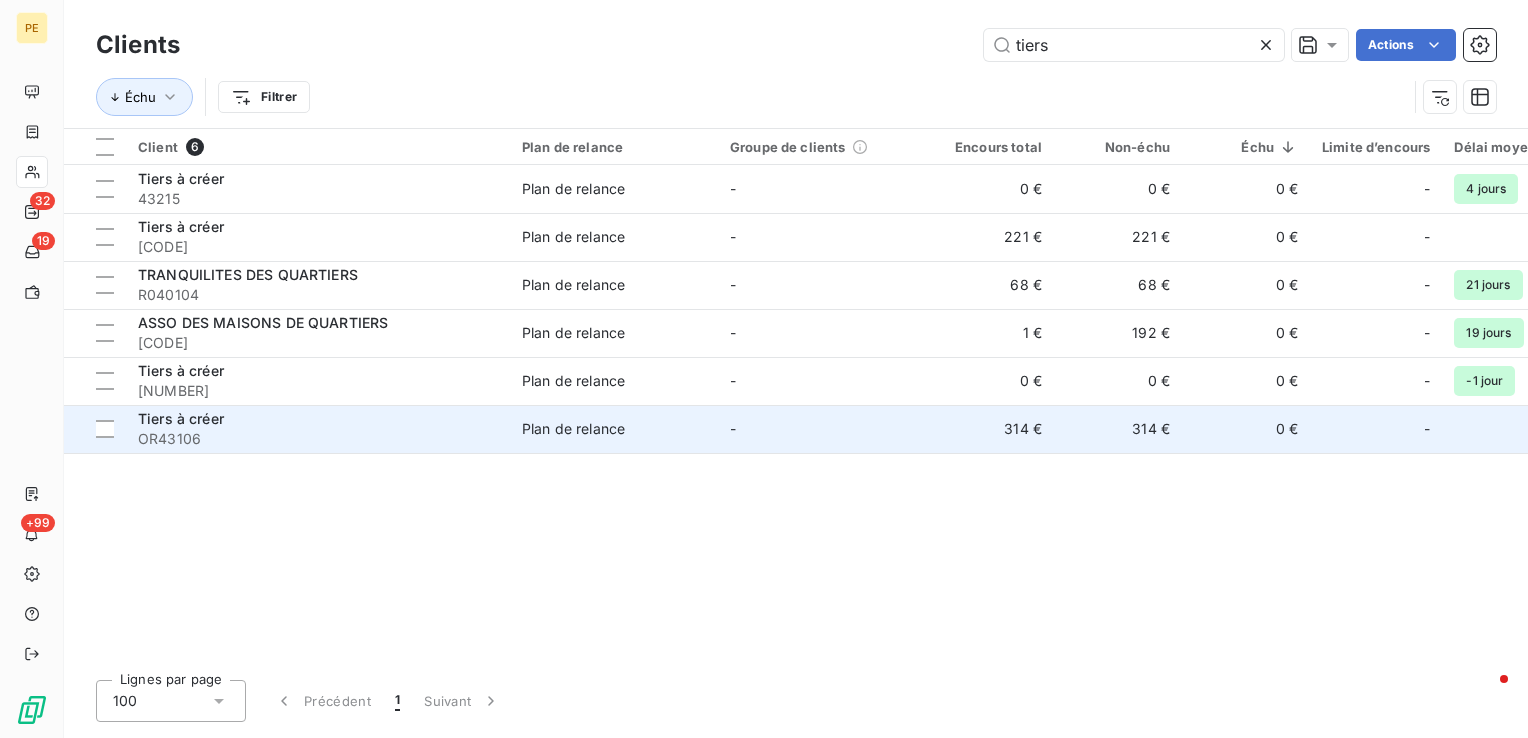 click on "OR43106" at bounding box center [318, 439] 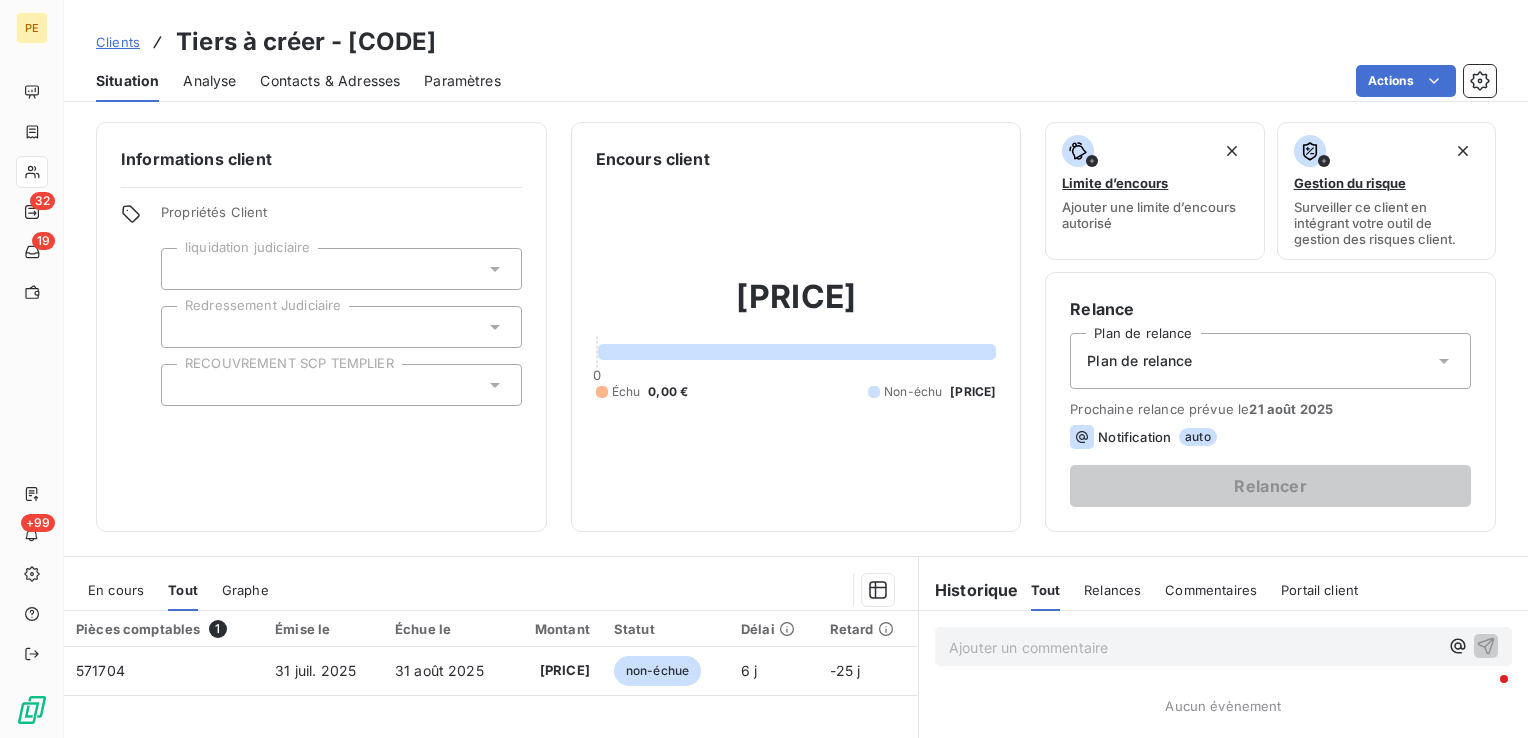 scroll, scrollTop: 100, scrollLeft: 0, axis: vertical 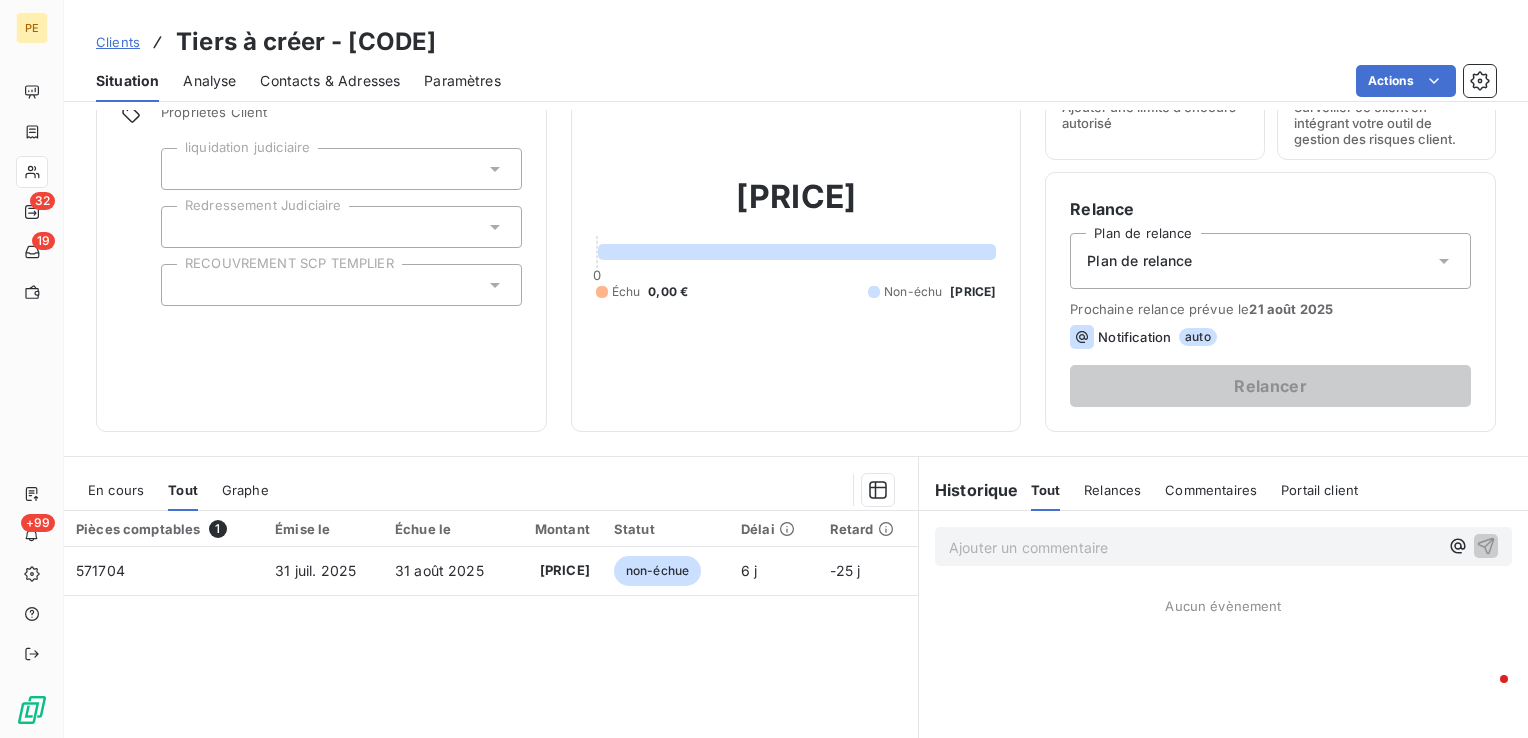 click on "Contacts & Adresses" at bounding box center (330, 81) 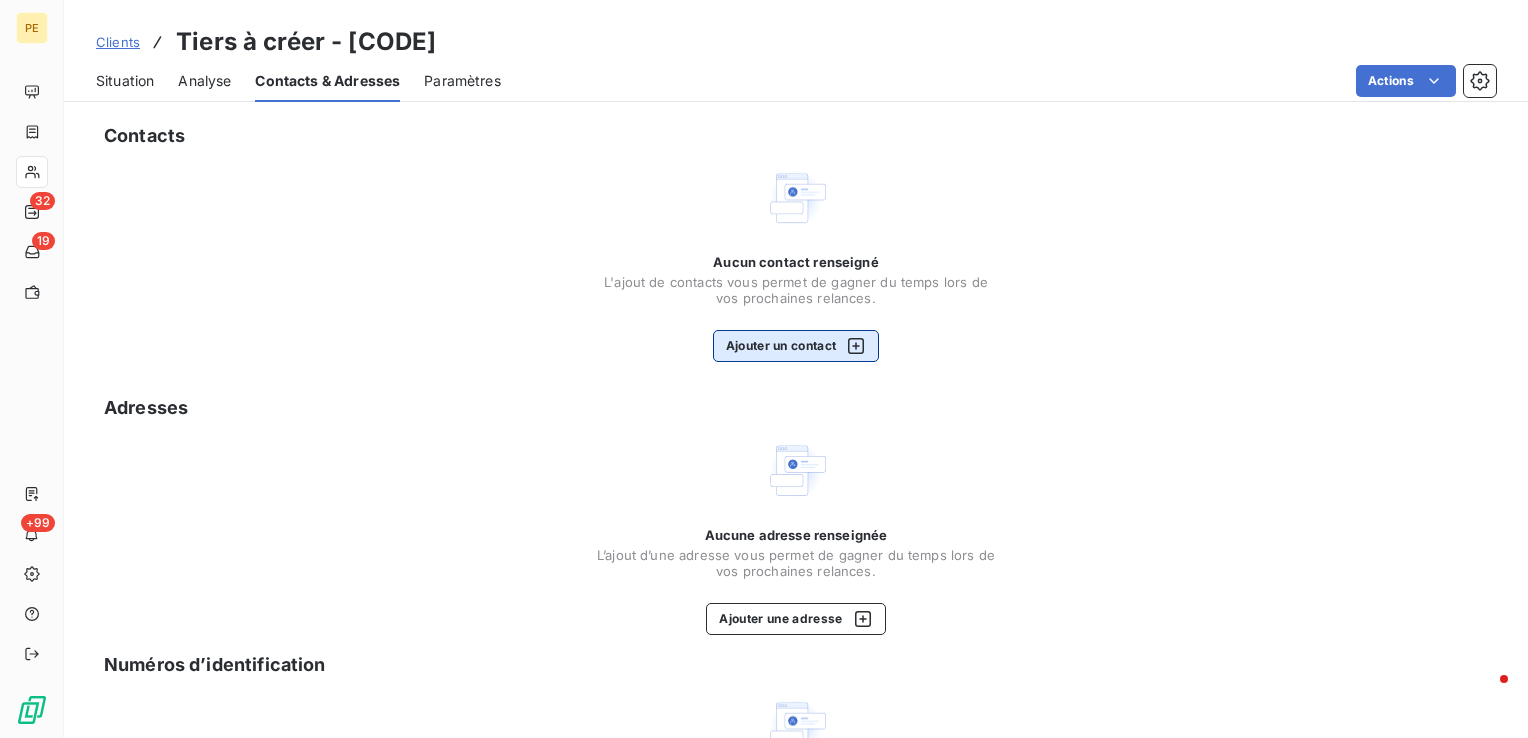 click 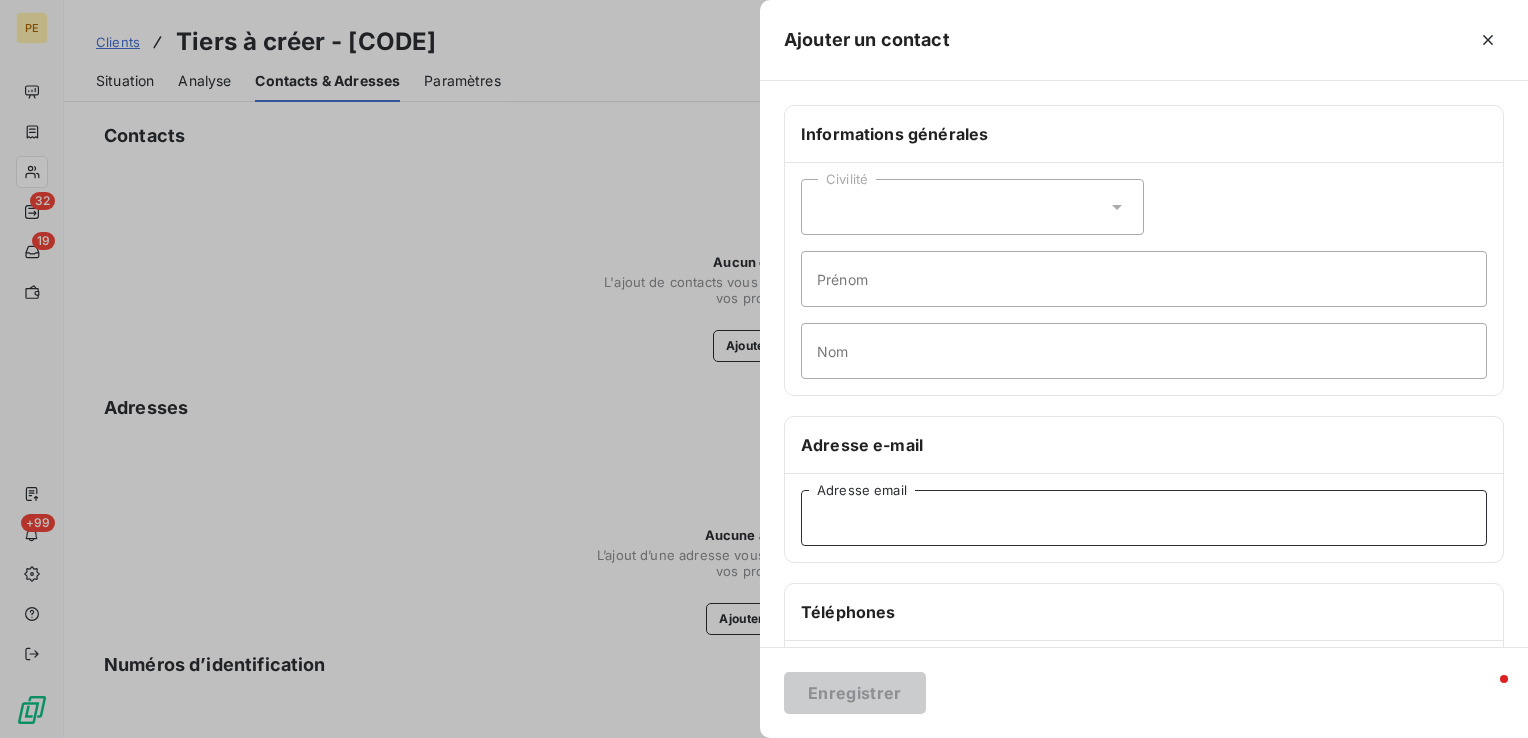 click on "Adresse email" at bounding box center [1144, 518] 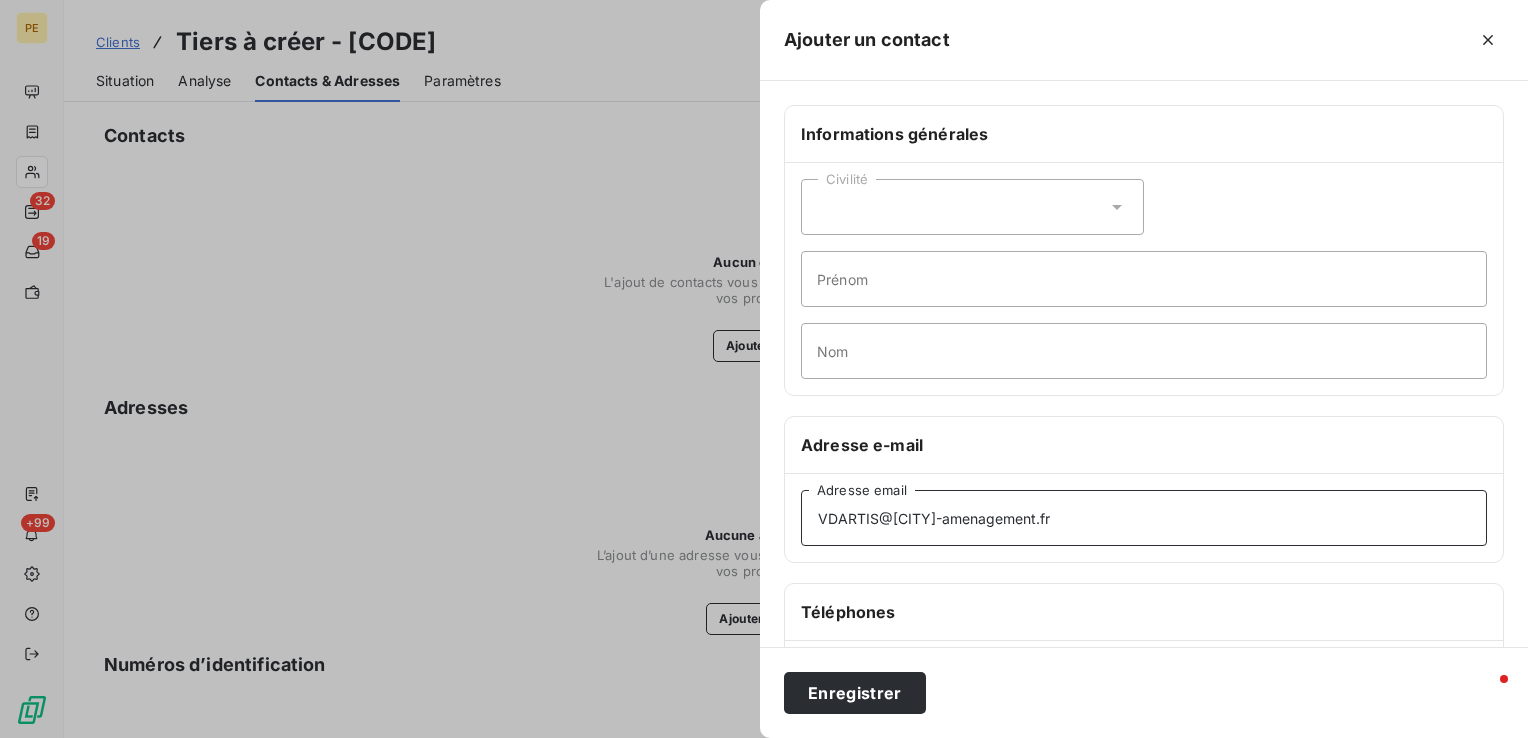 type on "VDARTIS@[CITY]-amenagement.fr" 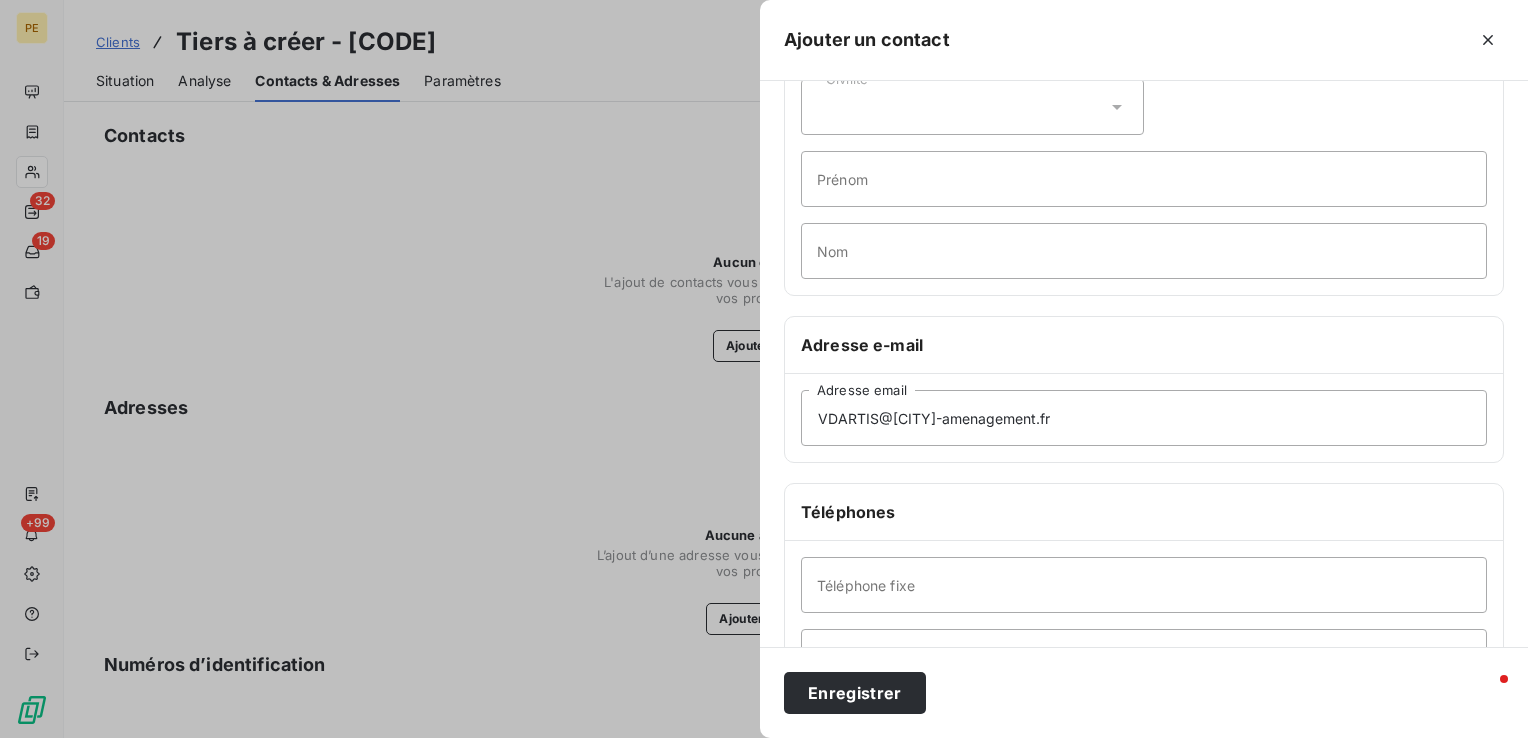 scroll, scrollTop: 300, scrollLeft: 0, axis: vertical 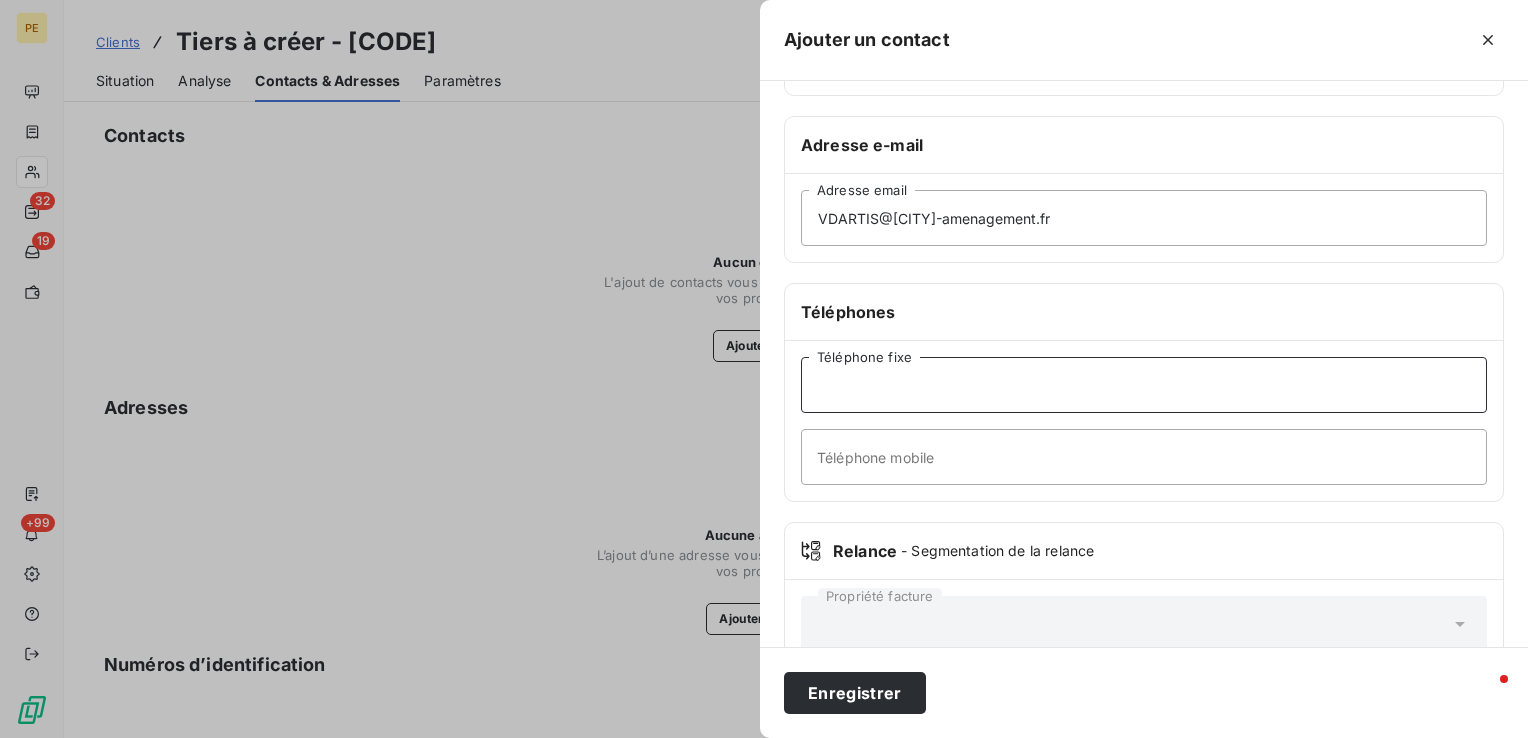 click on "Téléphone fixe" at bounding box center [1144, 385] 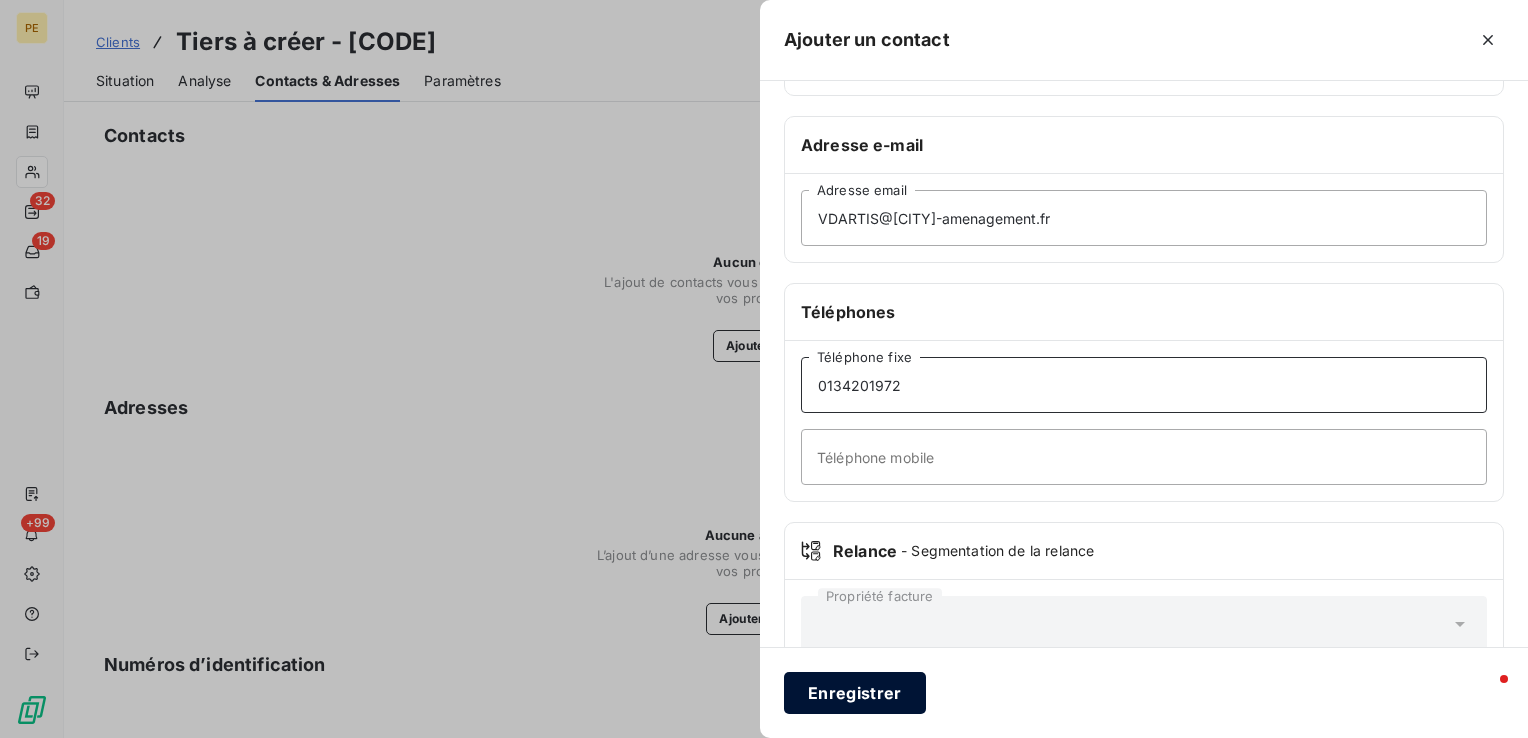 type on "0134201972" 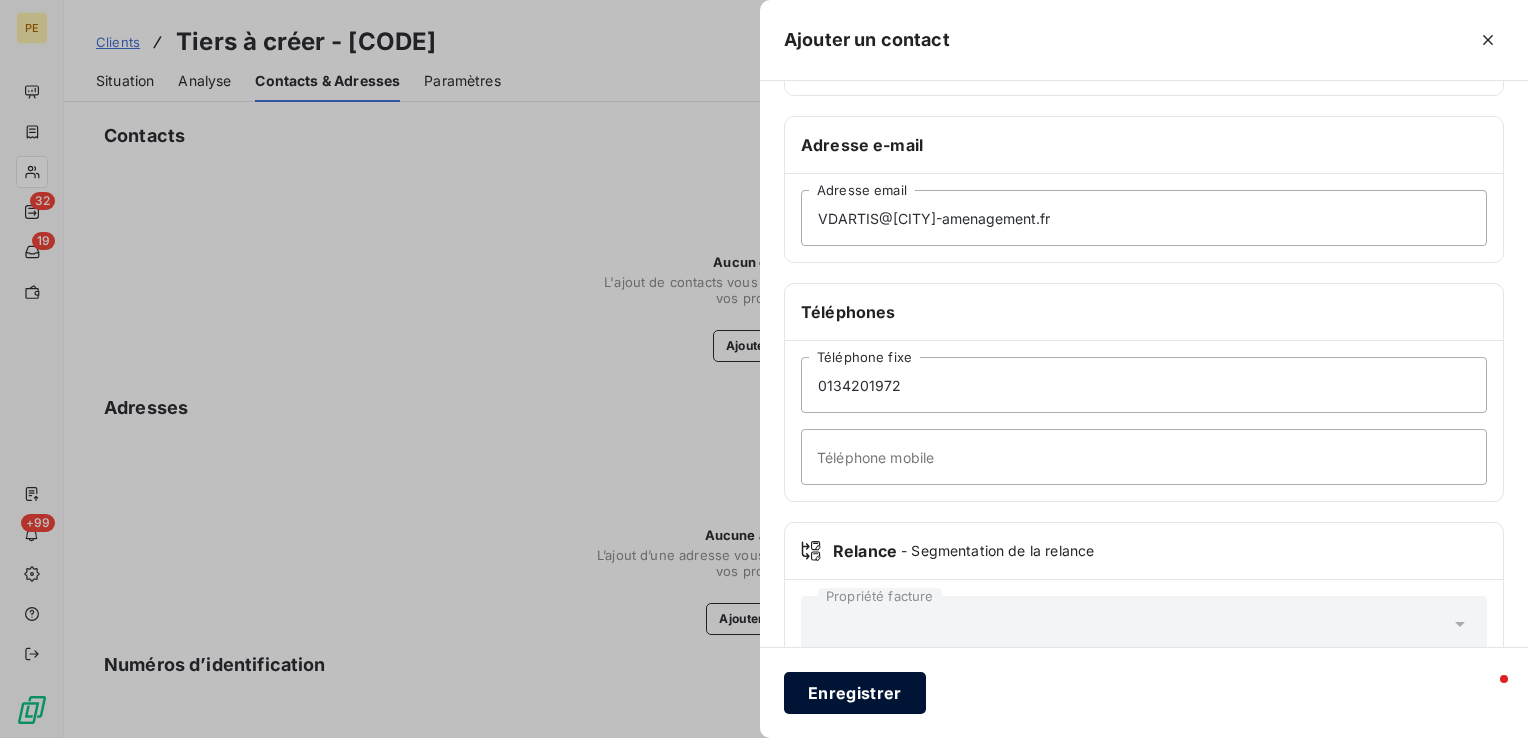 click on "Enregistrer" at bounding box center (855, 693) 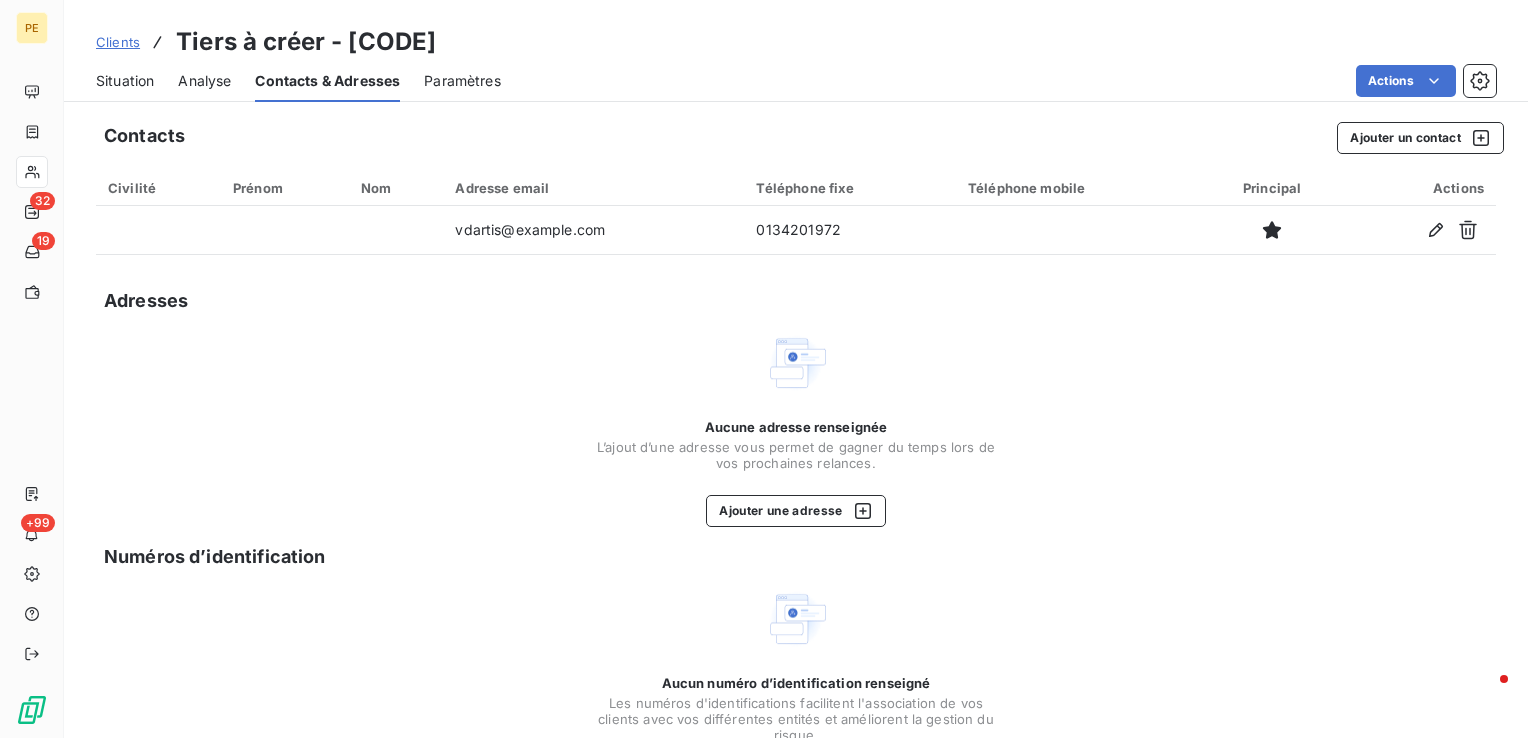 click on "Situation" at bounding box center [125, 81] 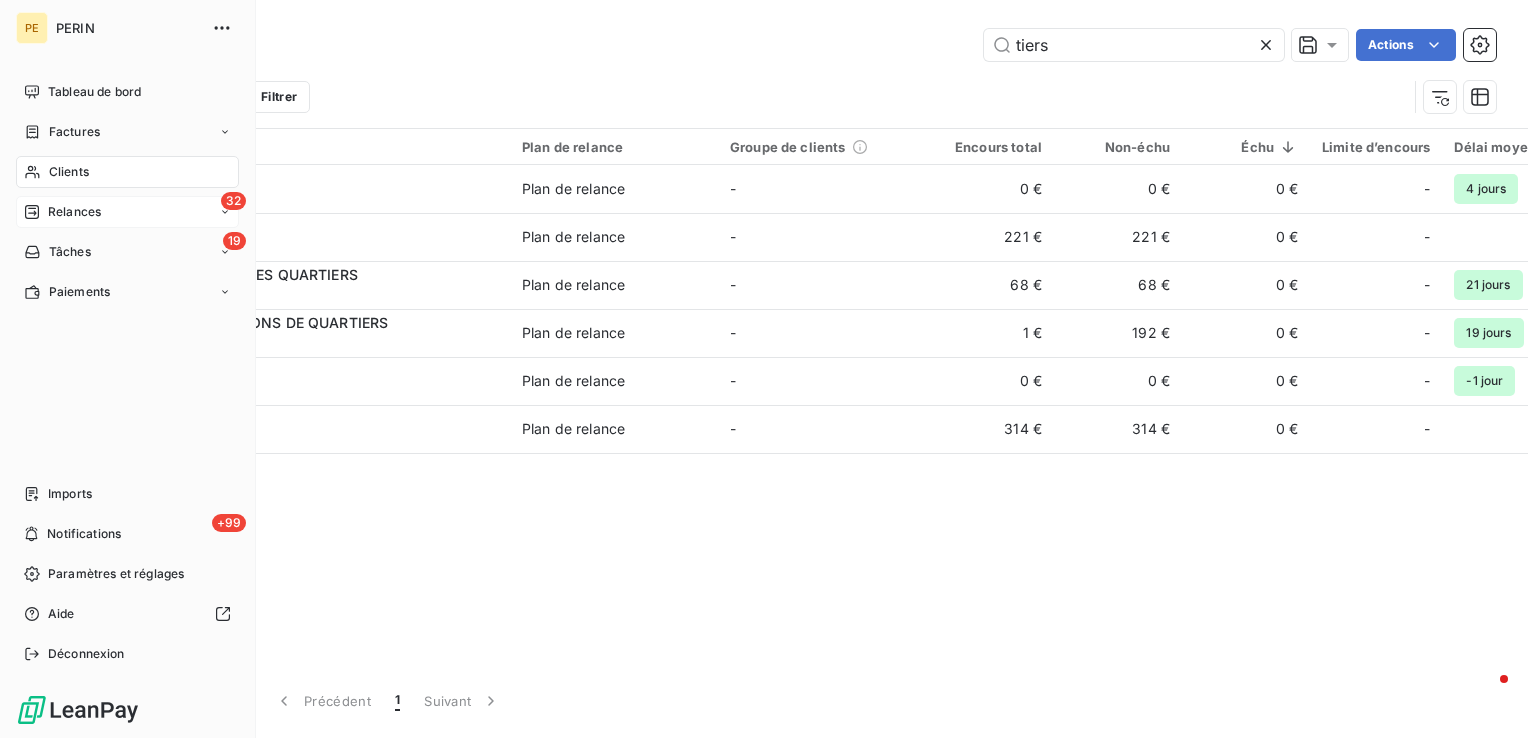 click on "[NUMBER] Relances" at bounding box center (127, 212) 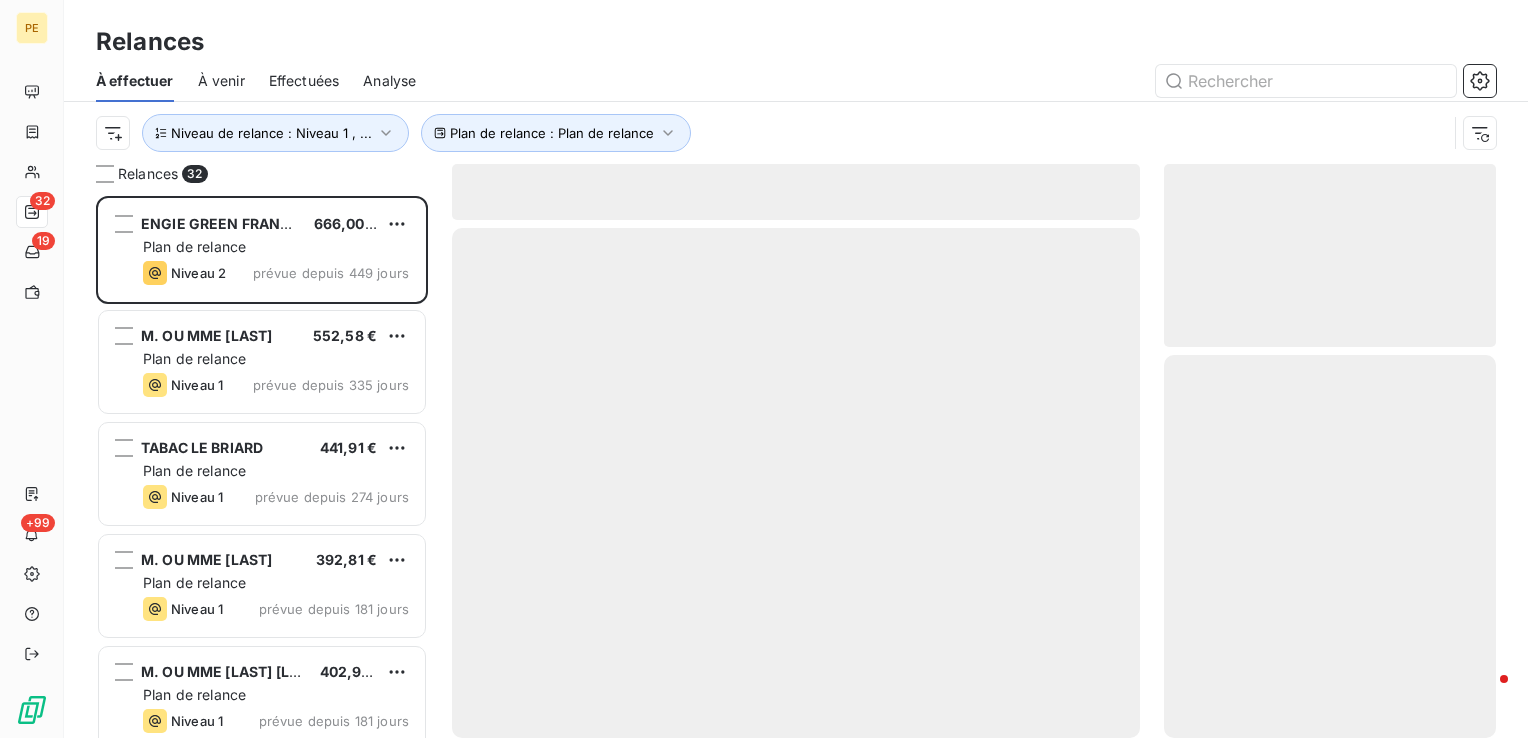 scroll, scrollTop: 16, scrollLeft: 16, axis: both 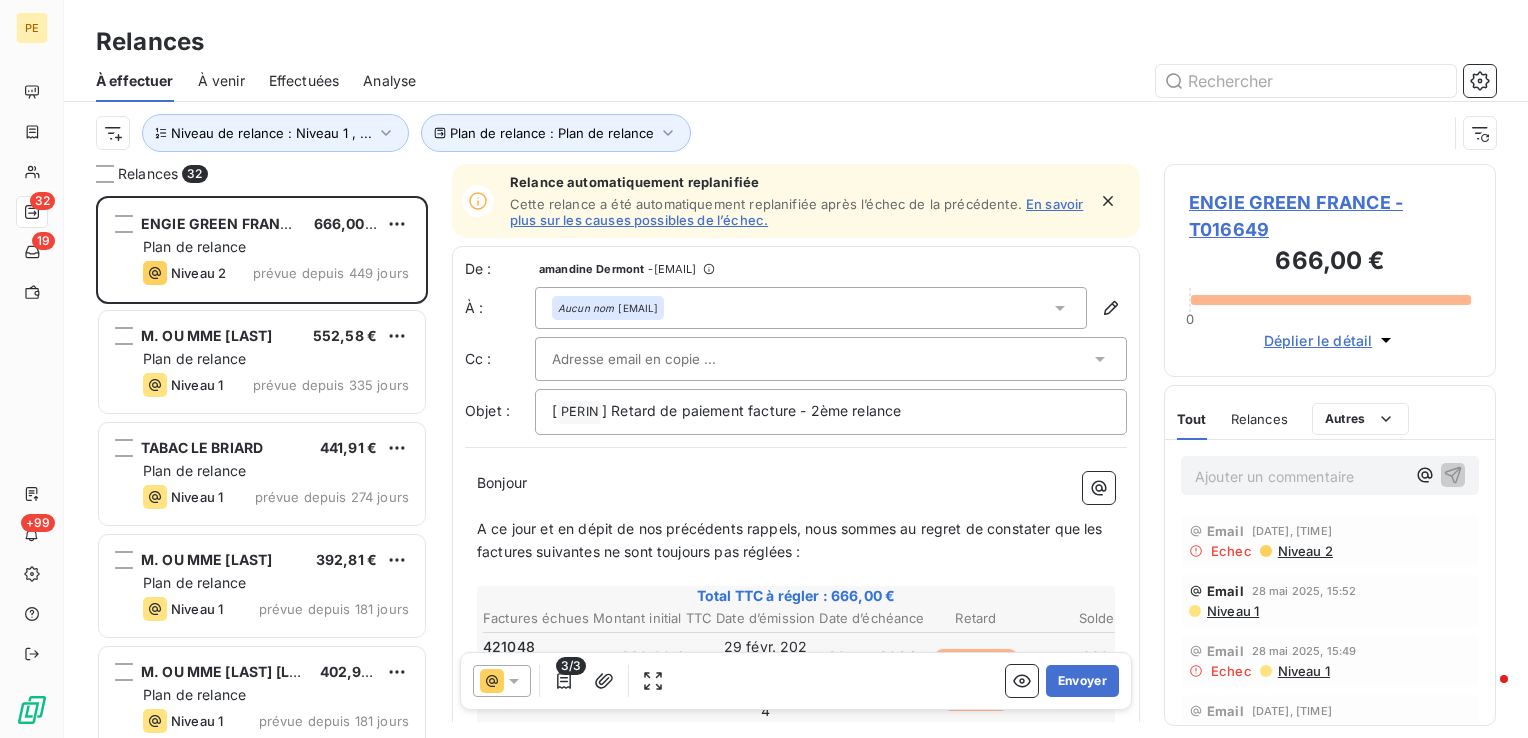 click on "À effectuer À venir Effectuées Analyse" at bounding box center (796, 81) 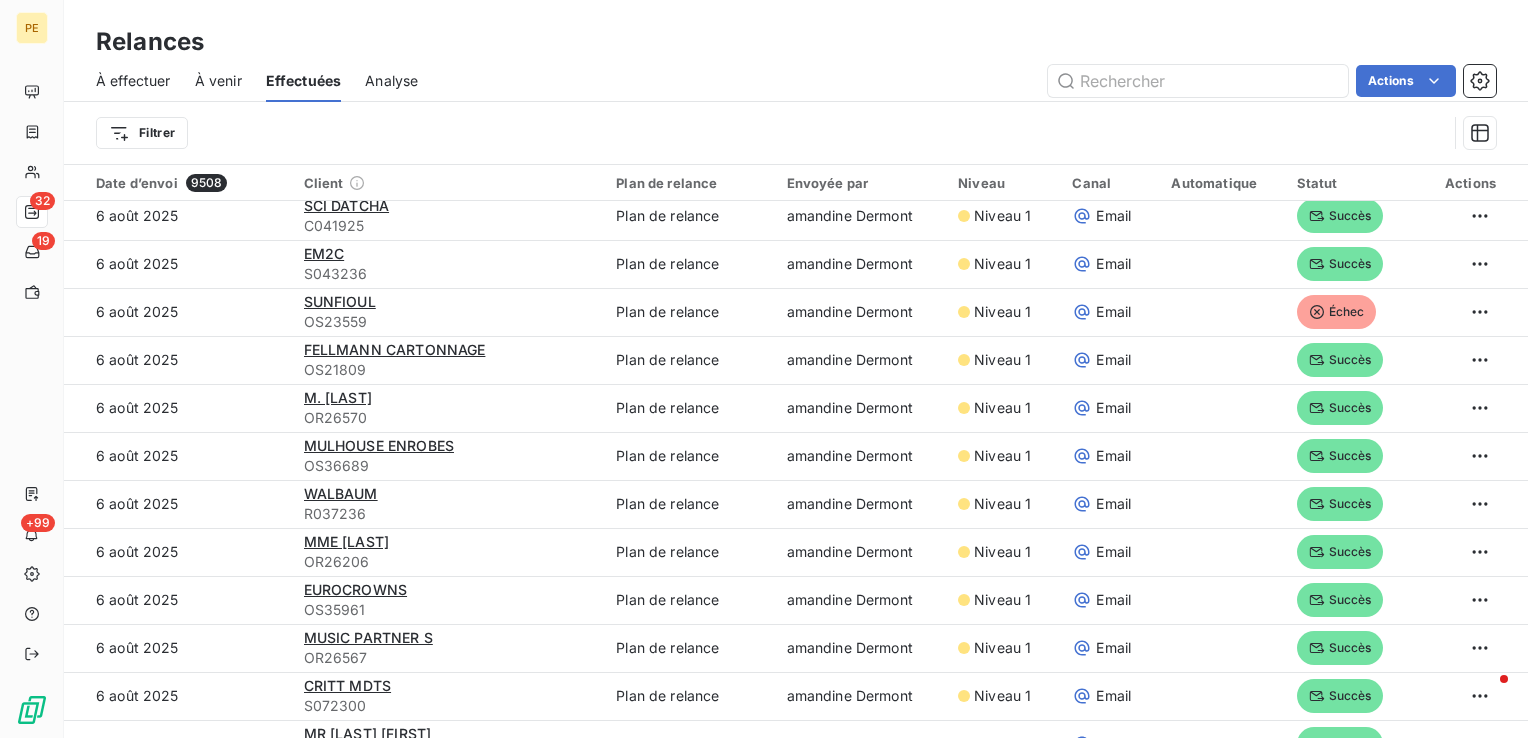 scroll, scrollTop: 4263, scrollLeft: 0, axis: vertical 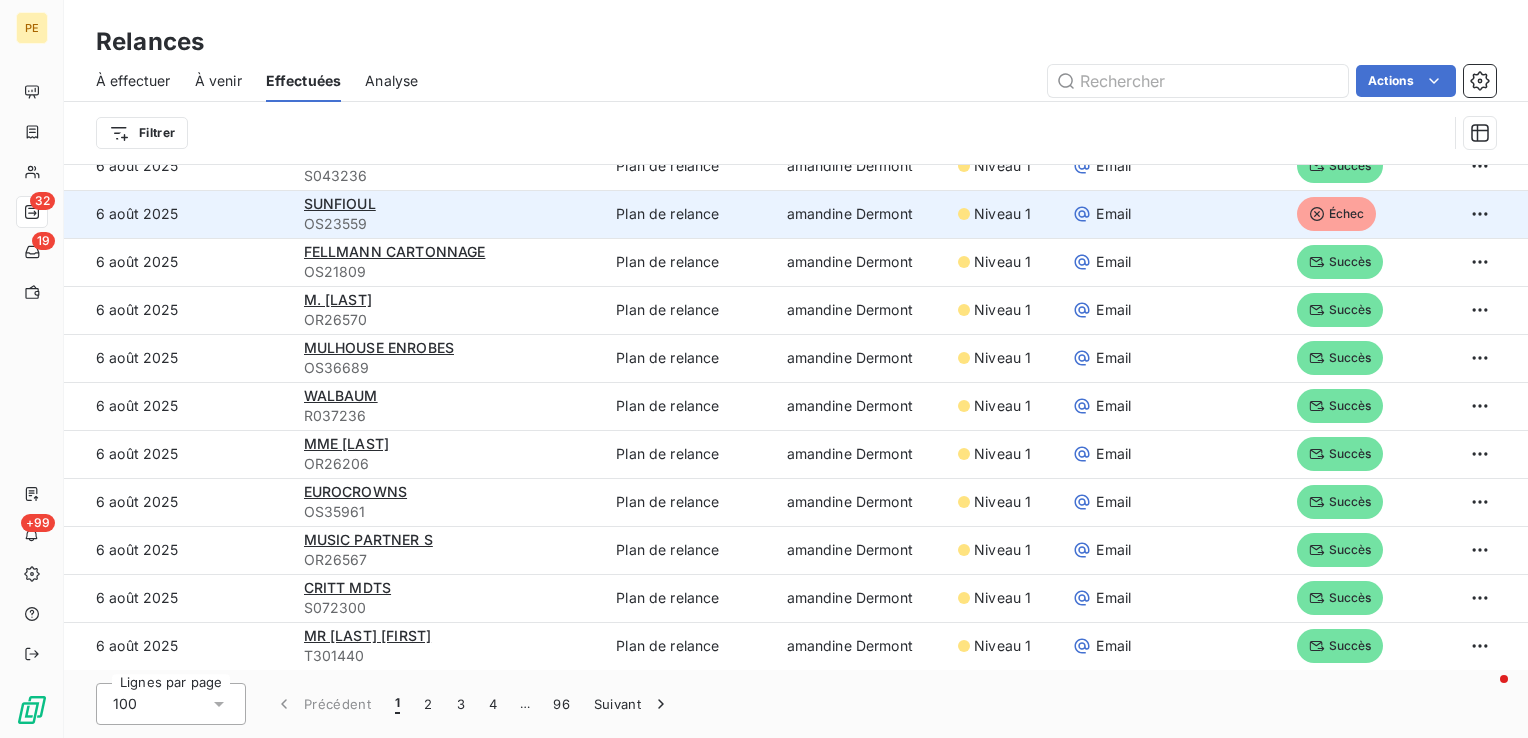 click on "Échec" at bounding box center (1337, 214) 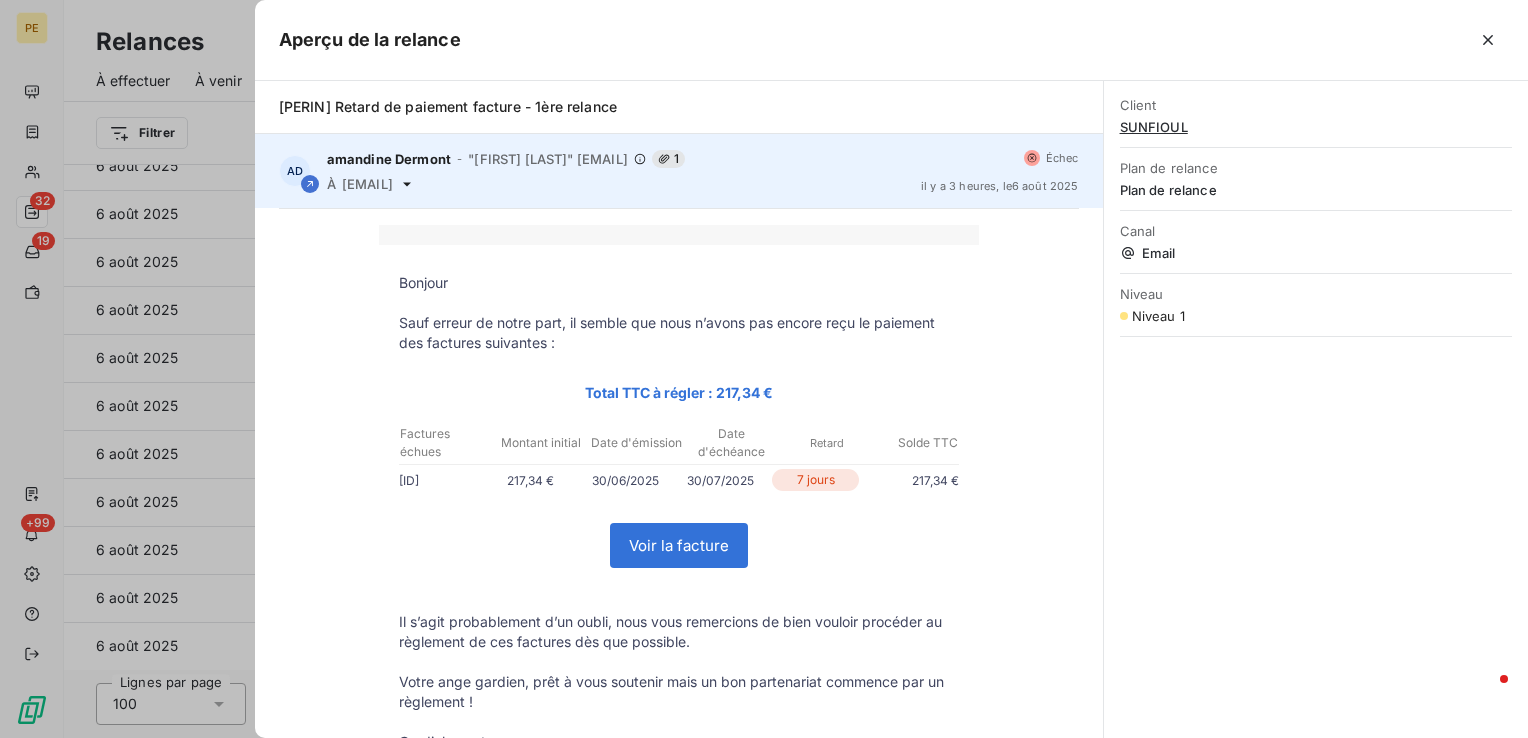 click 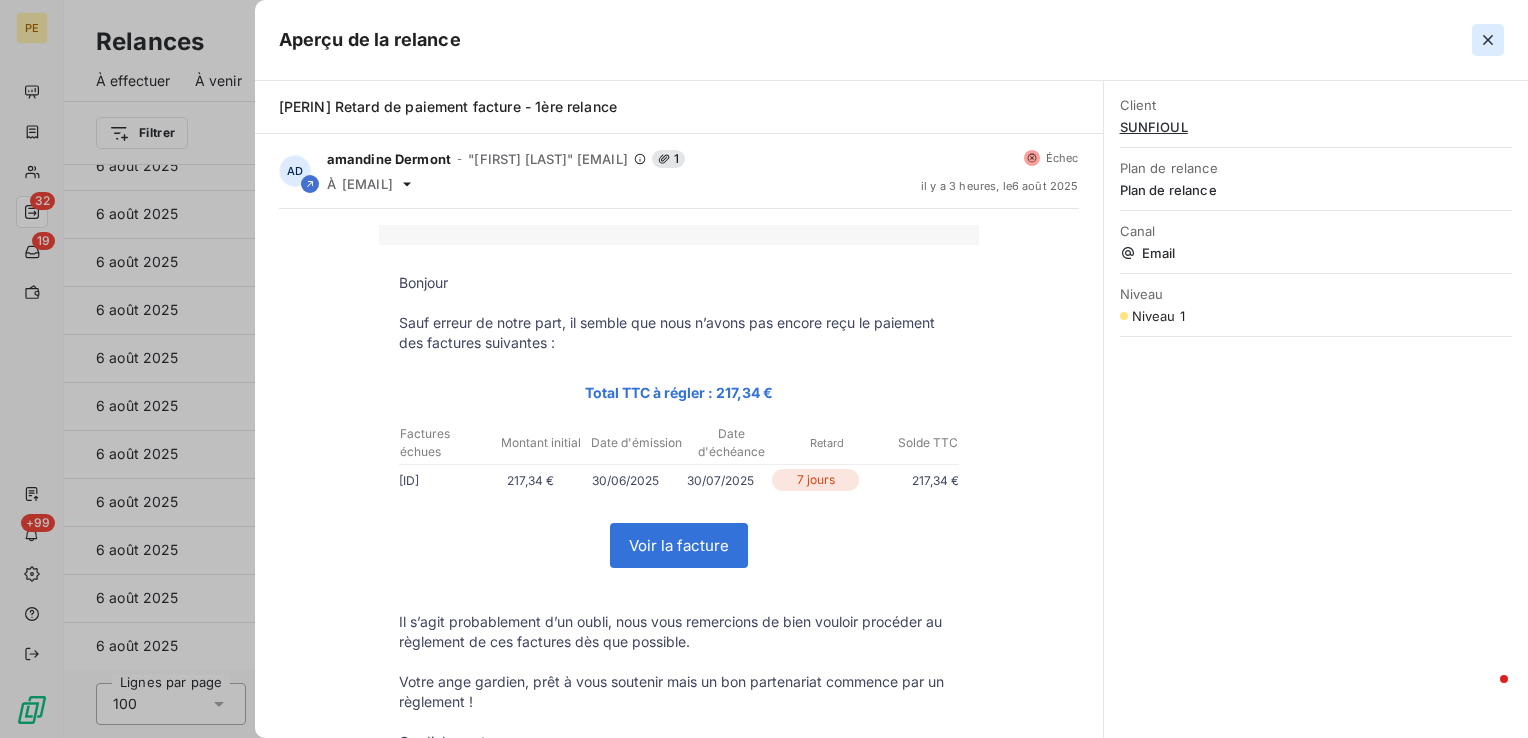 click 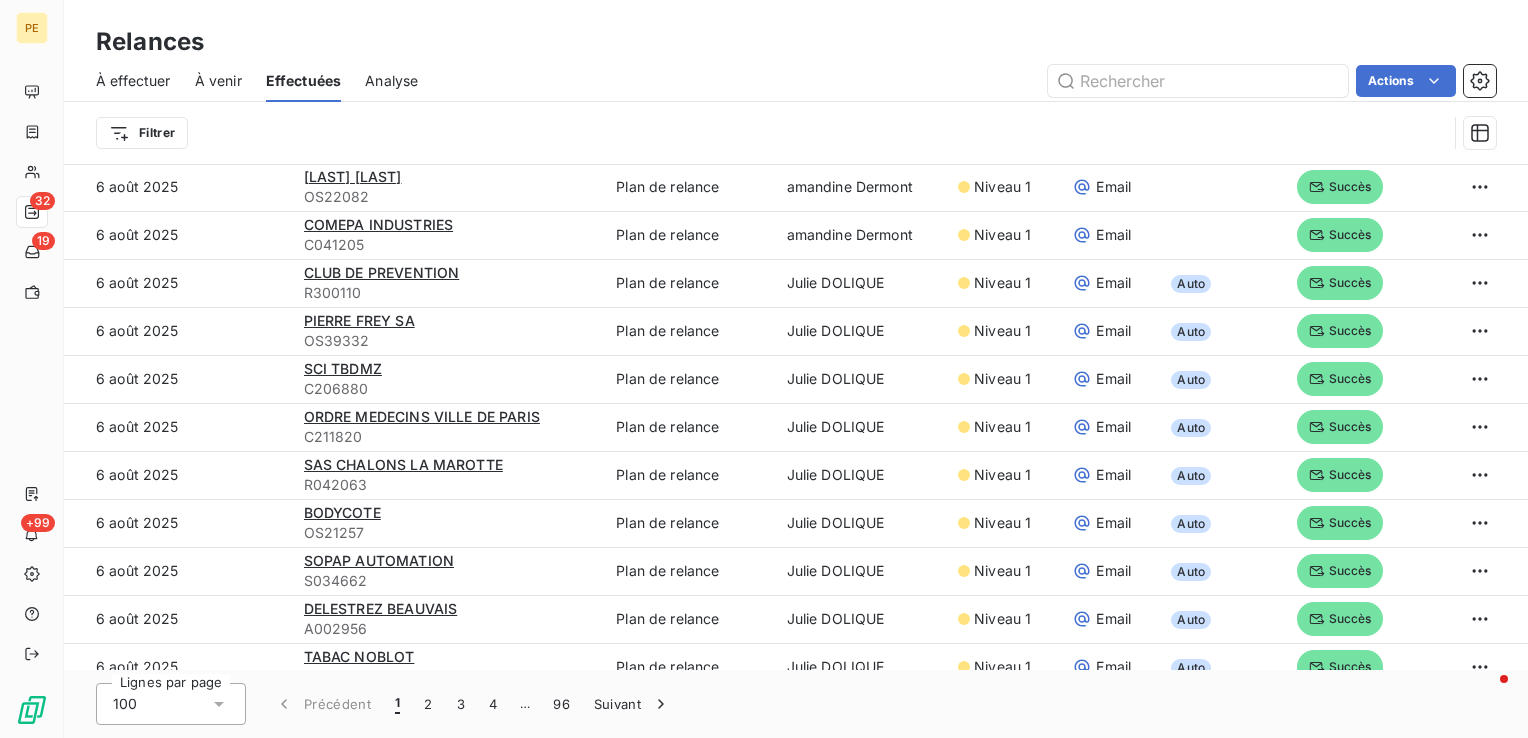 scroll, scrollTop: 0, scrollLeft: 0, axis: both 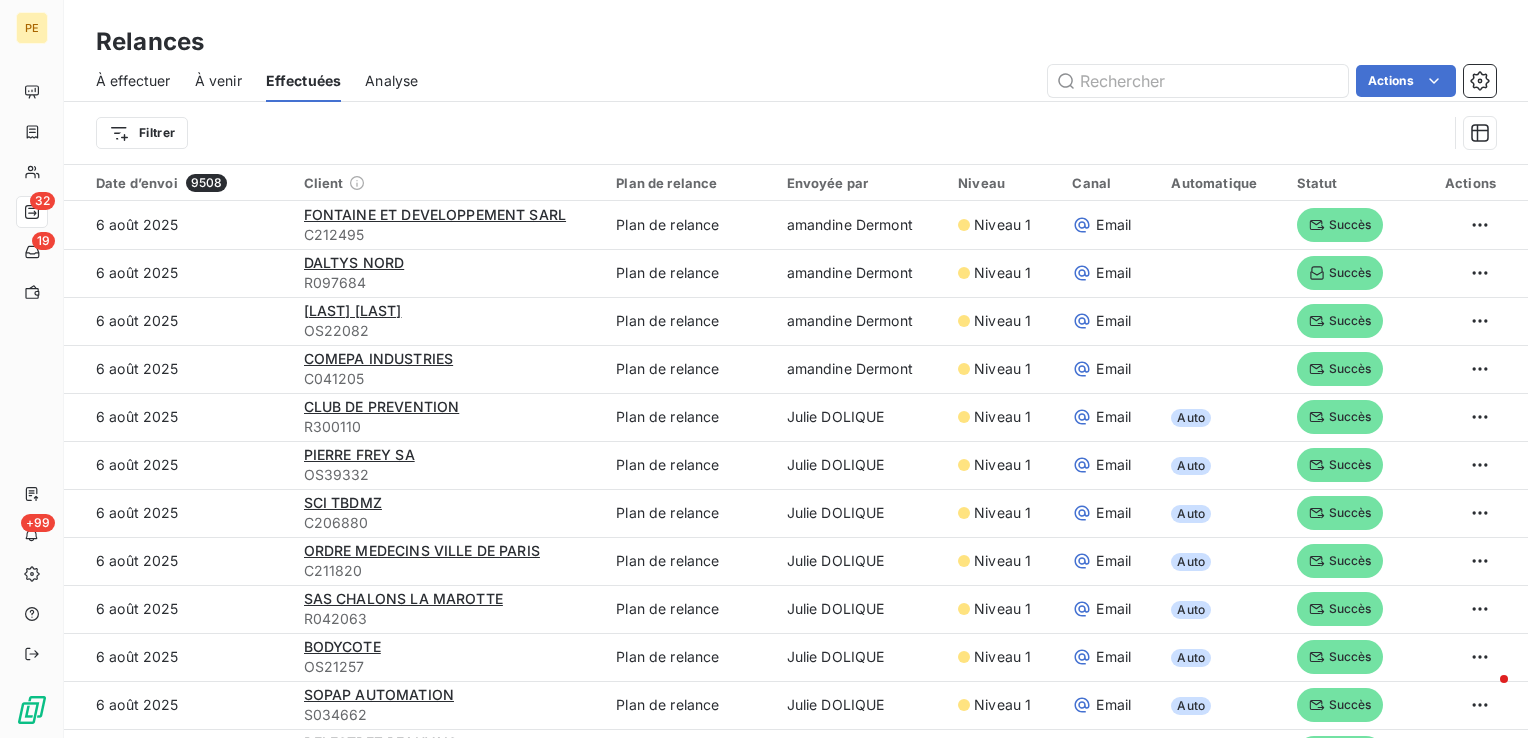 click on "Analyse" at bounding box center [391, 81] 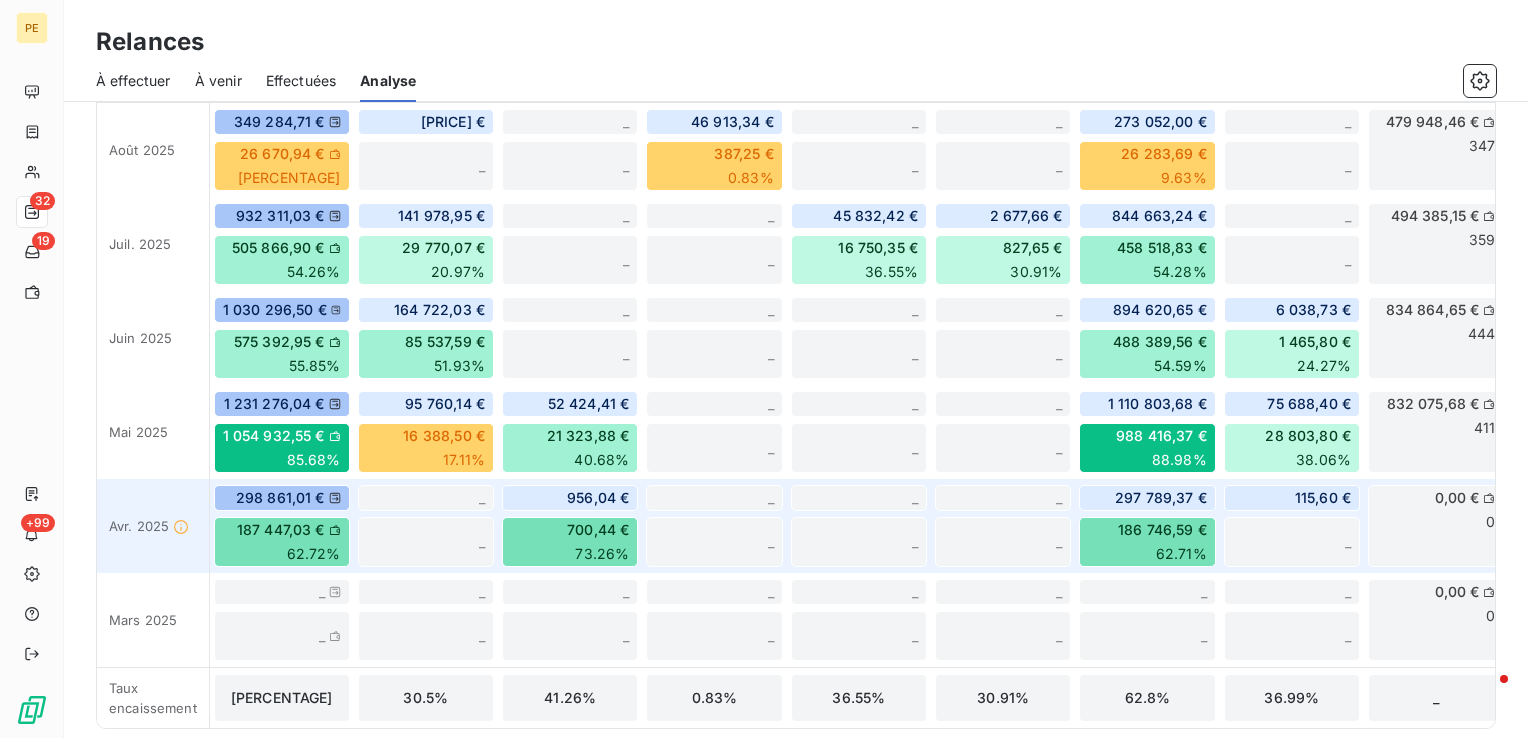 scroll, scrollTop: 367, scrollLeft: 0, axis: vertical 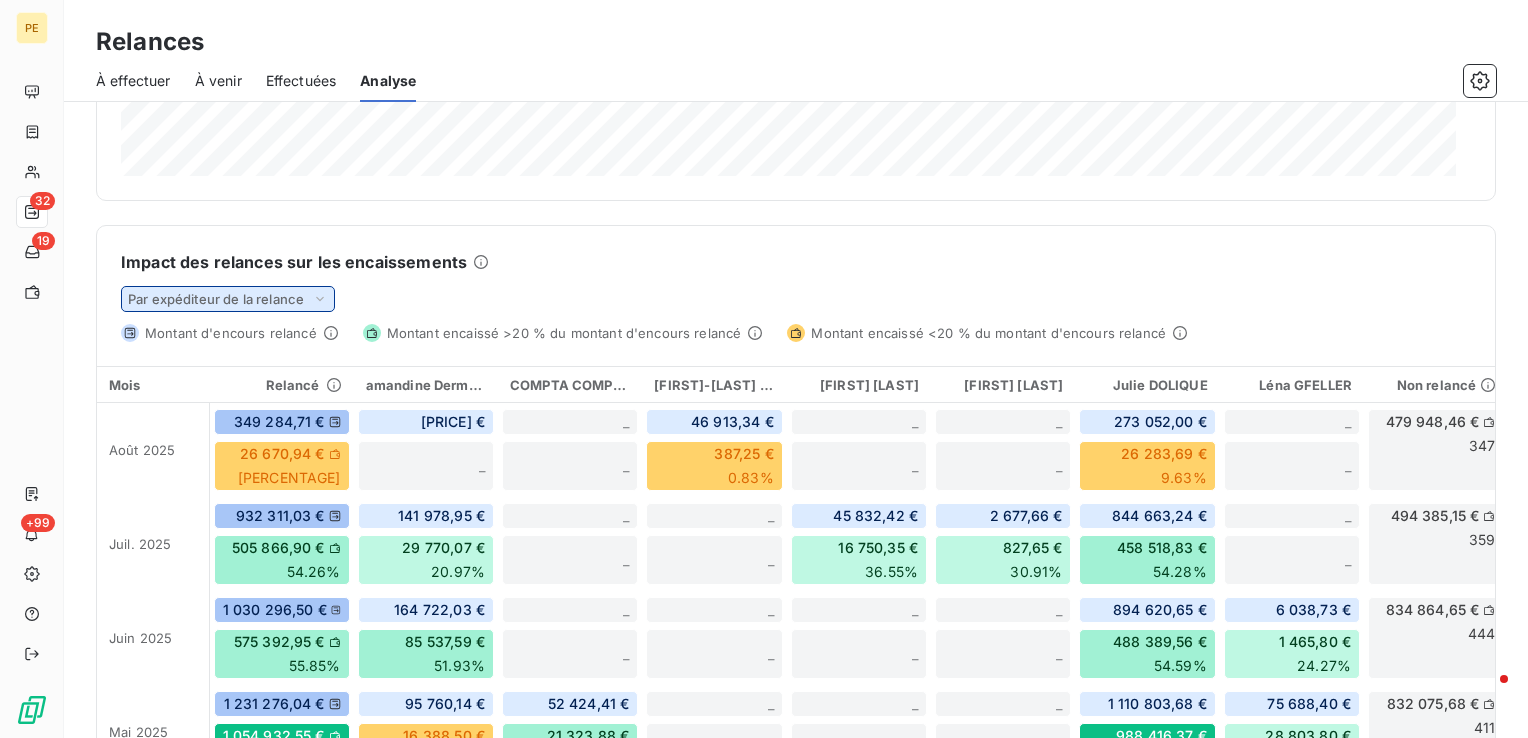 click 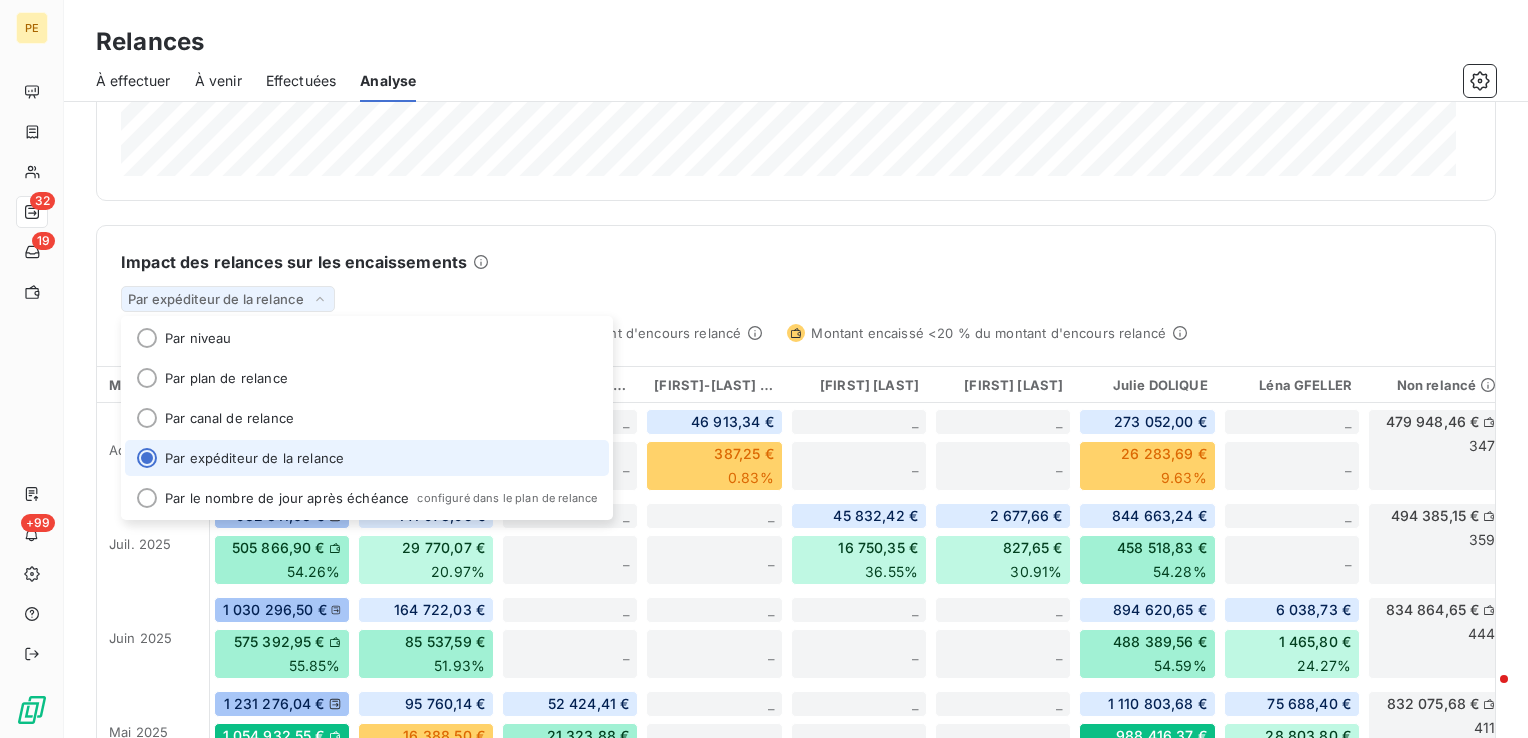 click on "Impact des relances sur les encaissements" at bounding box center (796, 262) 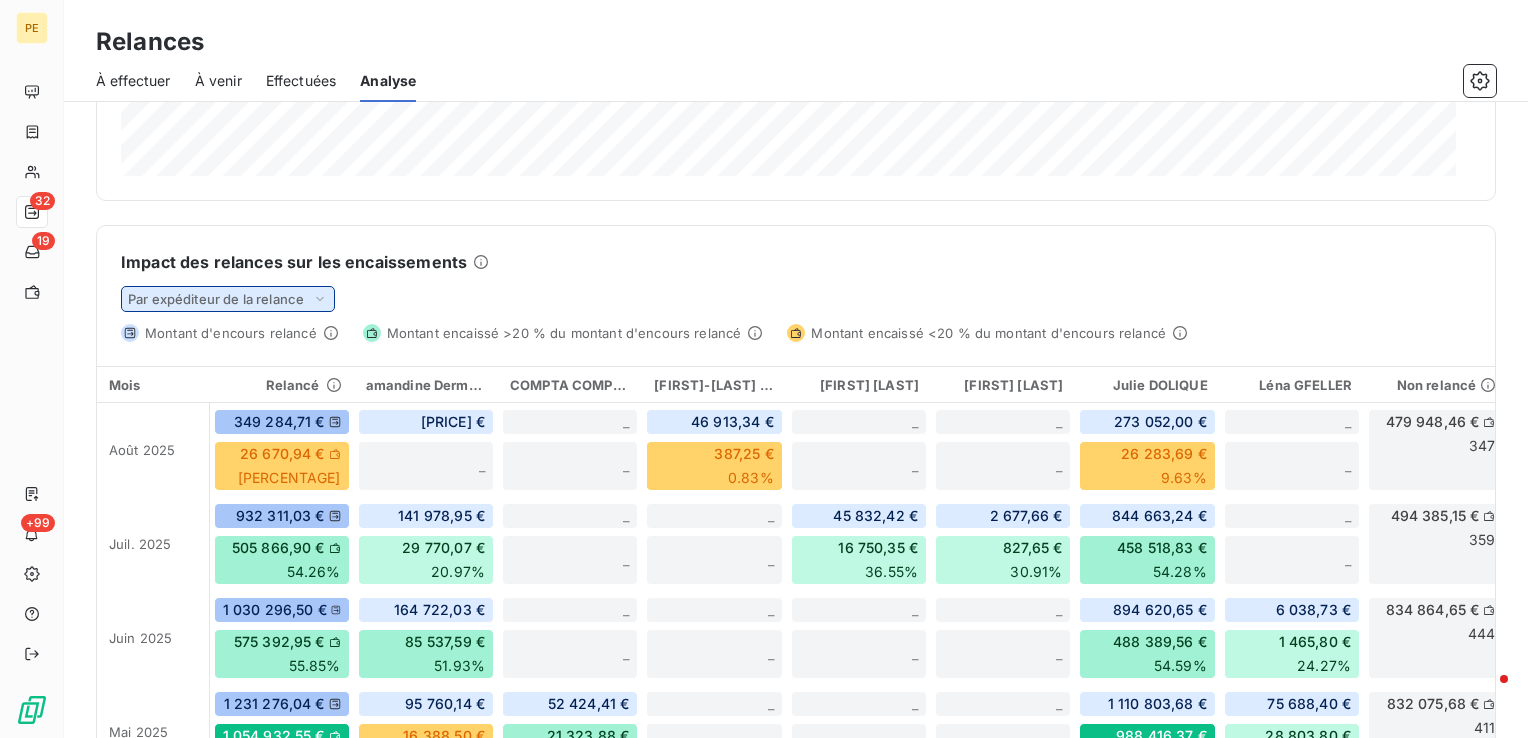 click on "Par expéditeur de la relance" at bounding box center (228, 299) 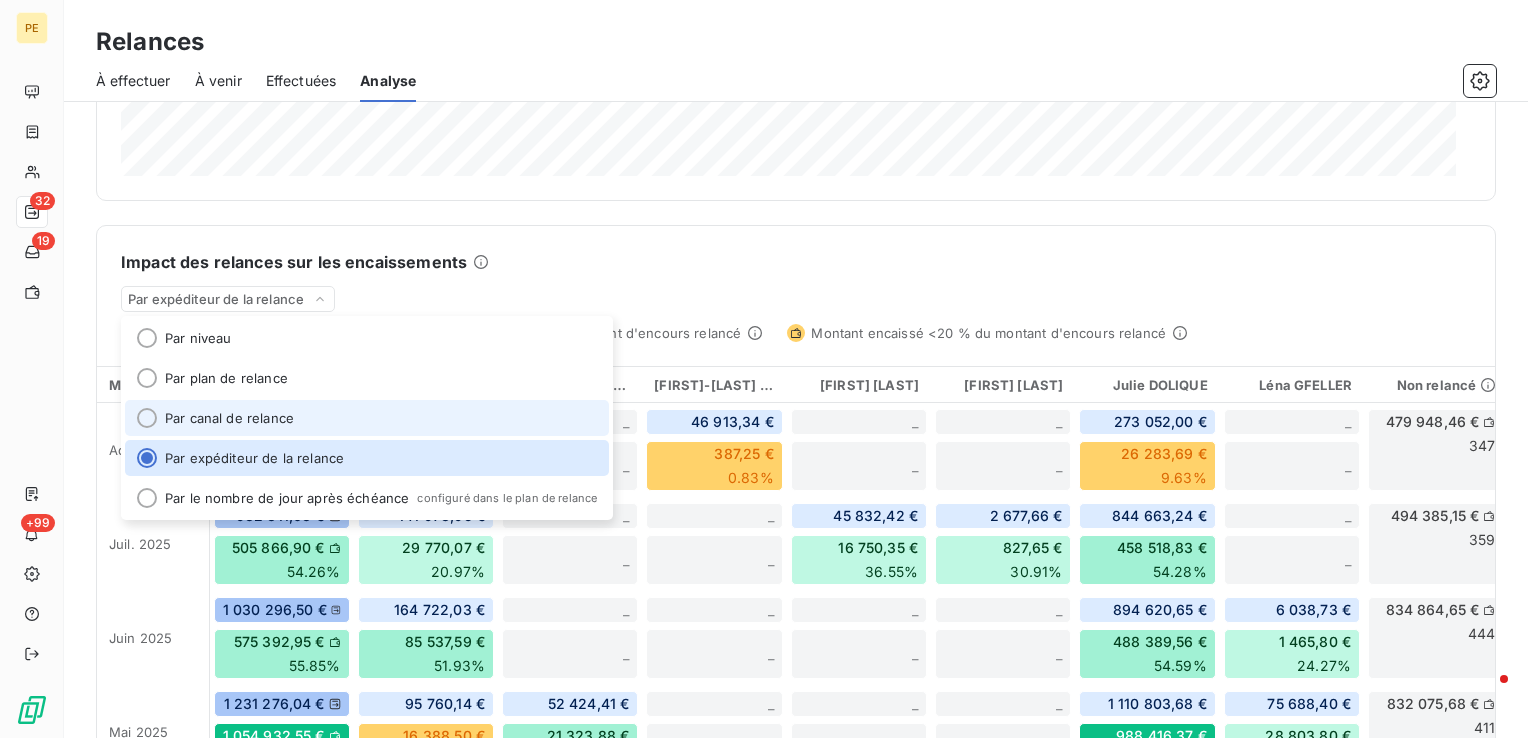 click on "Par canal de relance" at bounding box center [367, 418] 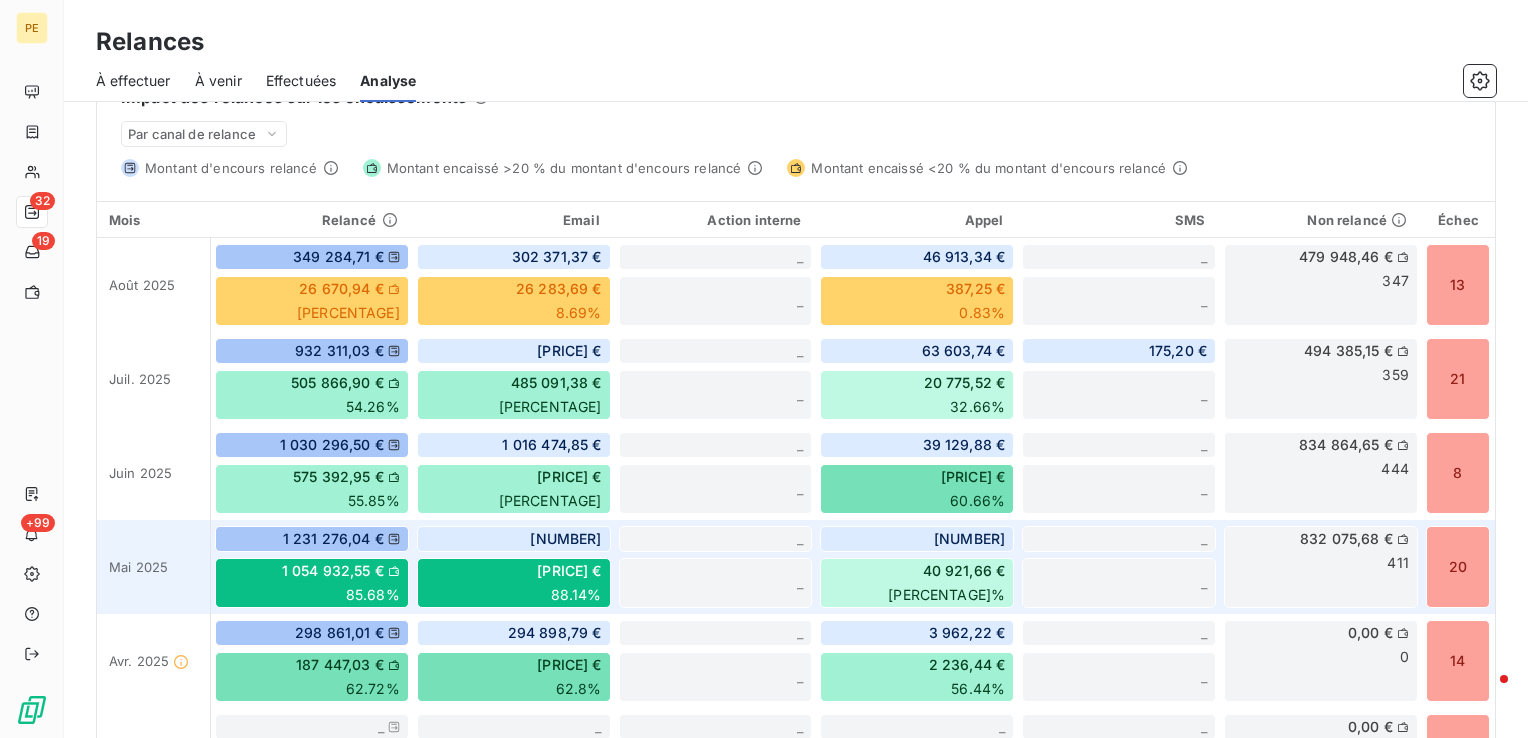 scroll, scrollTop: 567, scrollLeft: 0, axis: vertical 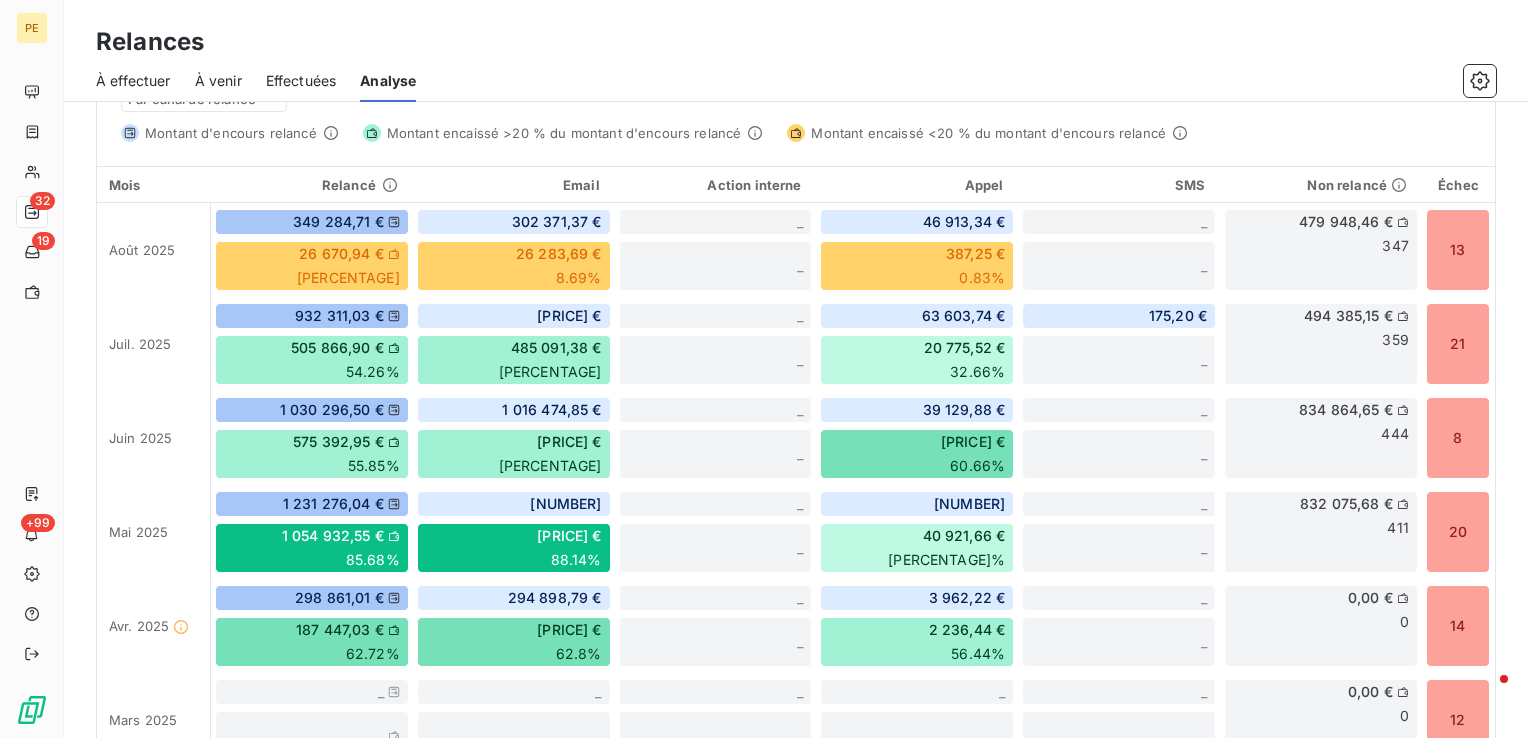click on "À effectuer" at bounding box center [133, 81] 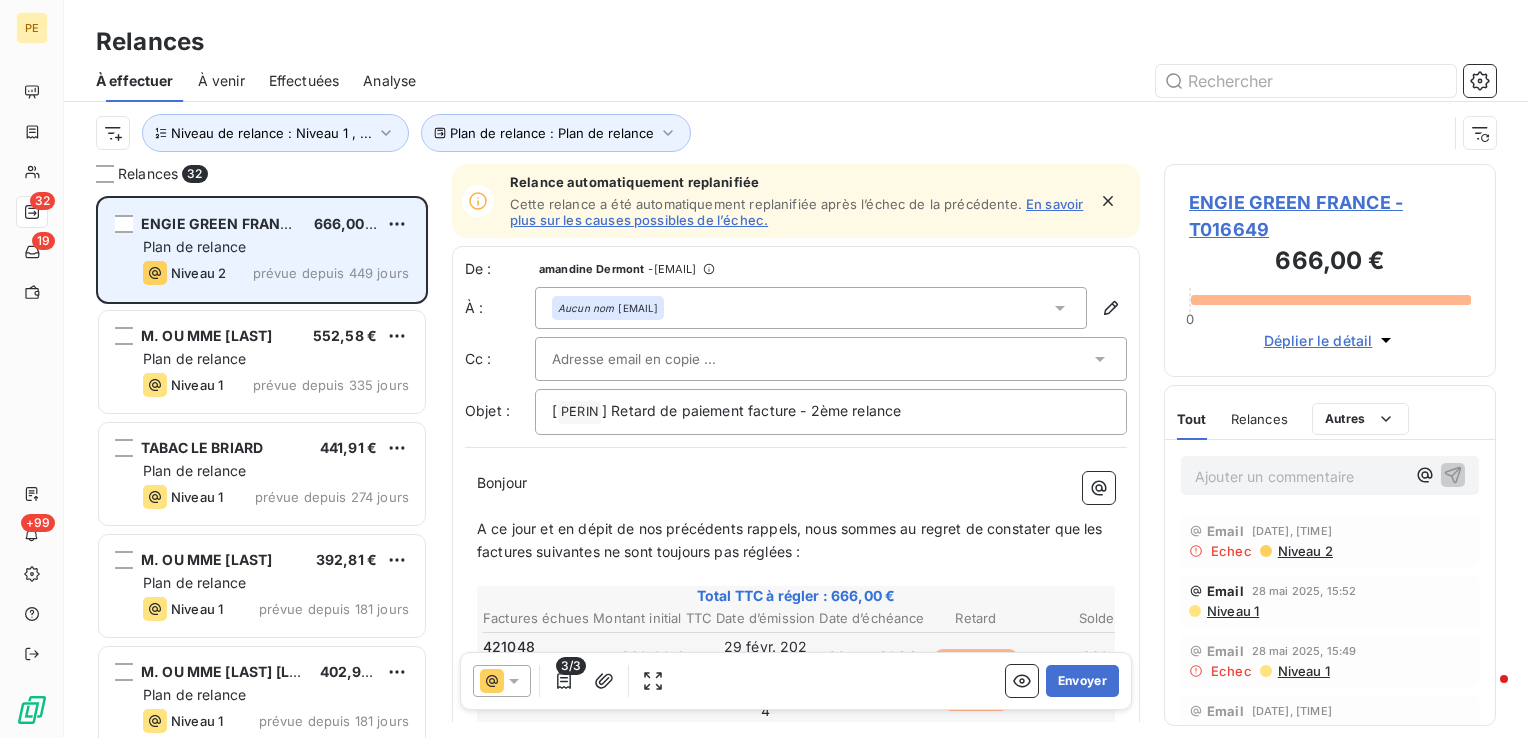 scroll, scrollTop: 16, scrollLeft: 16, axis: both 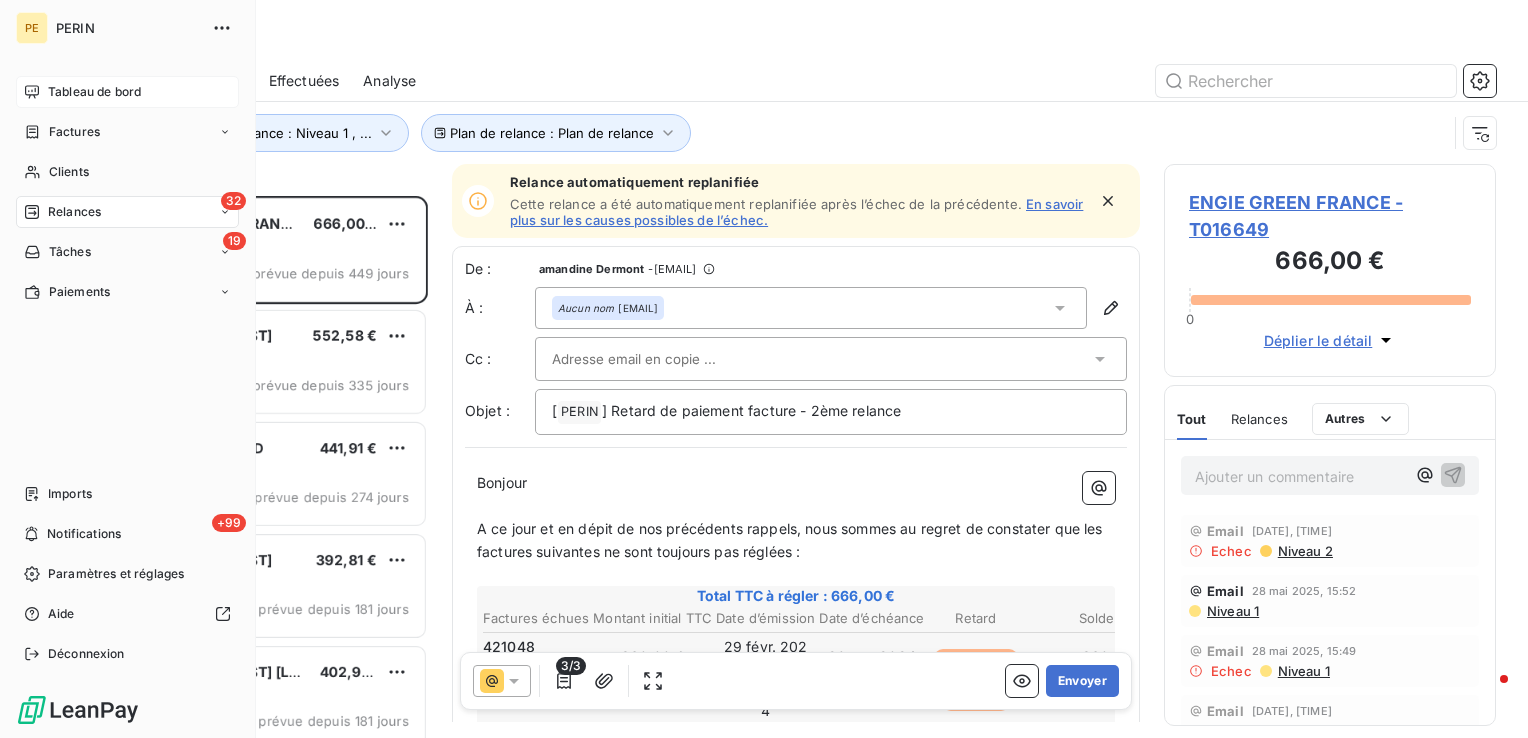 click on "Tableau de bord" at bounding box center (94, 92) 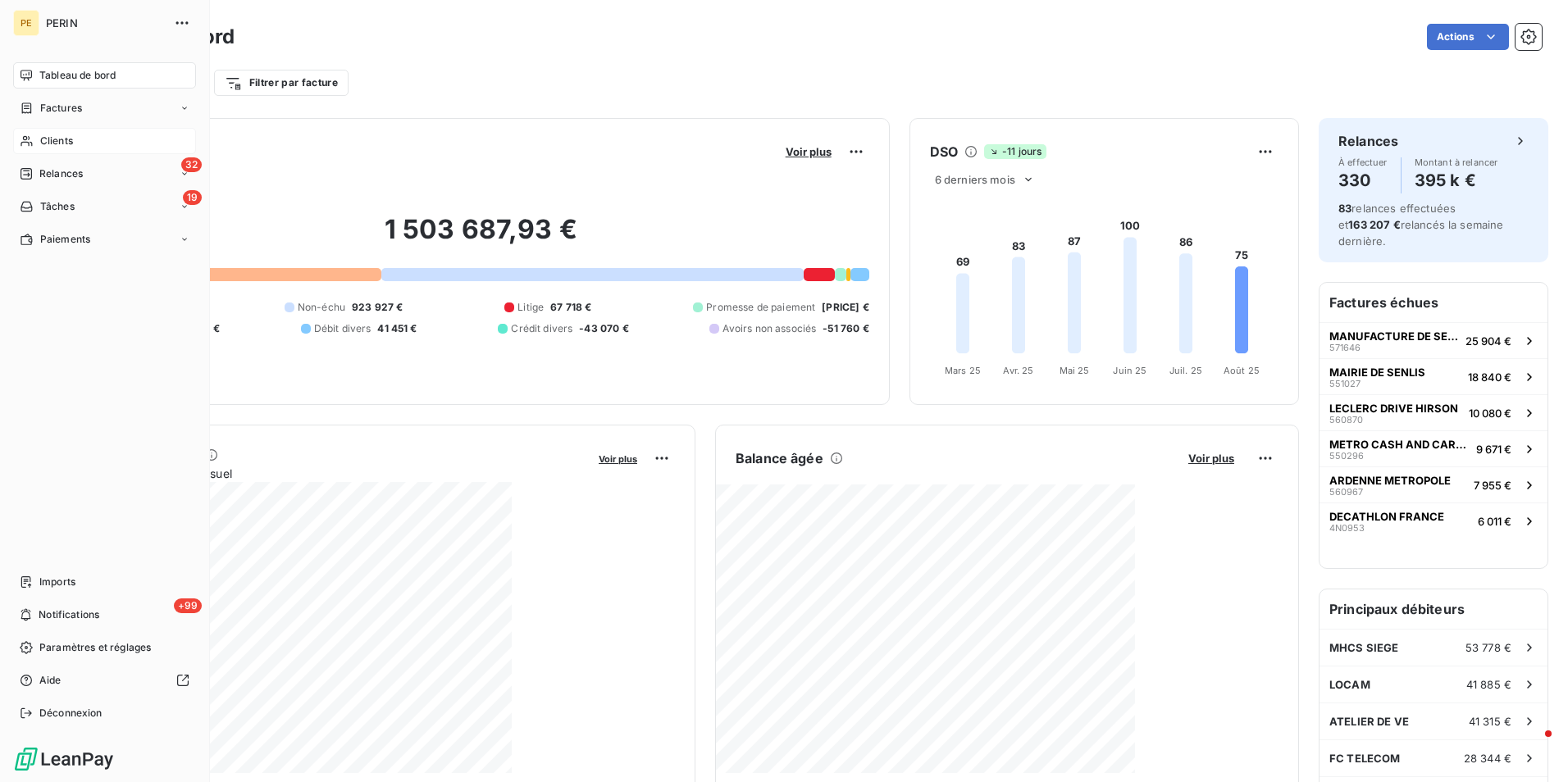 drag, startPoint x: 54, startPoint y: 141, endPoint x: 168, endPoint y: 139, distance: 114.01754 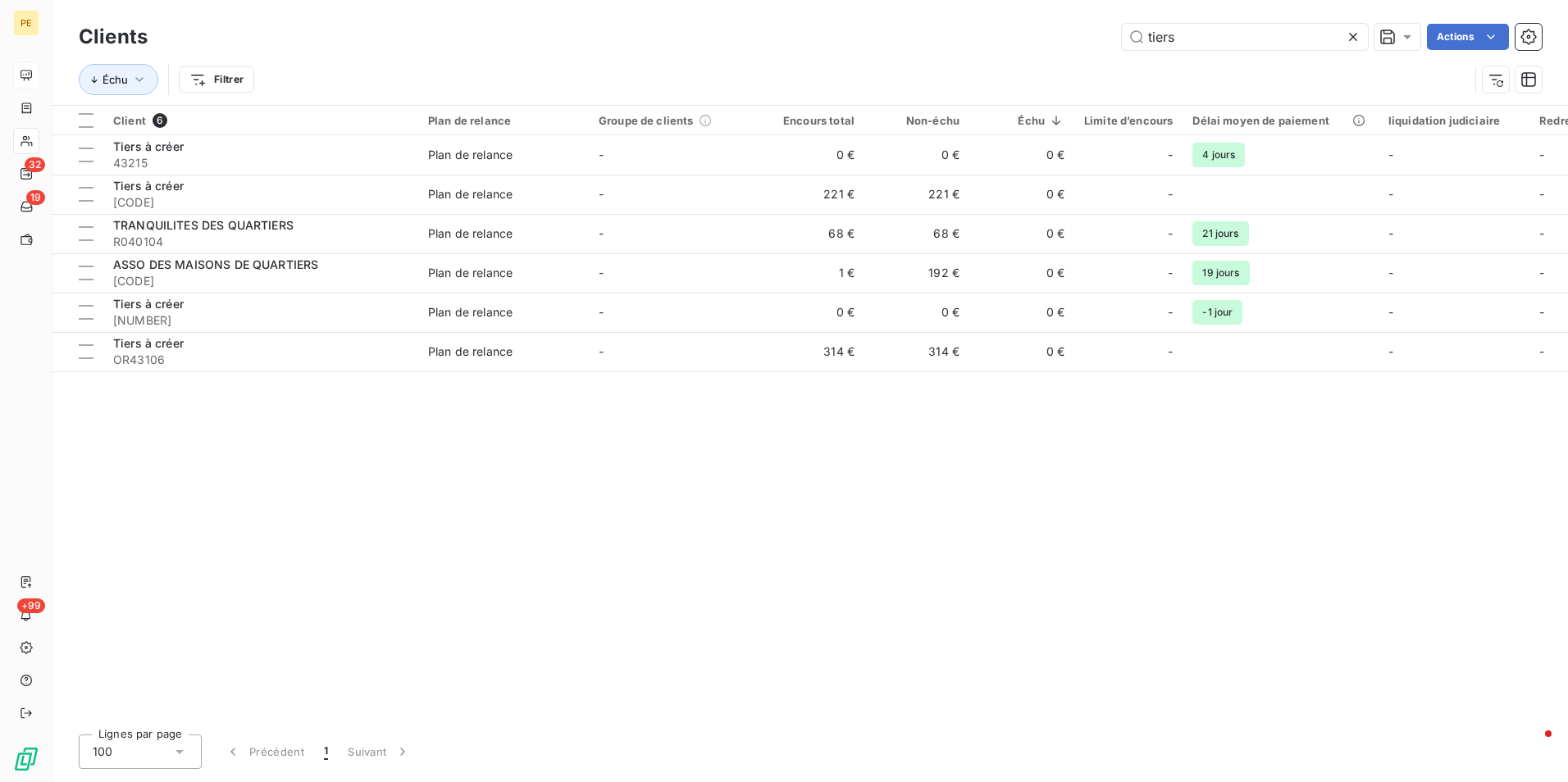 drag, startPoint x: 1259, startPoint y: 35, endPoint x: 943, endPoint y: 41, distance: 316.05696 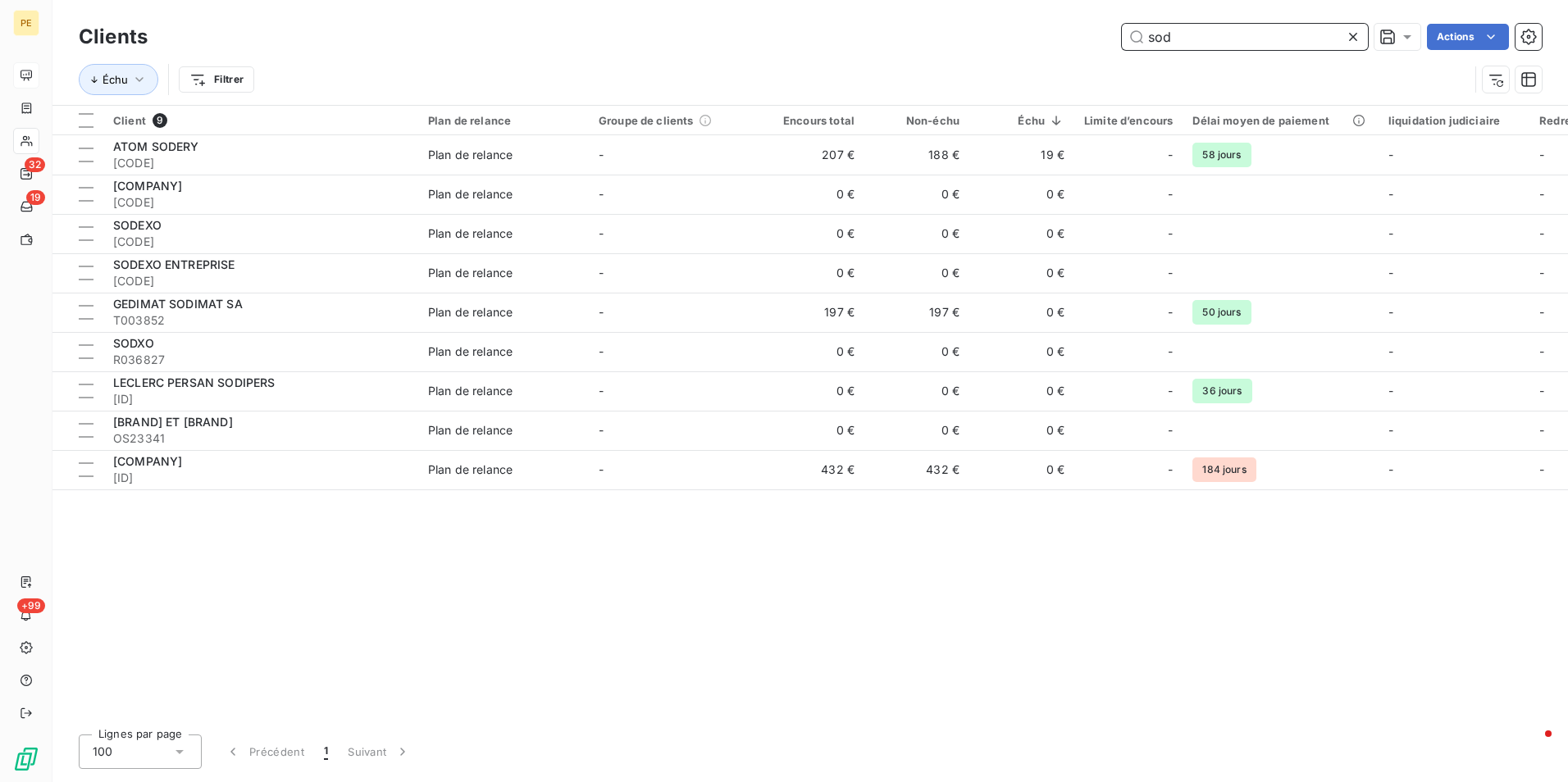 click on "sod" at bounding box center (1245, 37) 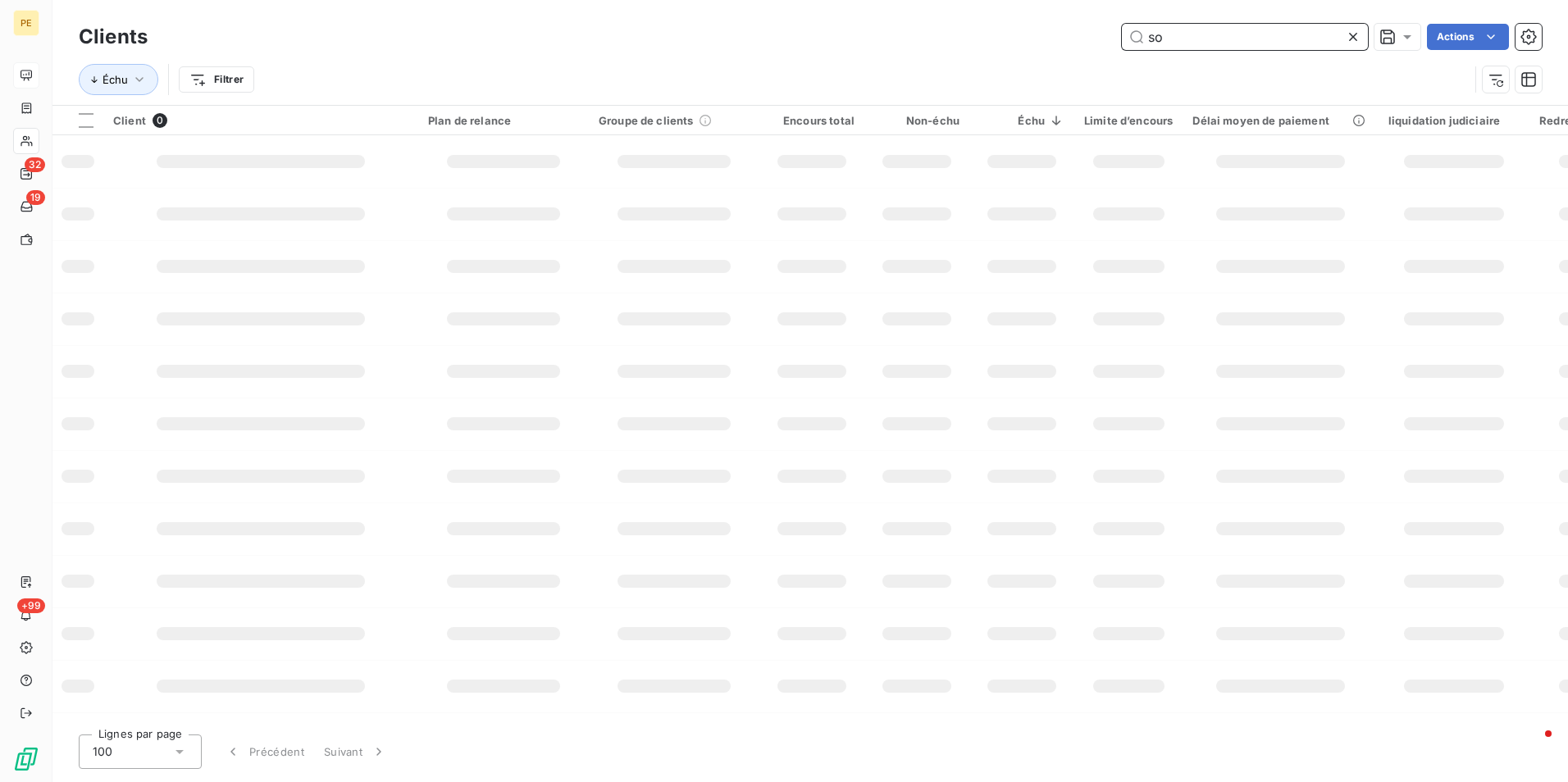 type on "s" 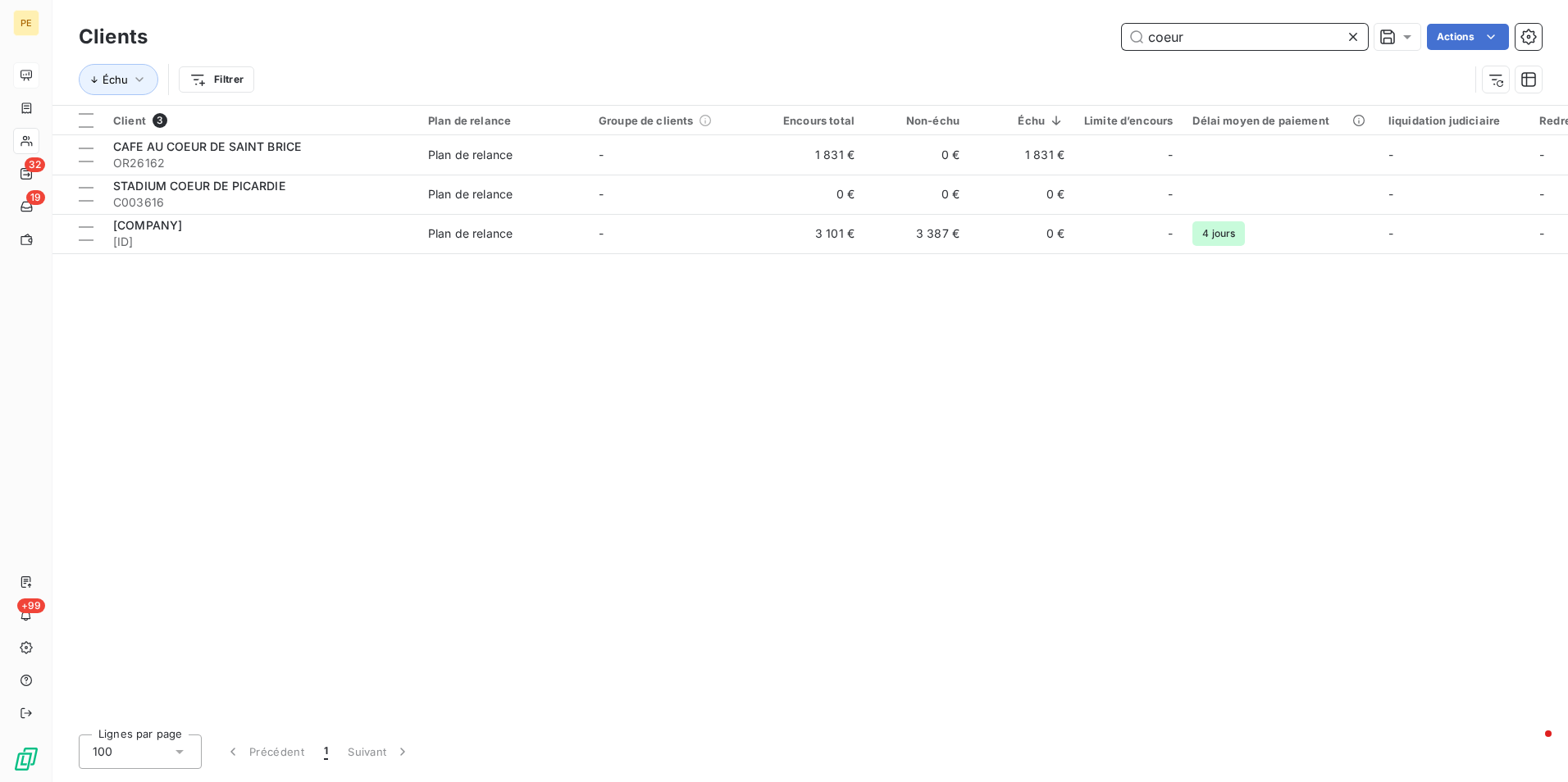 drag, startPoint x: 1200, startPoint y: 44, endPoint x: 971, endPoint y: 47, distance: 229.01965 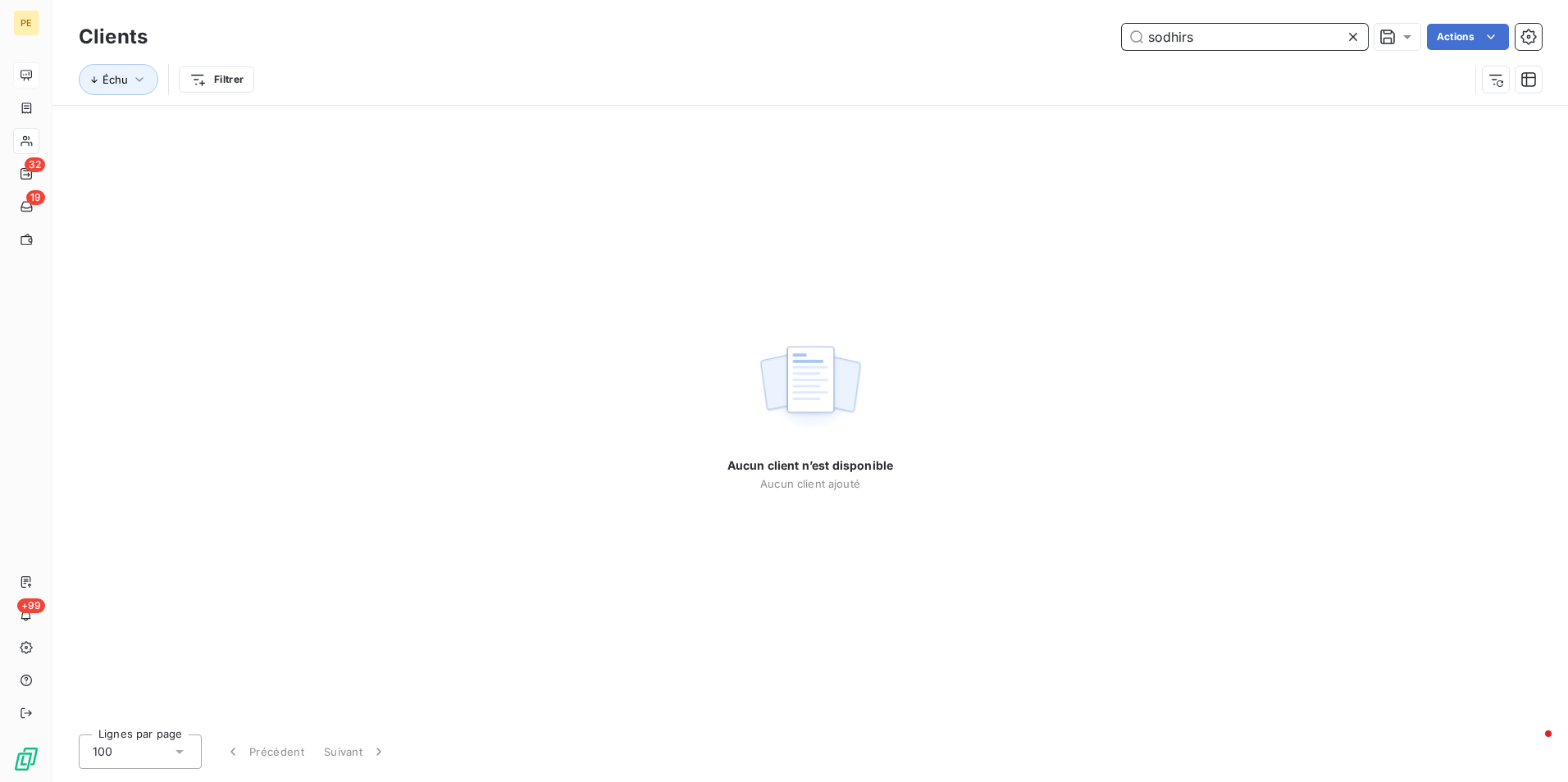 drag, startPoint x: 1210, startPoint y: 31, endPoint x: 642, endPoint y: -29, distance: 571.1602 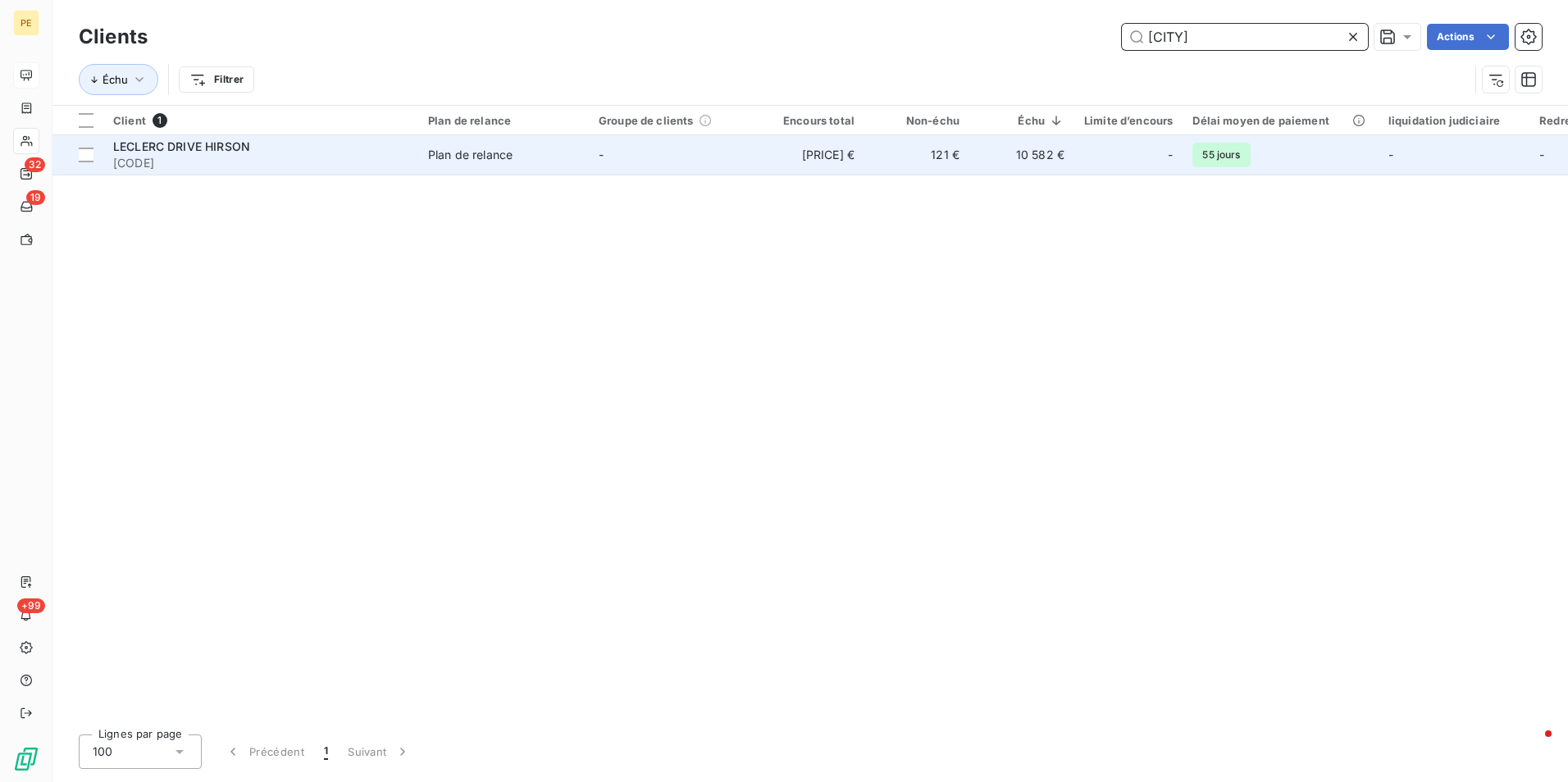 type on "[CITY]" 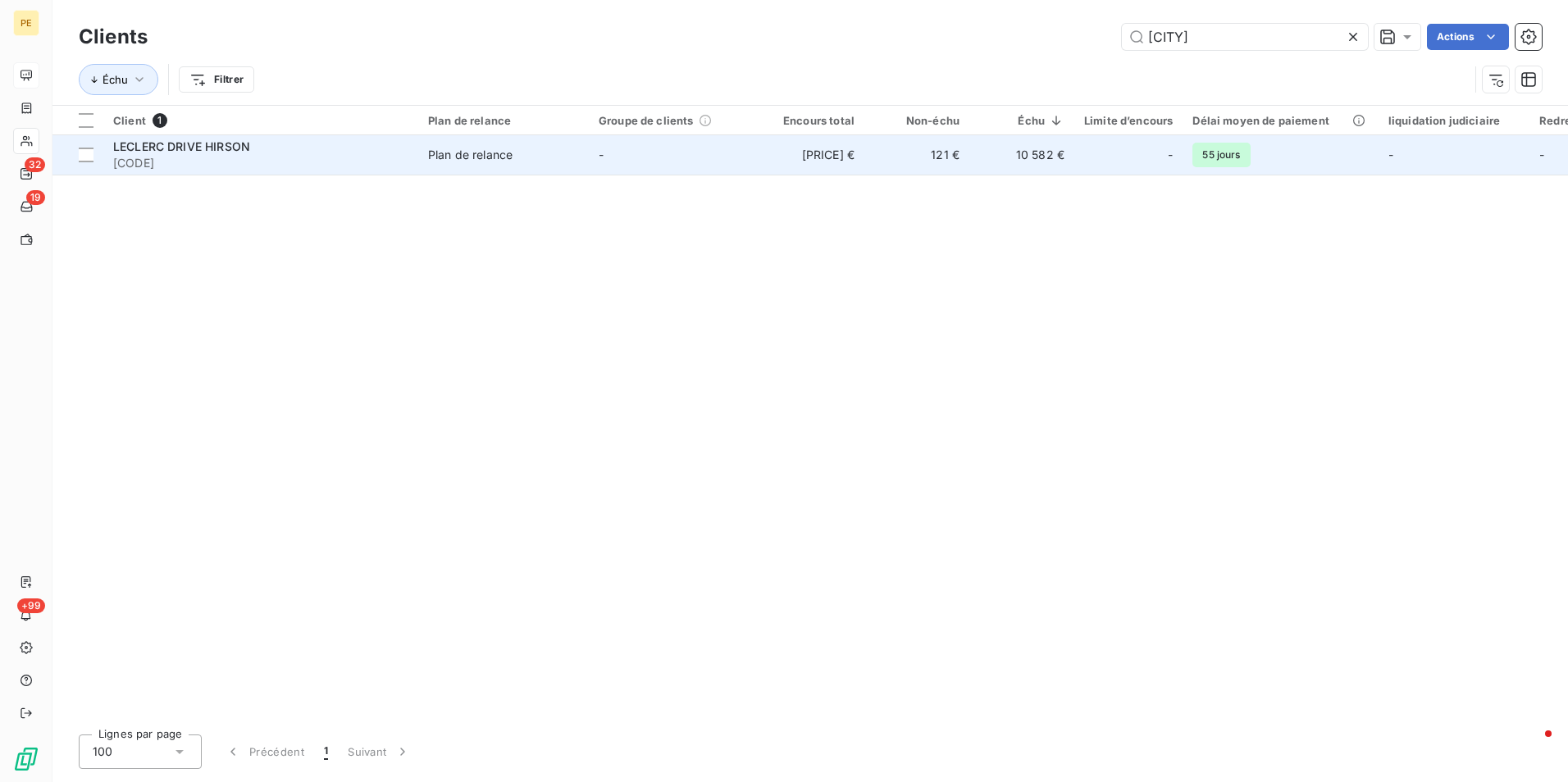 click on "[CODE]" at bounding box center [261, 163] 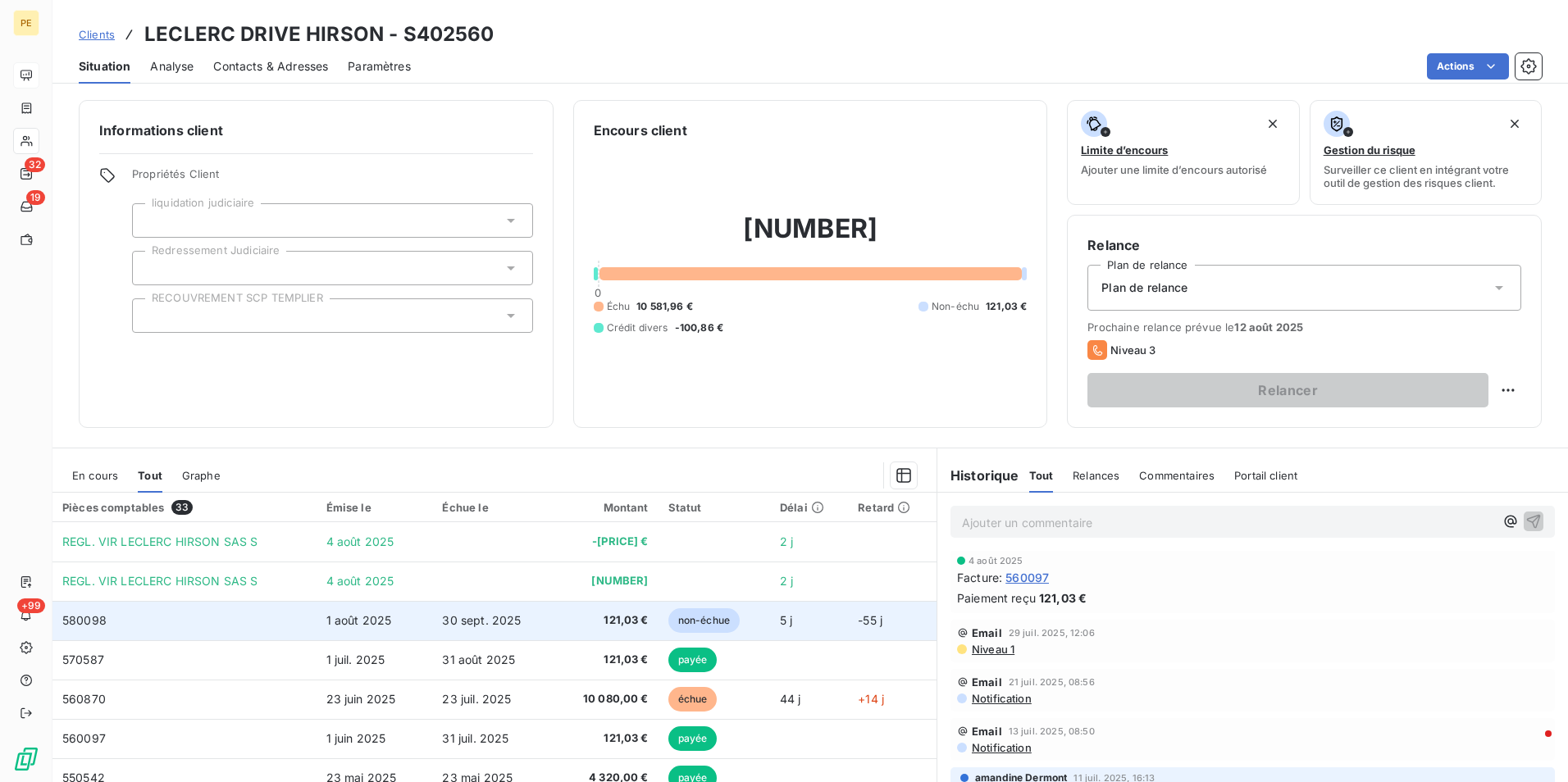 scroll, scrollTop: 246, scrollLeft: 0, axis: vertical 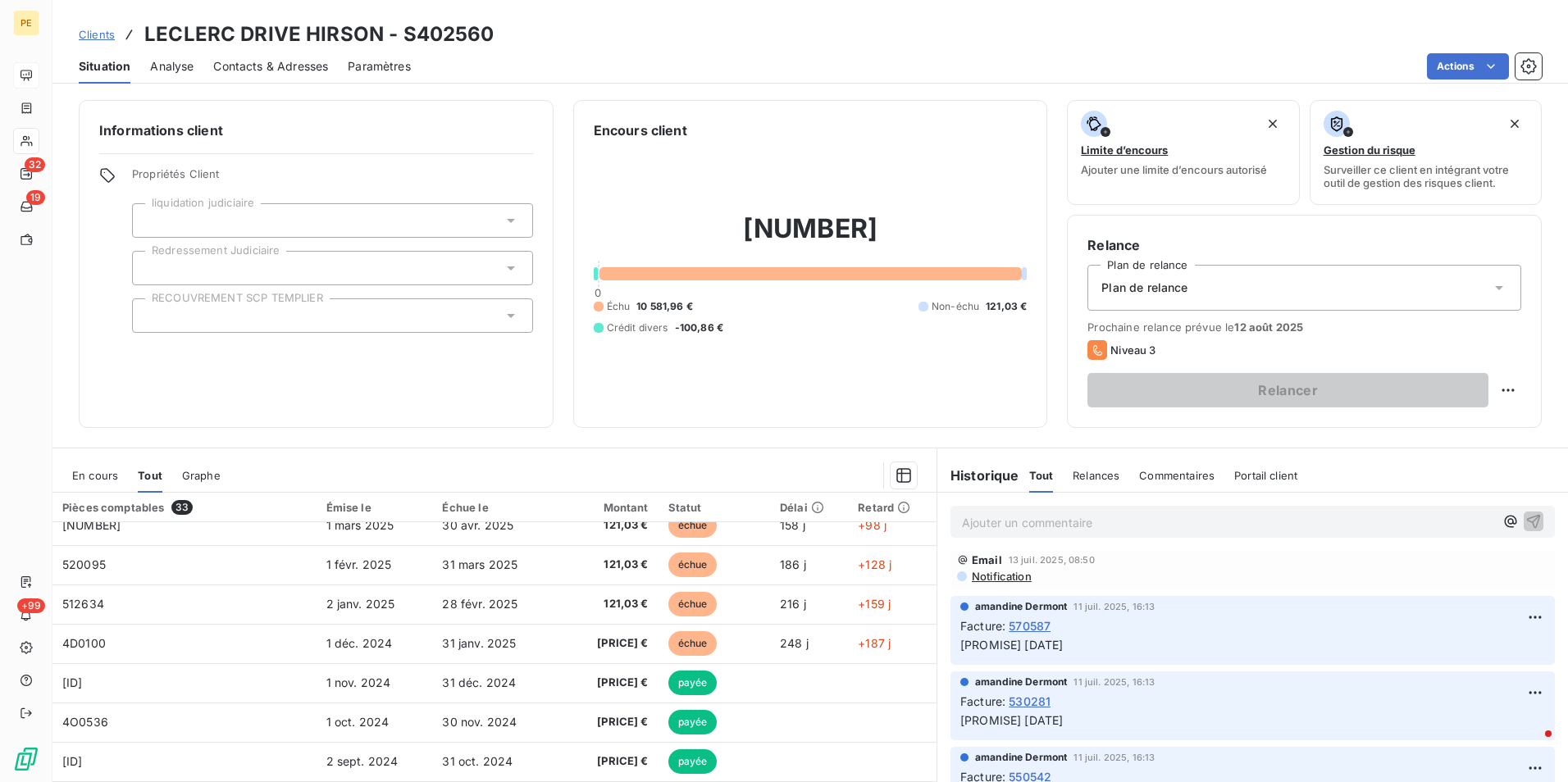 click on "En cours" at bounding box center [95, 475] 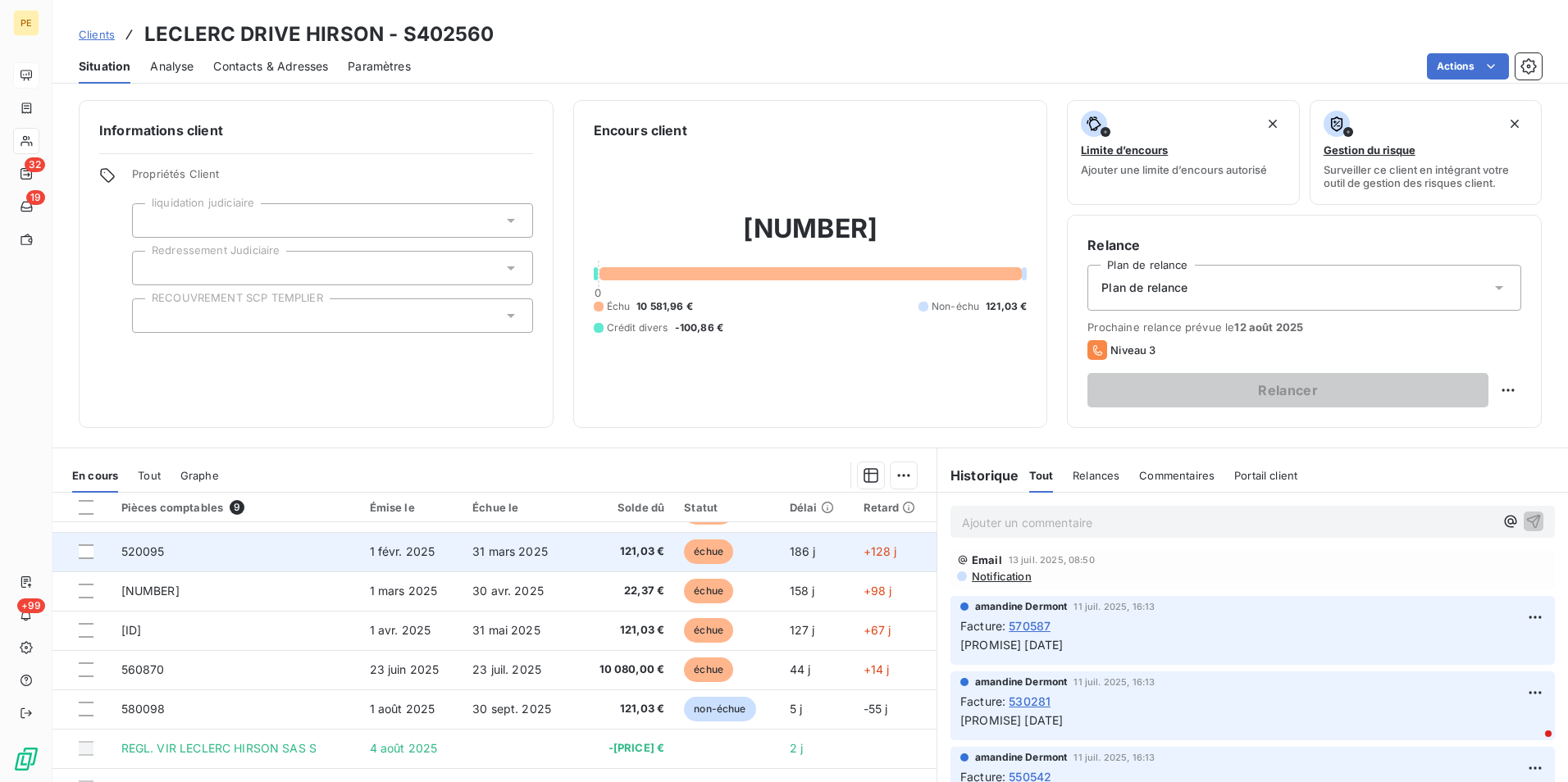 scroll, scrollTop: 0, scrollLeft: 0, axis: both 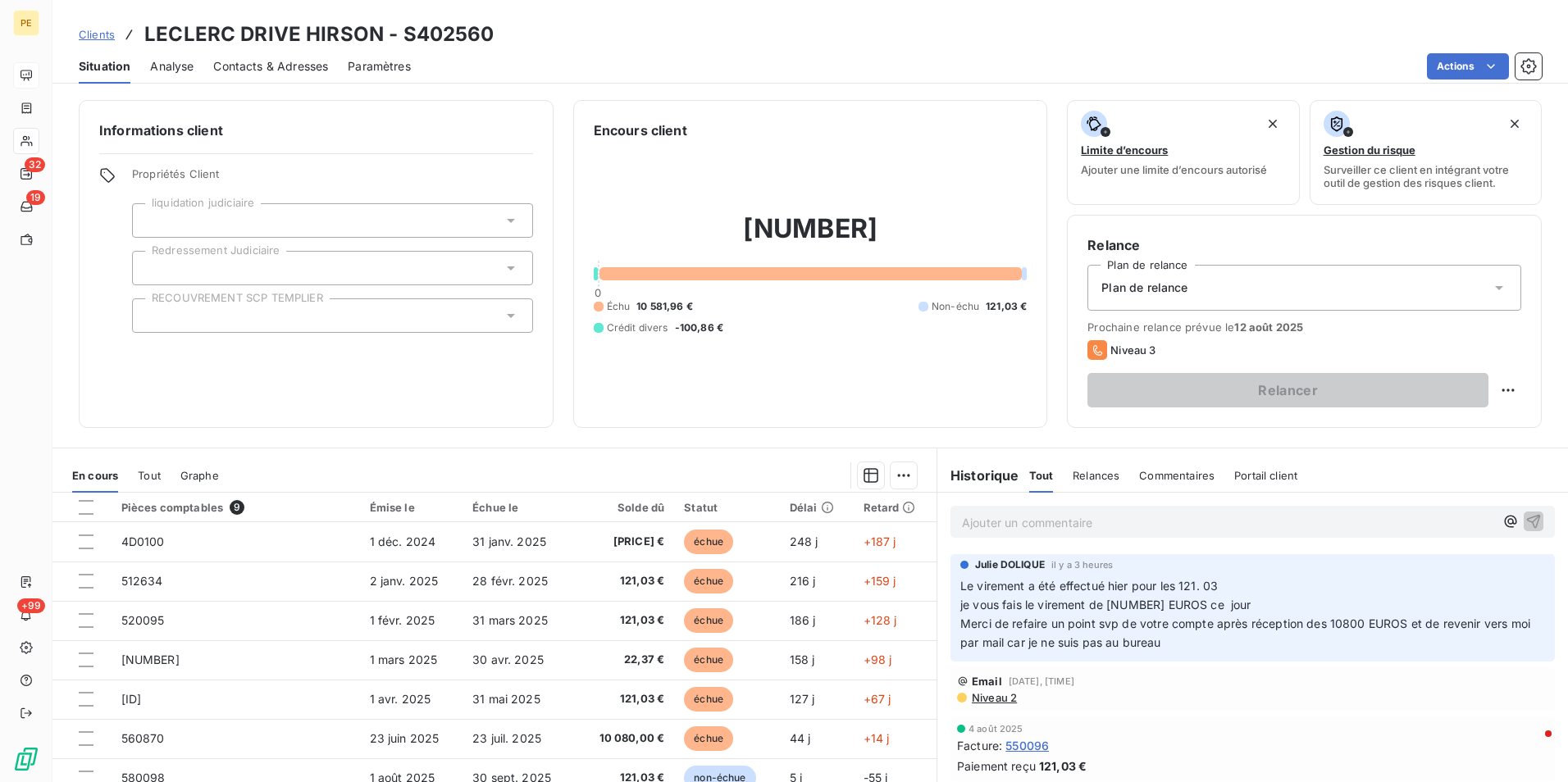 click on "Niveau 2" at bounding box center [993, 698] 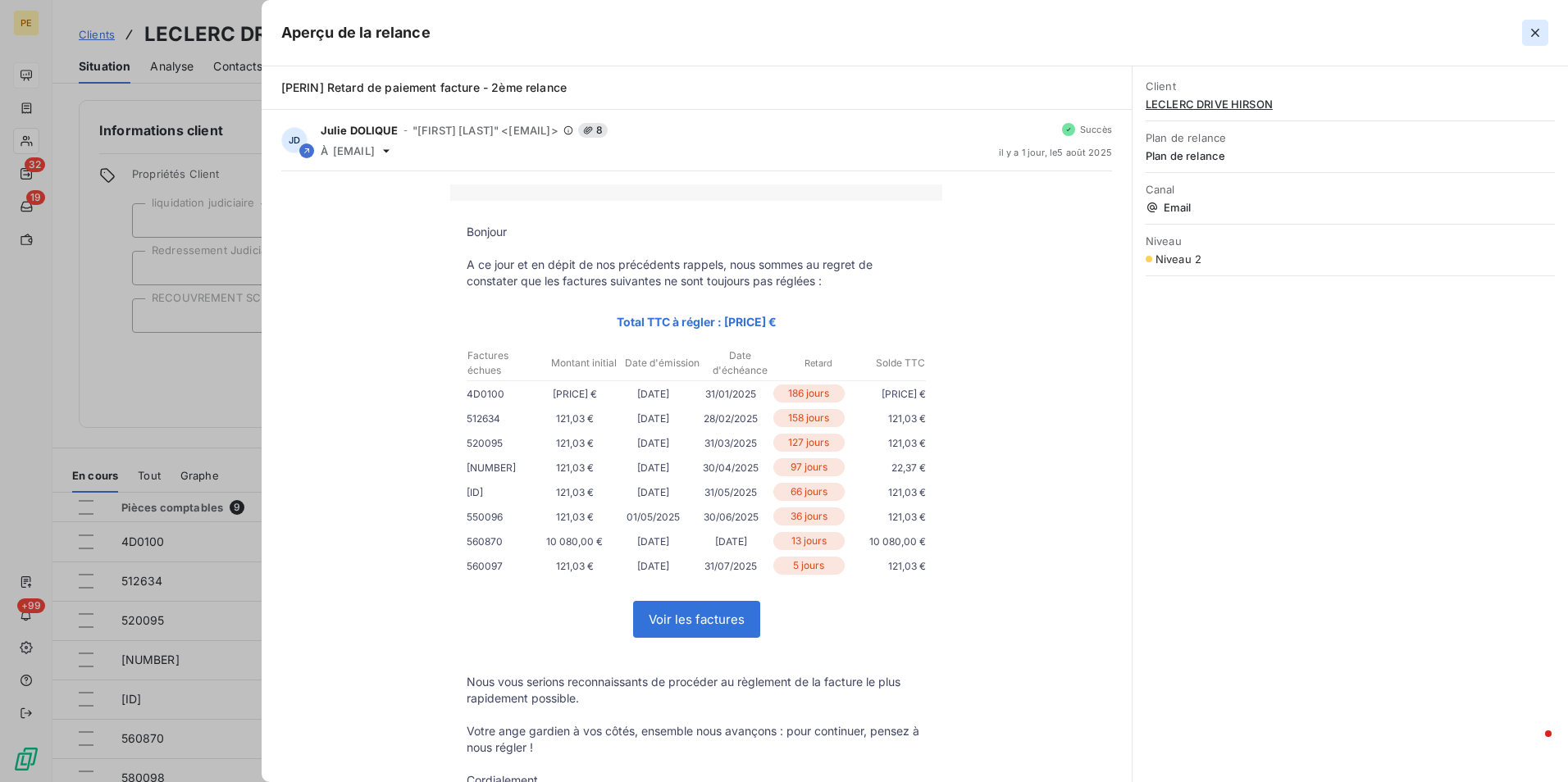 click 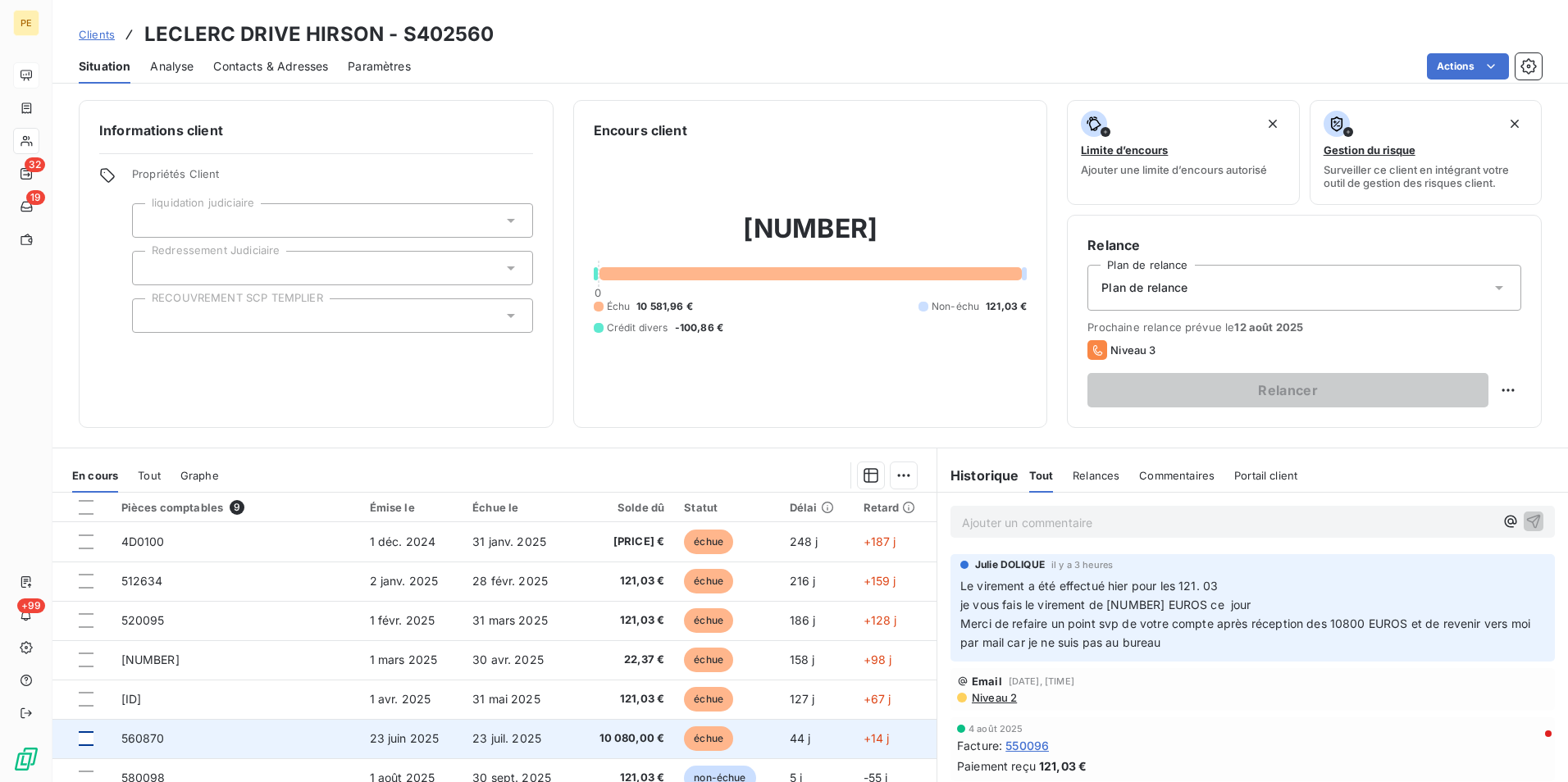 click at bounding box center (86, 739) 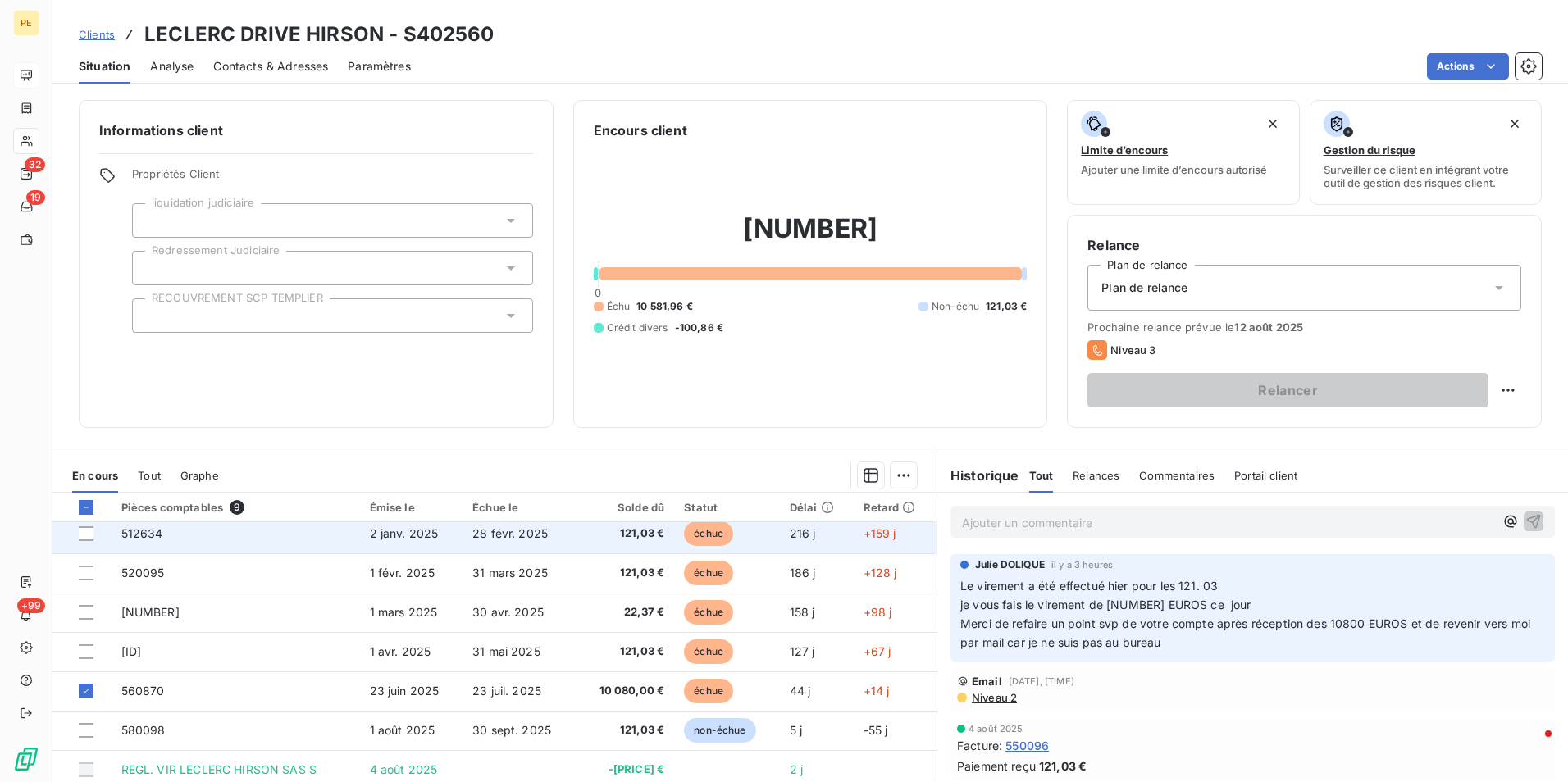 scroll, scrollTop: 69, scrollLeft: 0, axis: vertical 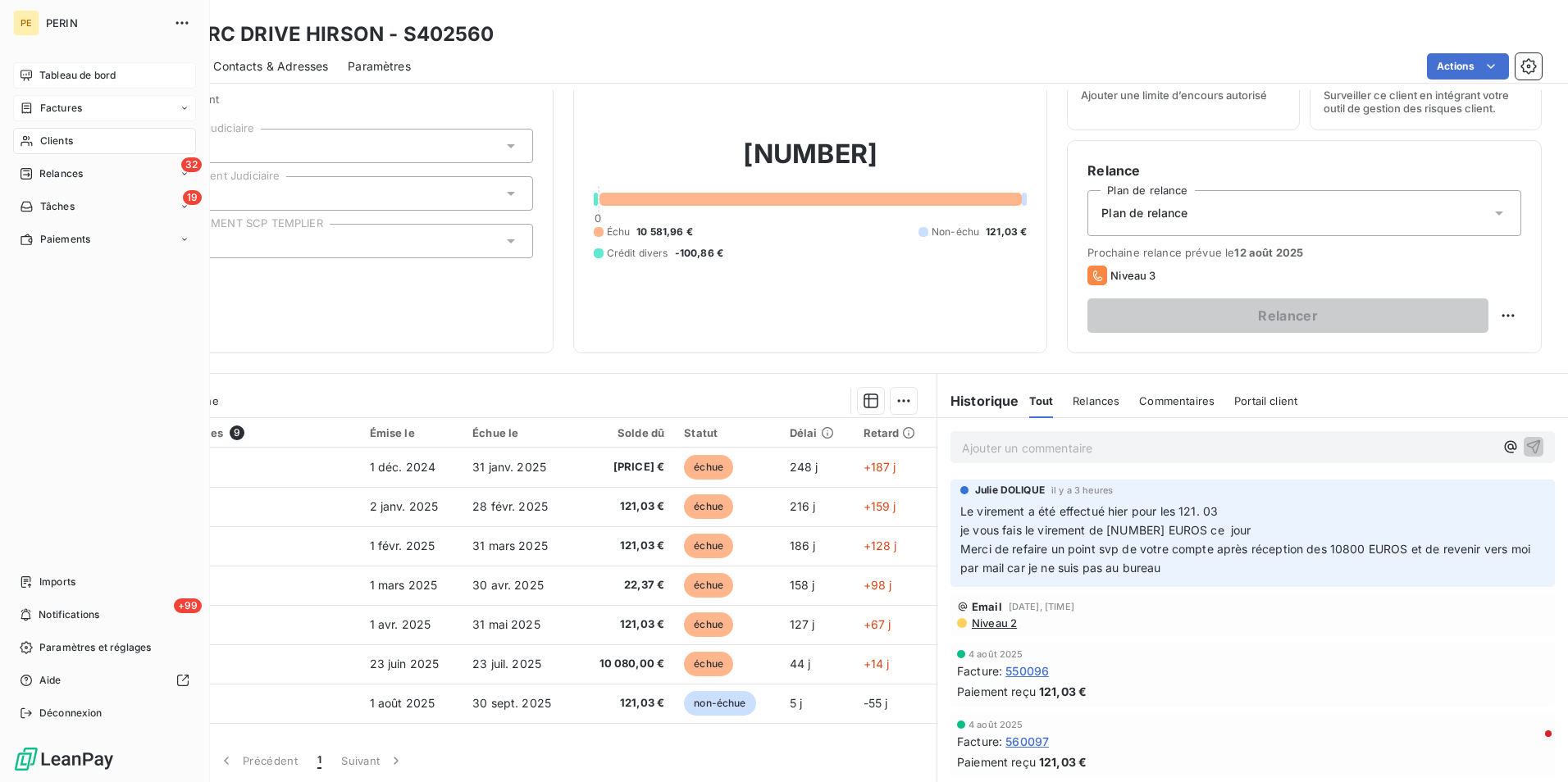 click on "Factures" at bounding box center (61, 108) 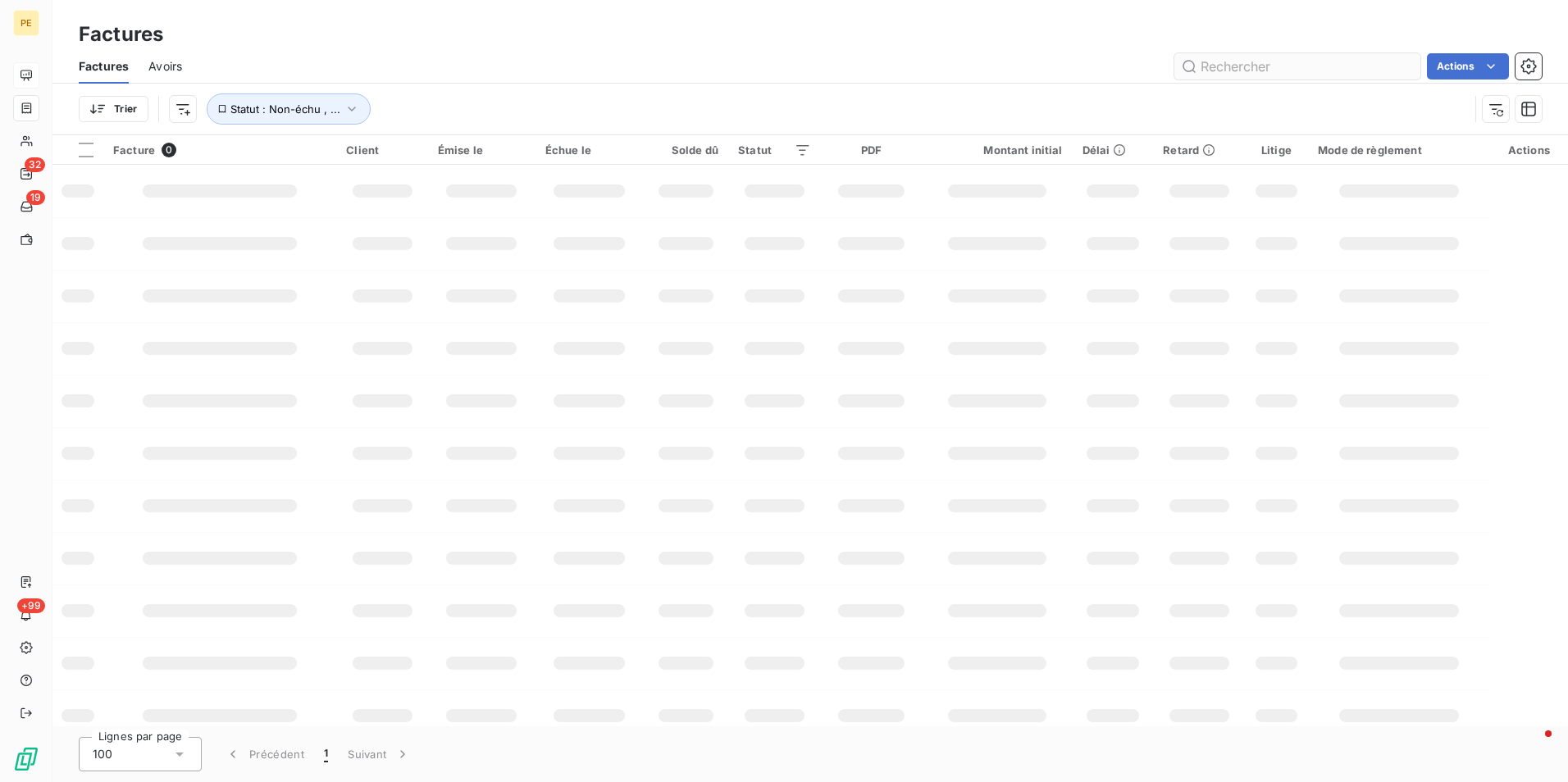 click at bounding box center (1297, 66) 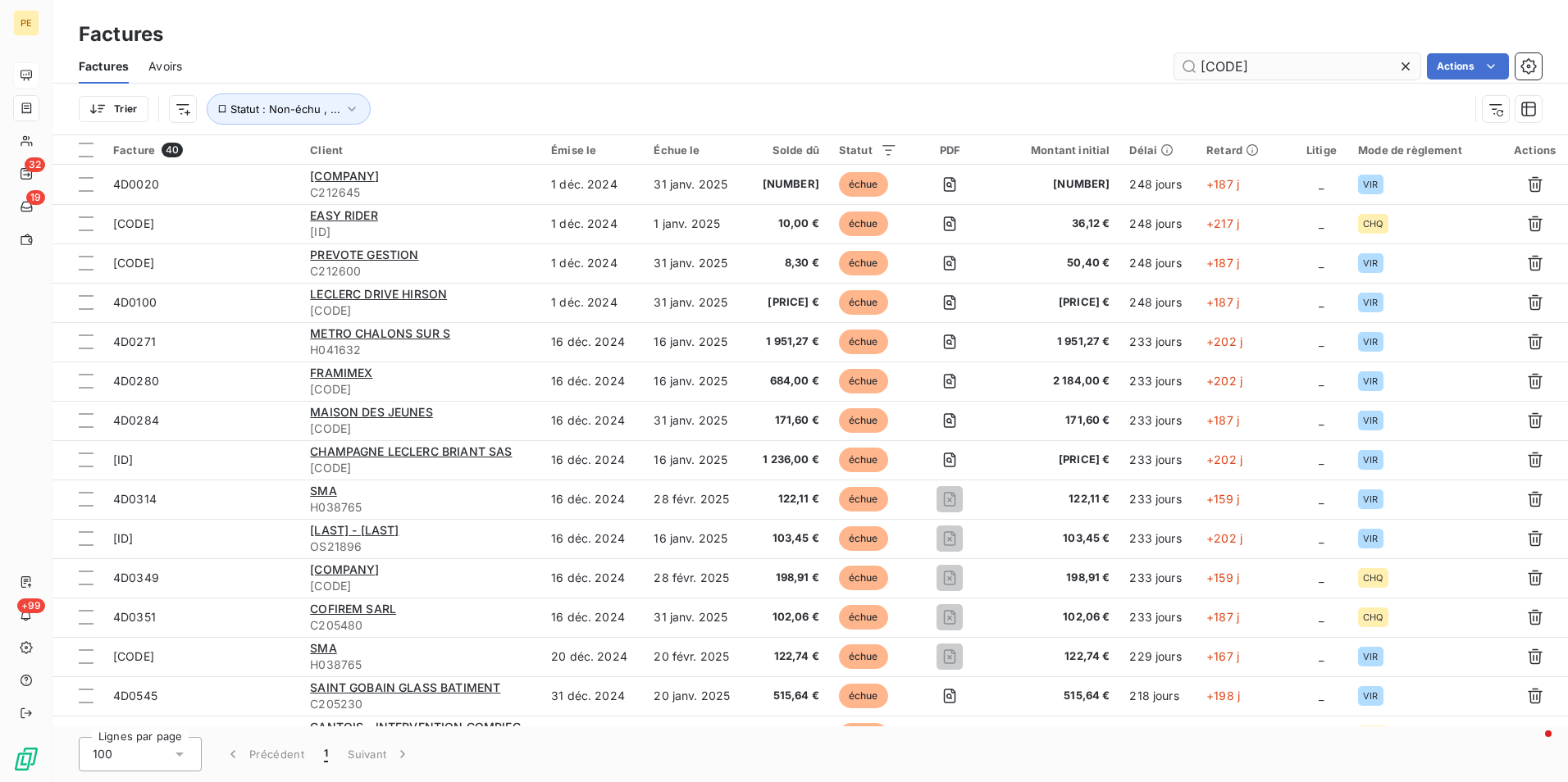 type on "[CODE]" 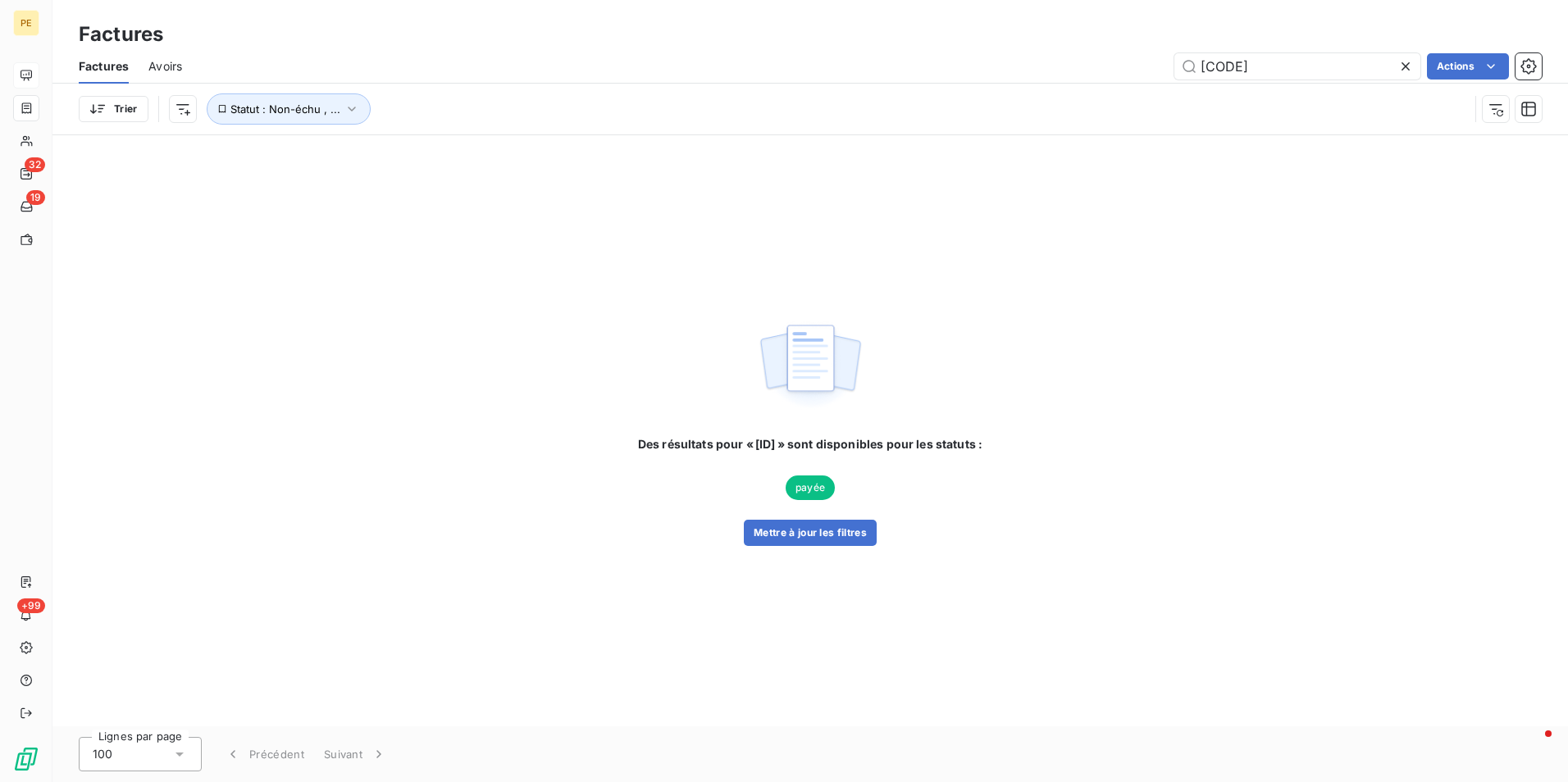 click on "payée" at bounding box center [810, 488] 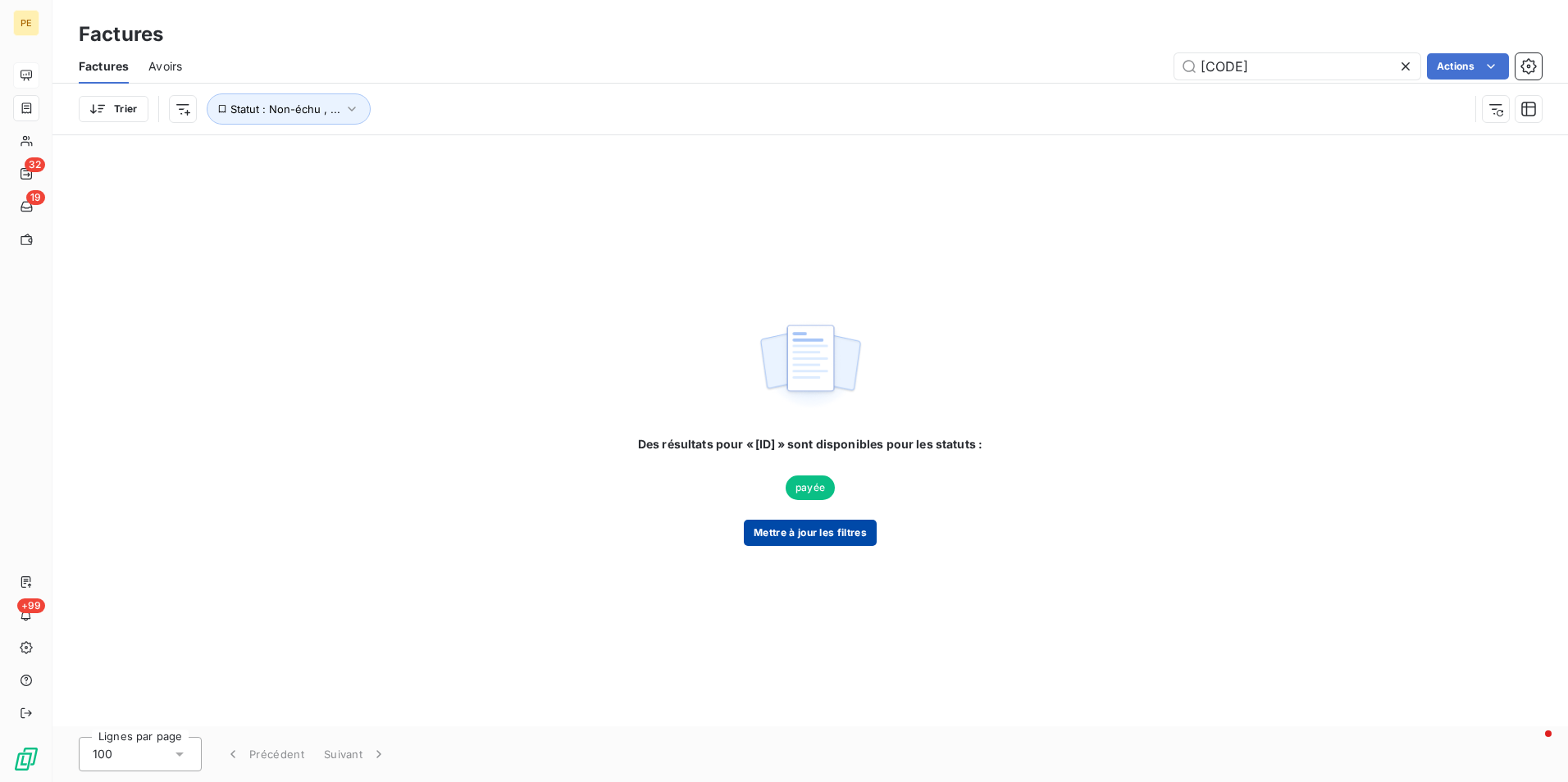 click on "Mettre à jour les filtres" at bounding box center (810, 533) 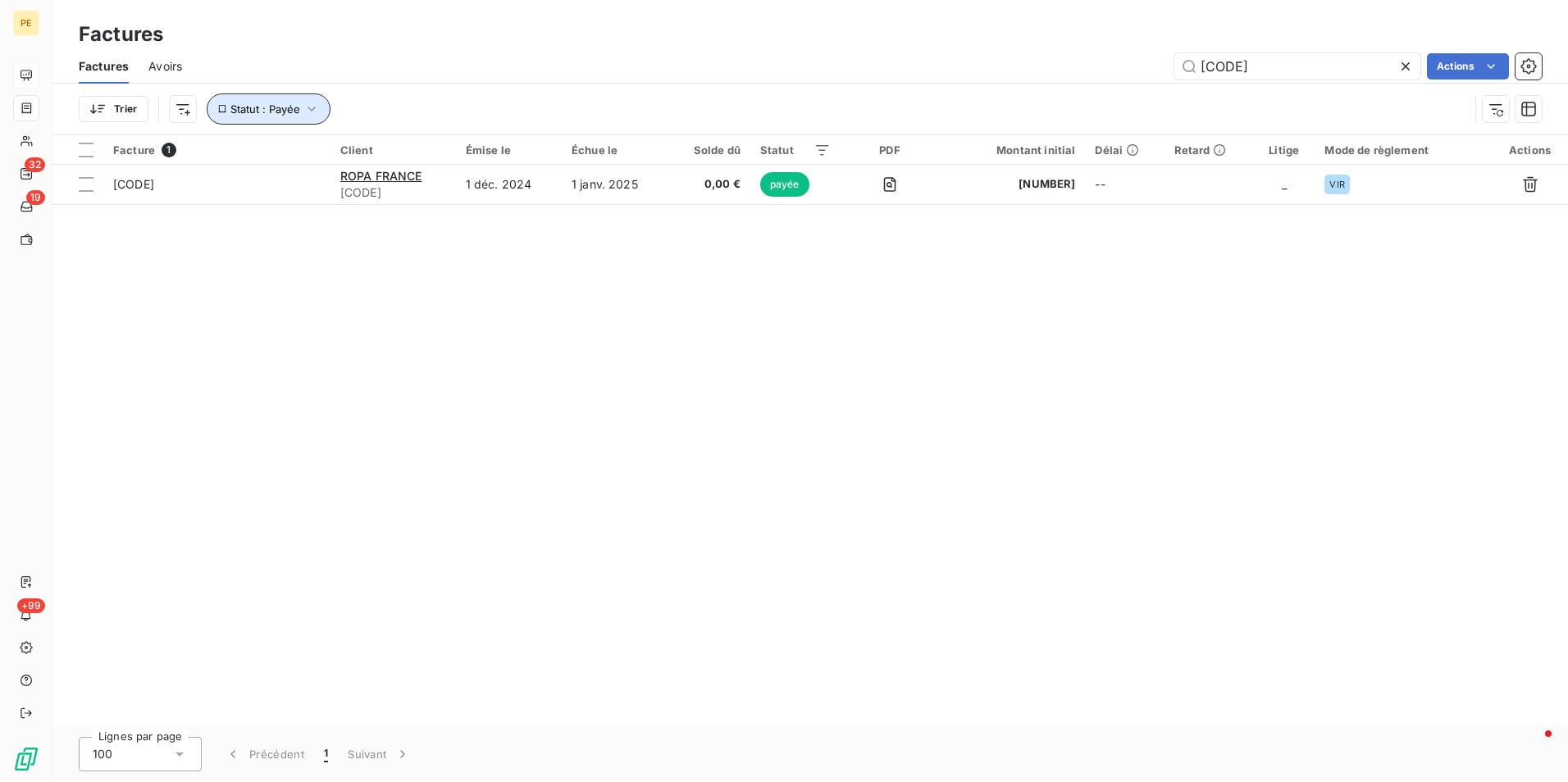 click 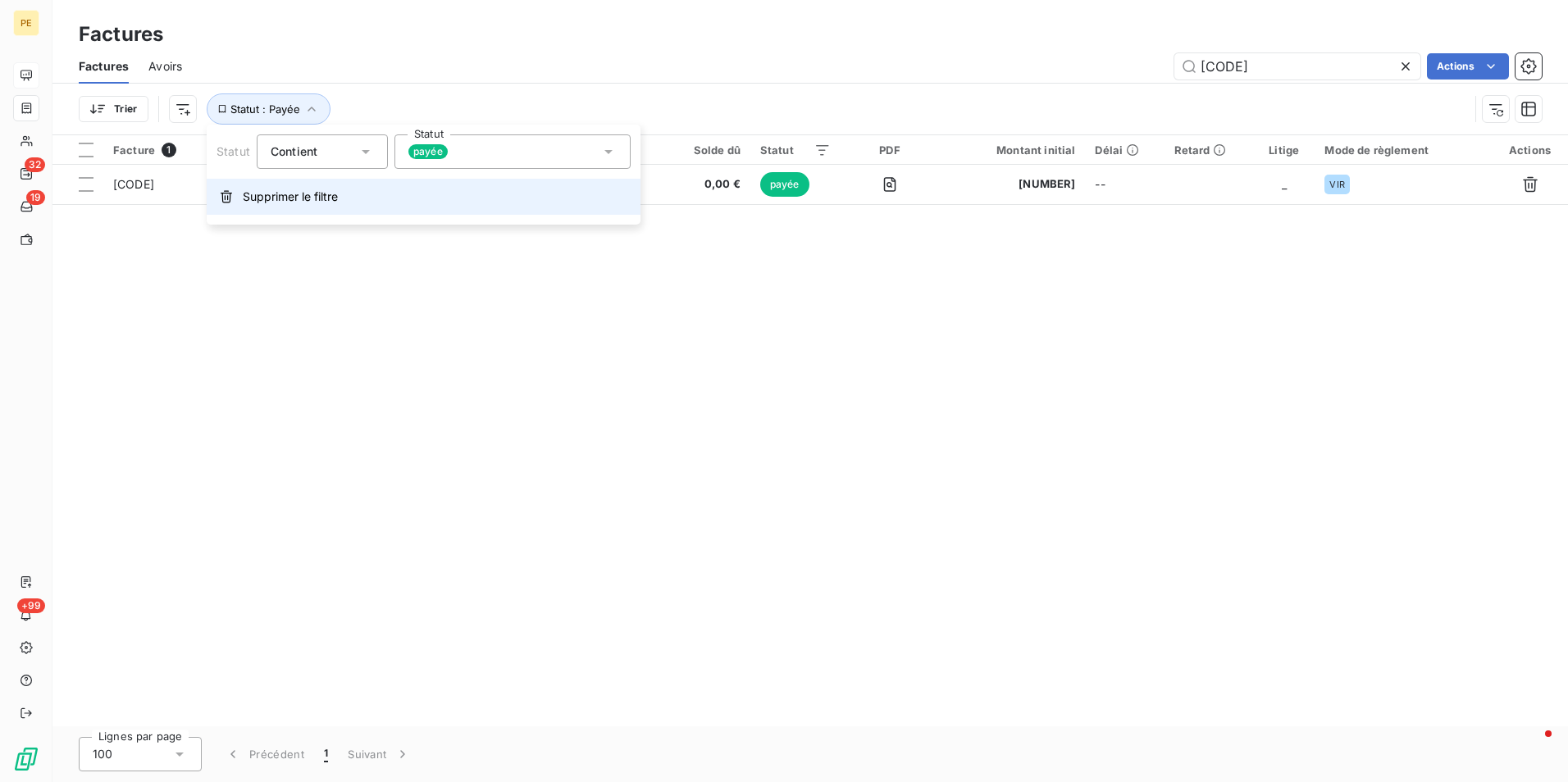 click on "Supprimer le filtre" at bounding box center [423, 197] 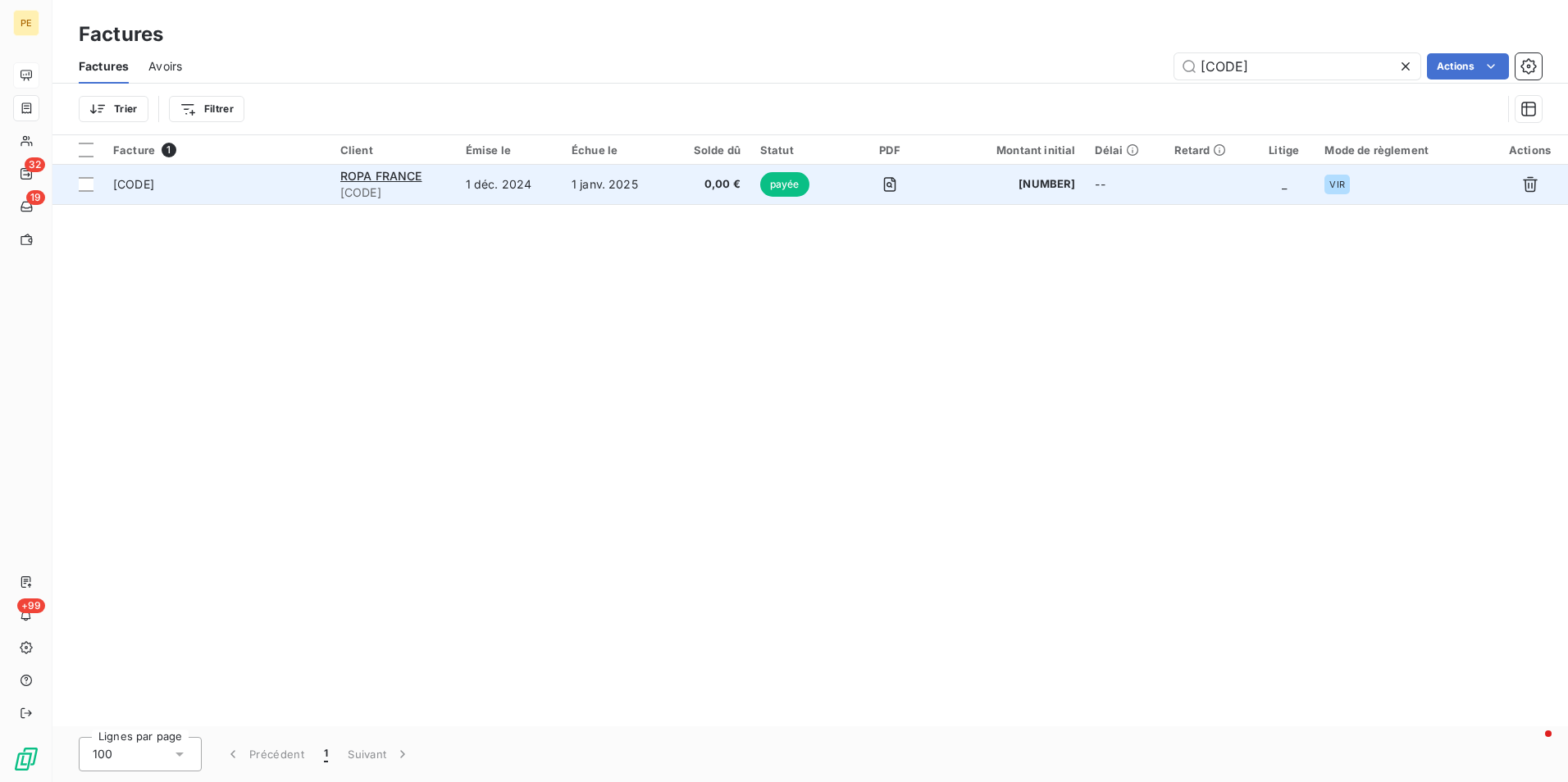 click on "ROPA FRANCE C025130" at bounding box center [393, 184] 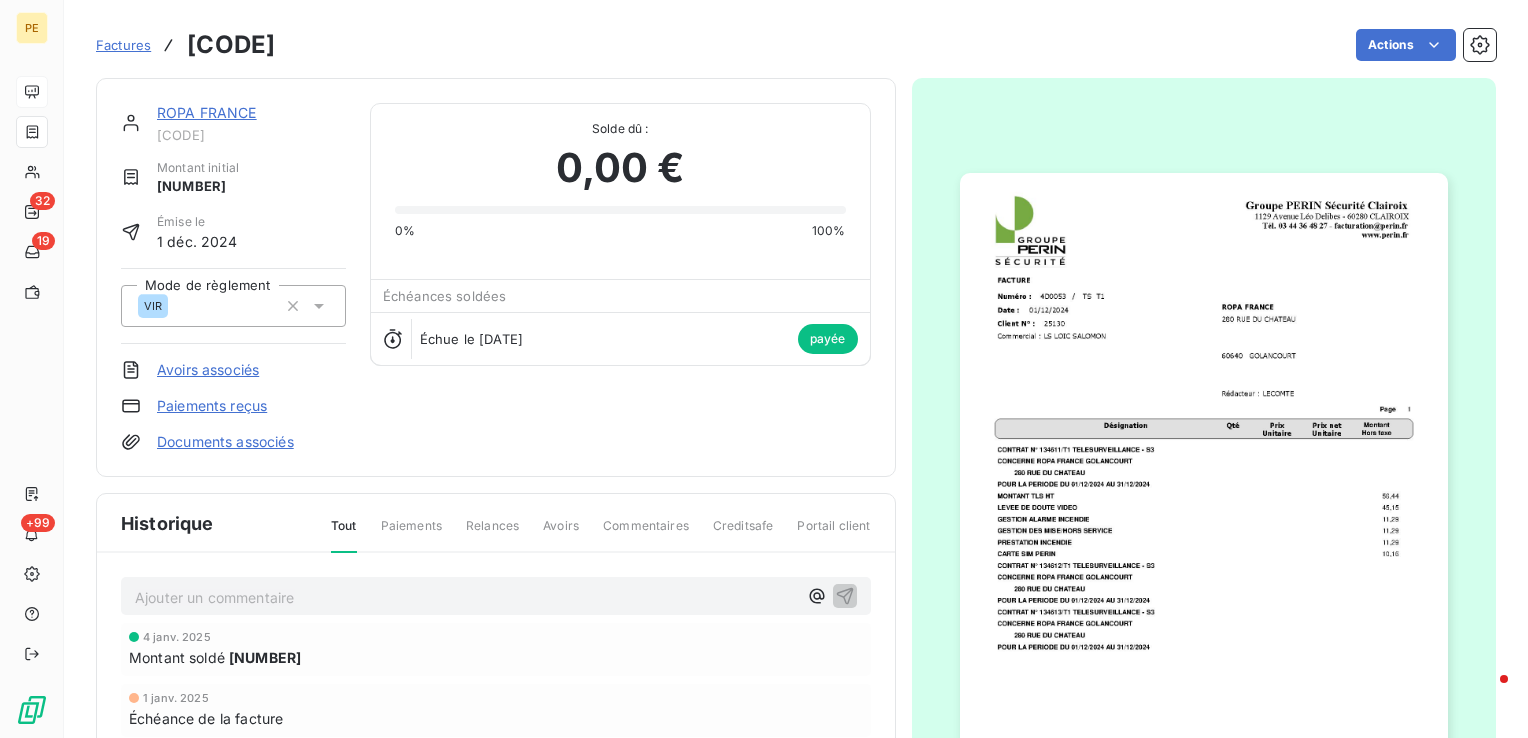click at bounding box center [1204, 518] 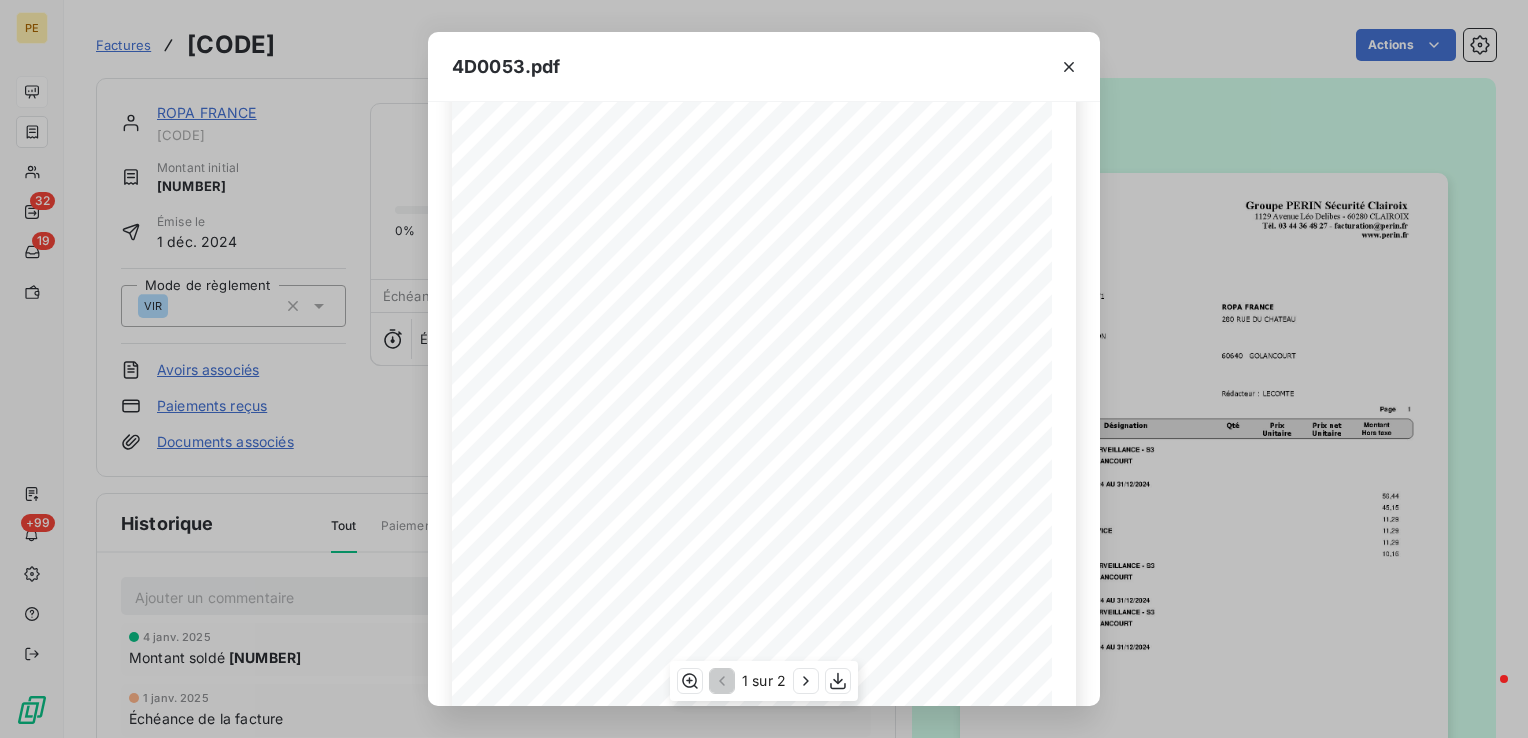 scroll, scrollTop: 291, scrollLeft: 0, axis: vertical 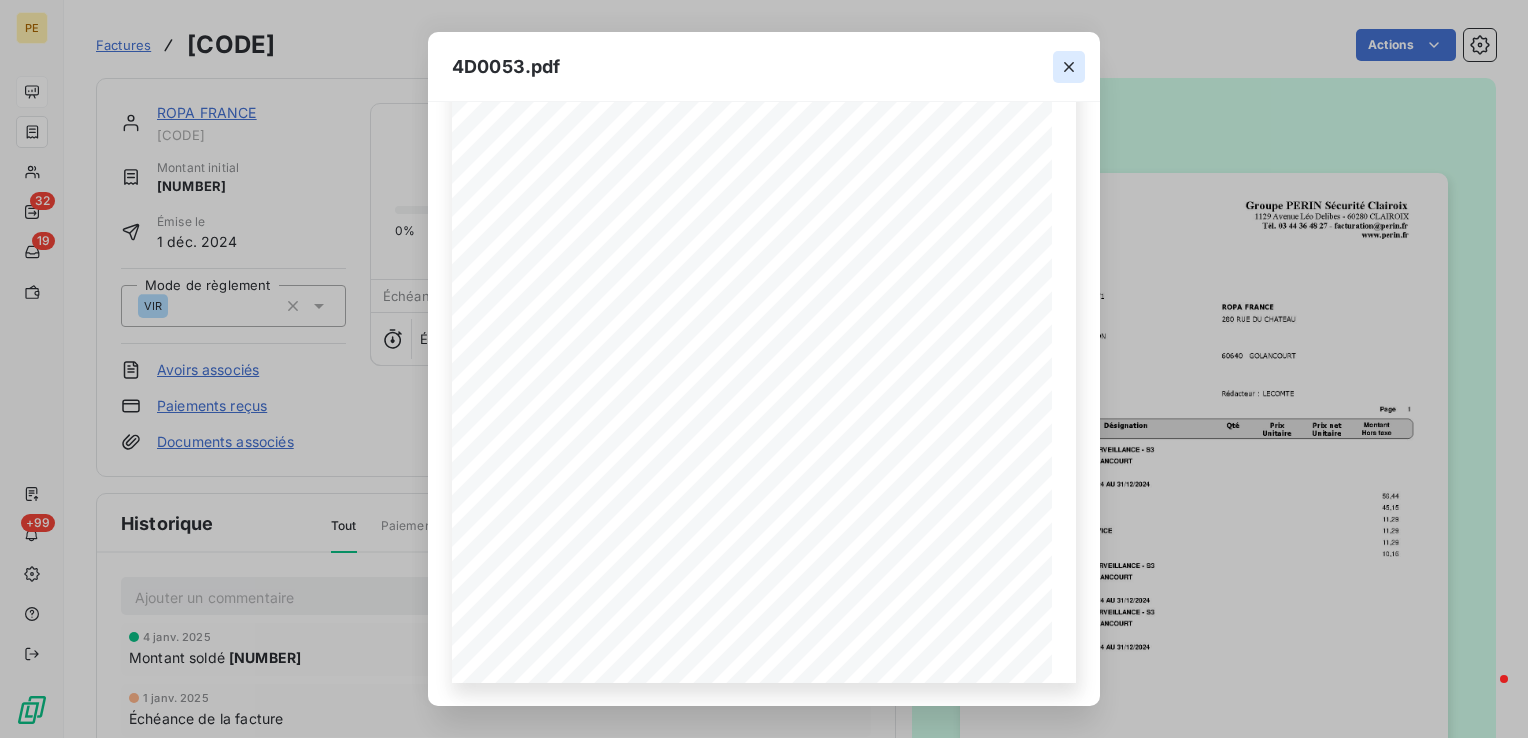 click at bounding box center [1069, 67] 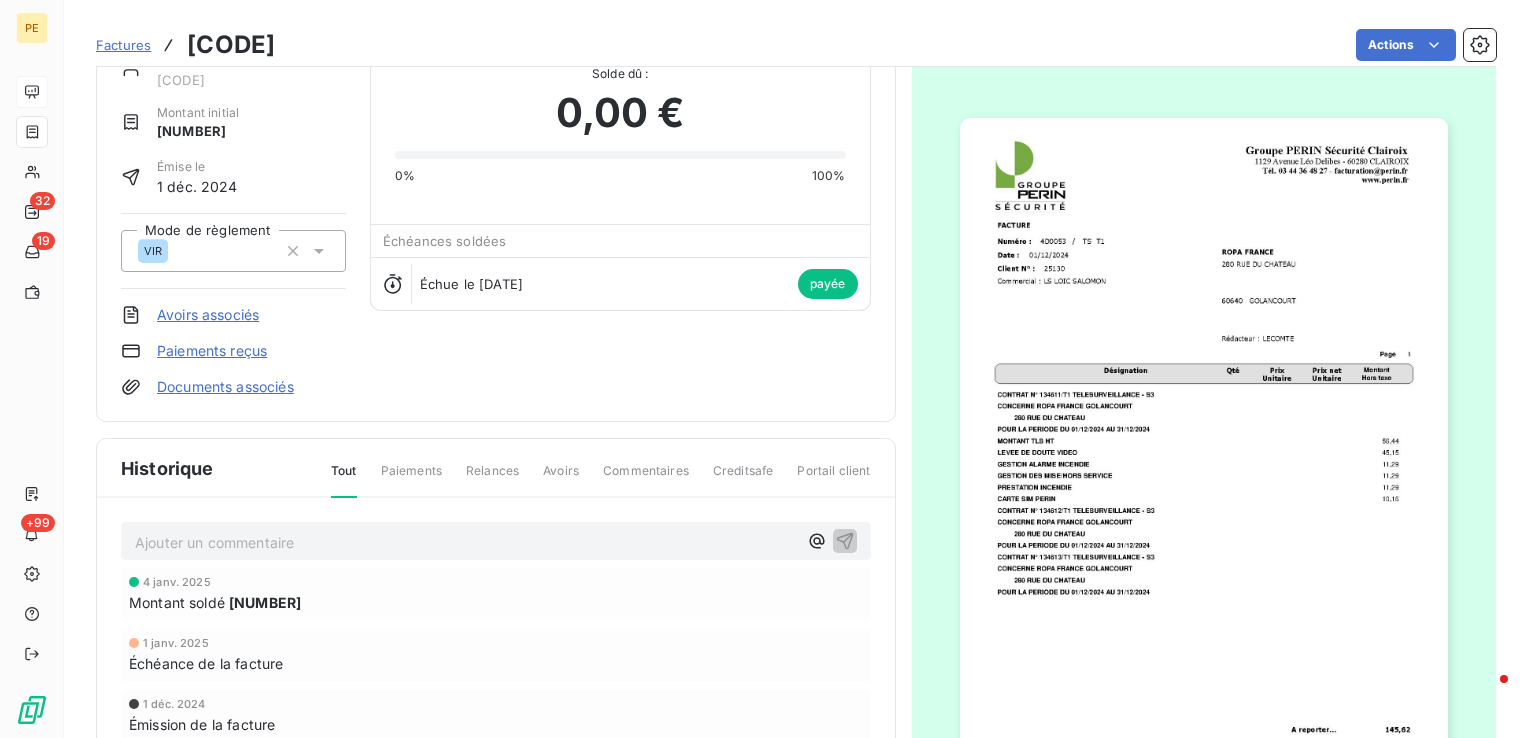 scroll, scrollTop: 251, scrollLeft: 0, axis: vertical 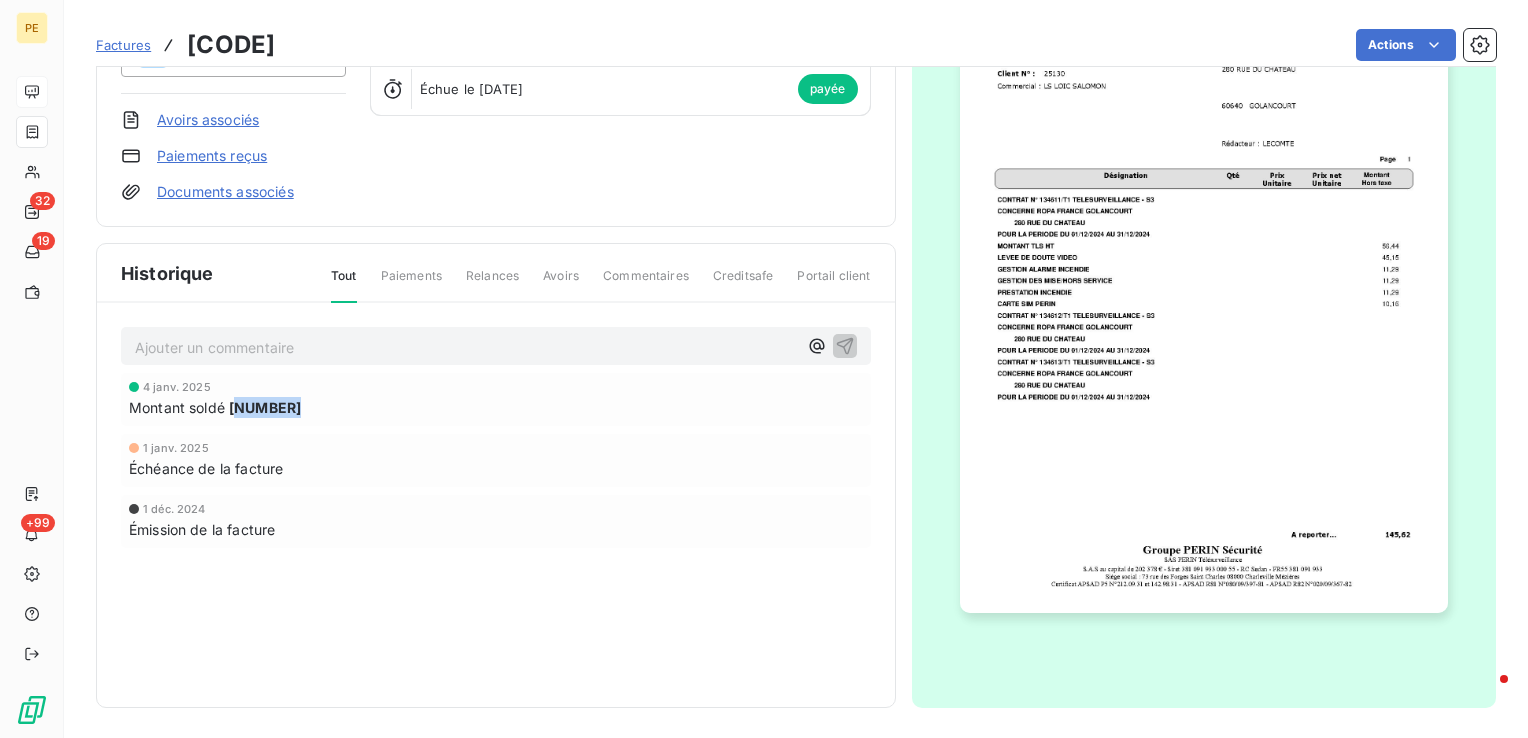 drag, startPoint x: 237, startPoint y: 401, endPoint x: 308, endPoint y: 394, distance: 71.34424 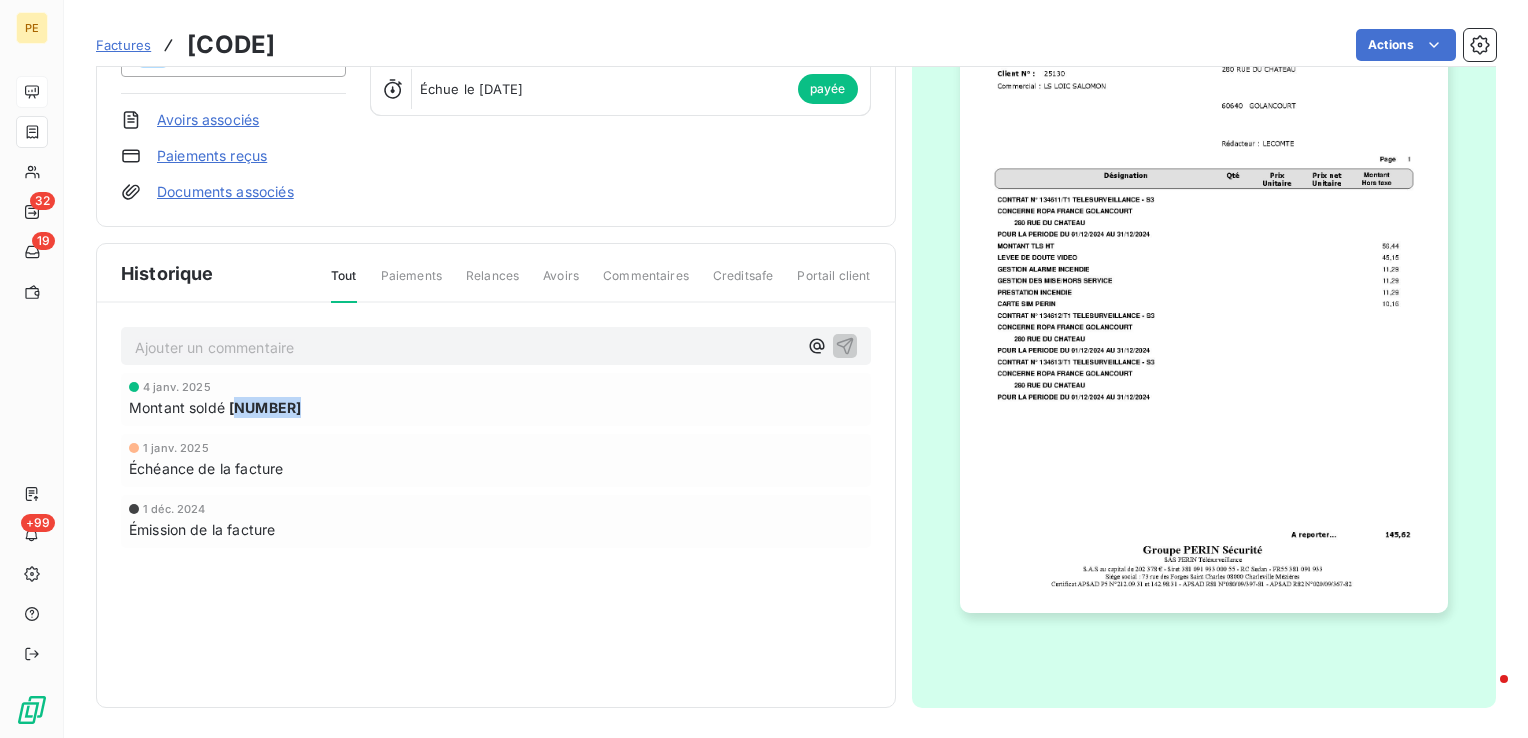 click on "[DATE] [NUMBER]" at bounding box center (496, 399) 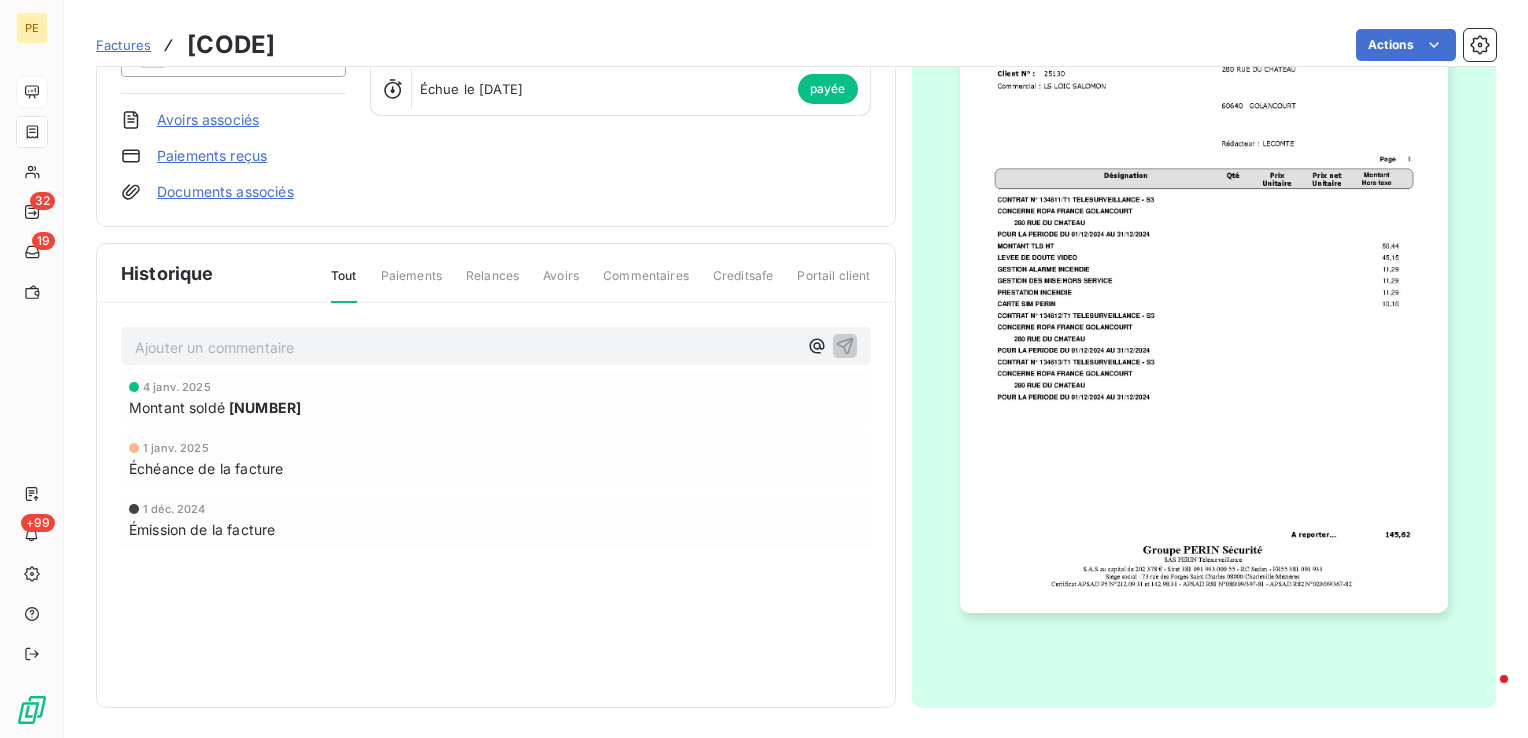 drag, startPoint x: 308, startPoint y: 394, endPoint x: 376, endPoint y: 584, distance: 201.80188 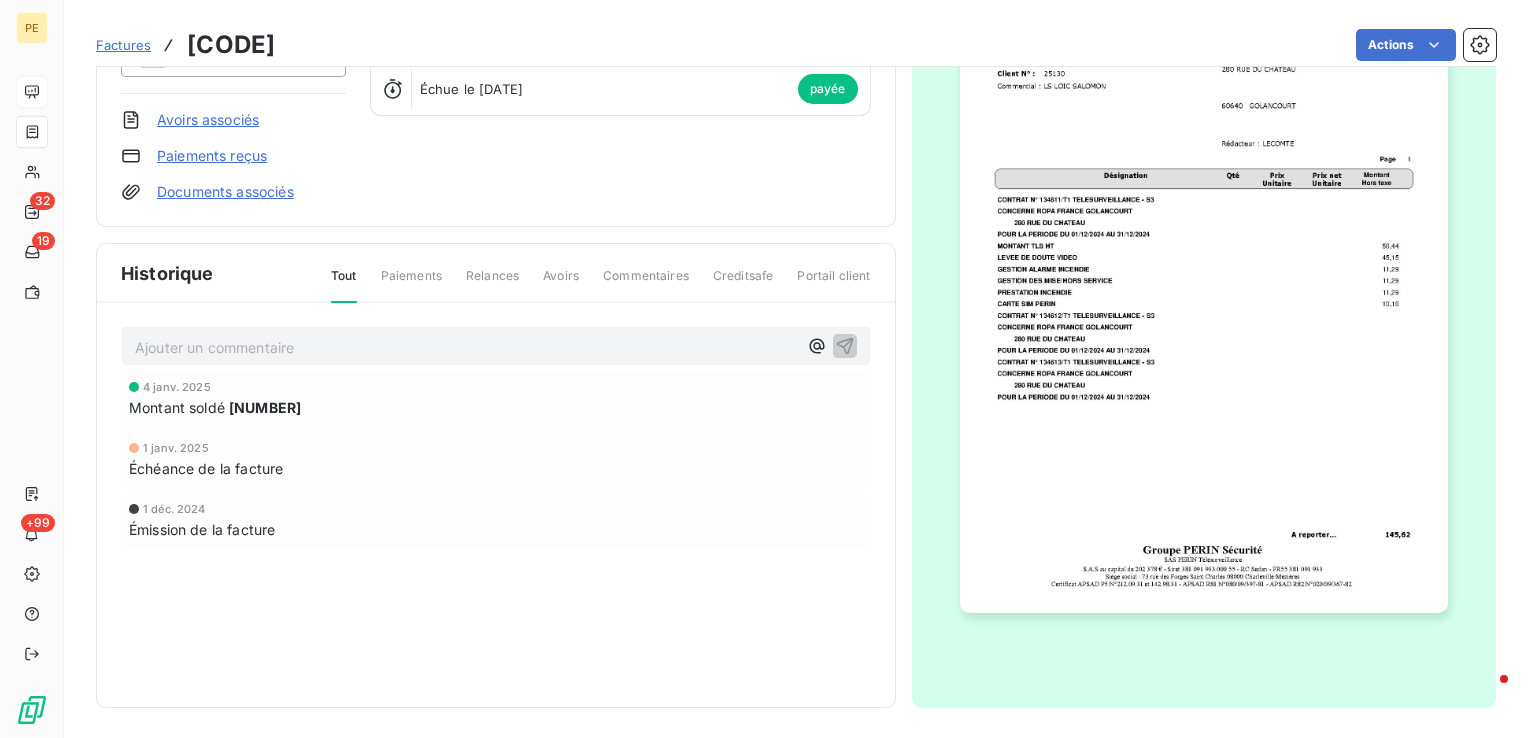 click on "[DATE] [NUMBER] [DATE] [DATE]" at bounding box center [496, 500] 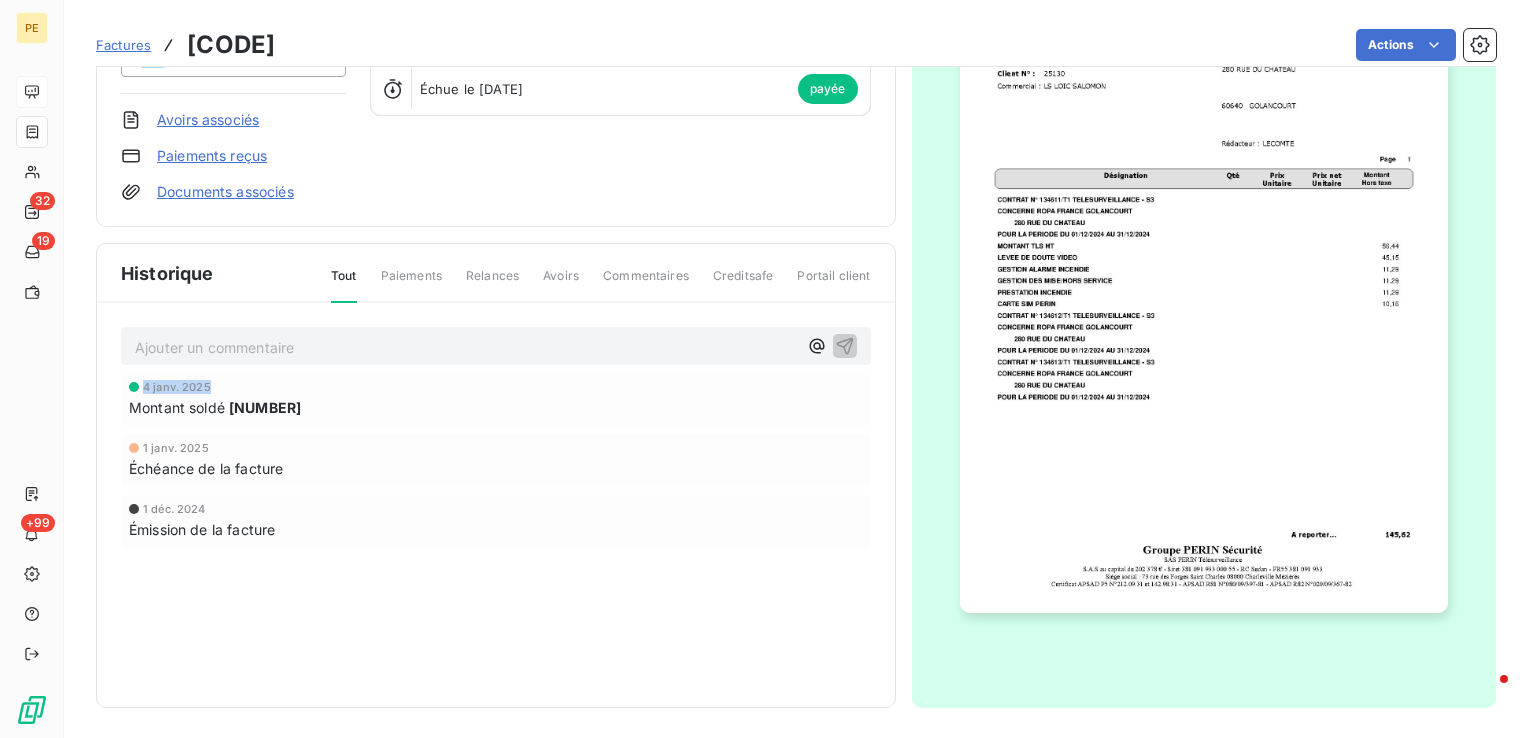 drag, startPoint x: 214, startPoint y: 383, endPoint x: 116, endPoint y: 378, distance: 98.12747 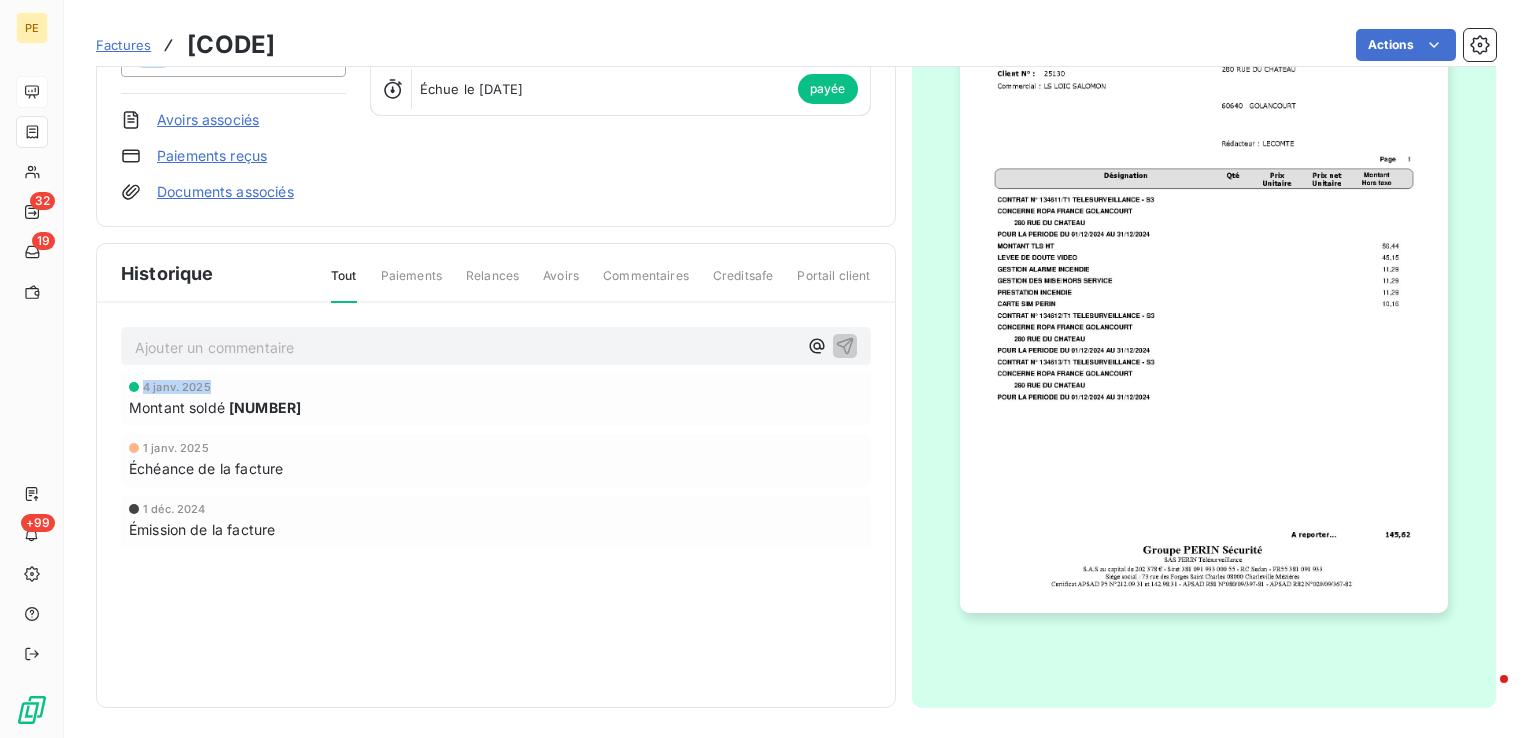 click on "Ajouter un commentaire ﻿ 4 janv. 2025 Montant soldé 174,74 € 1 janv. 2025 Échéance de la facture 1 déc. 2024 Émission de la facture" at bounding box center [496, 466] 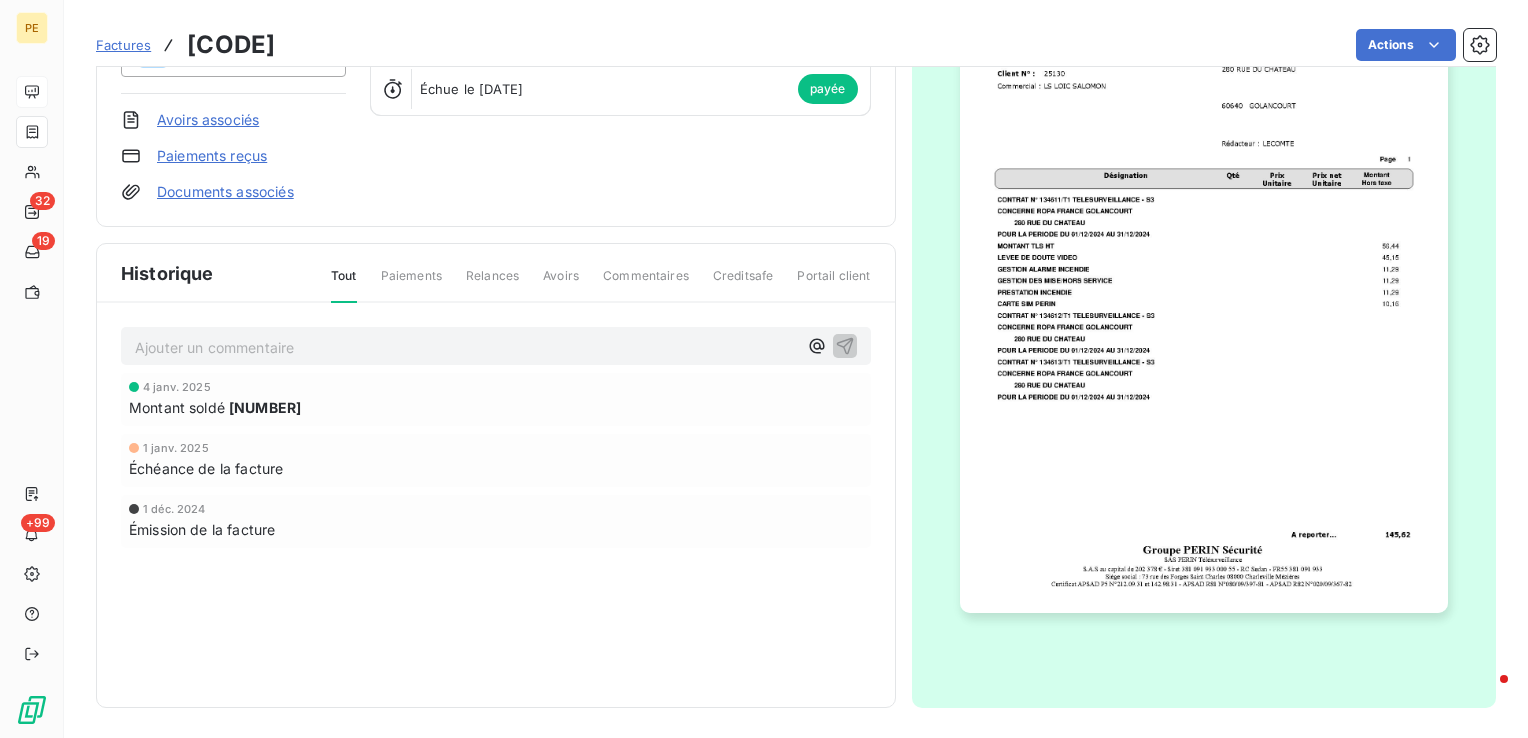drag, startPoint x: 116, startPoint y: 378, endPoint x: 397, endPoint y: 276, distance: 298.9398 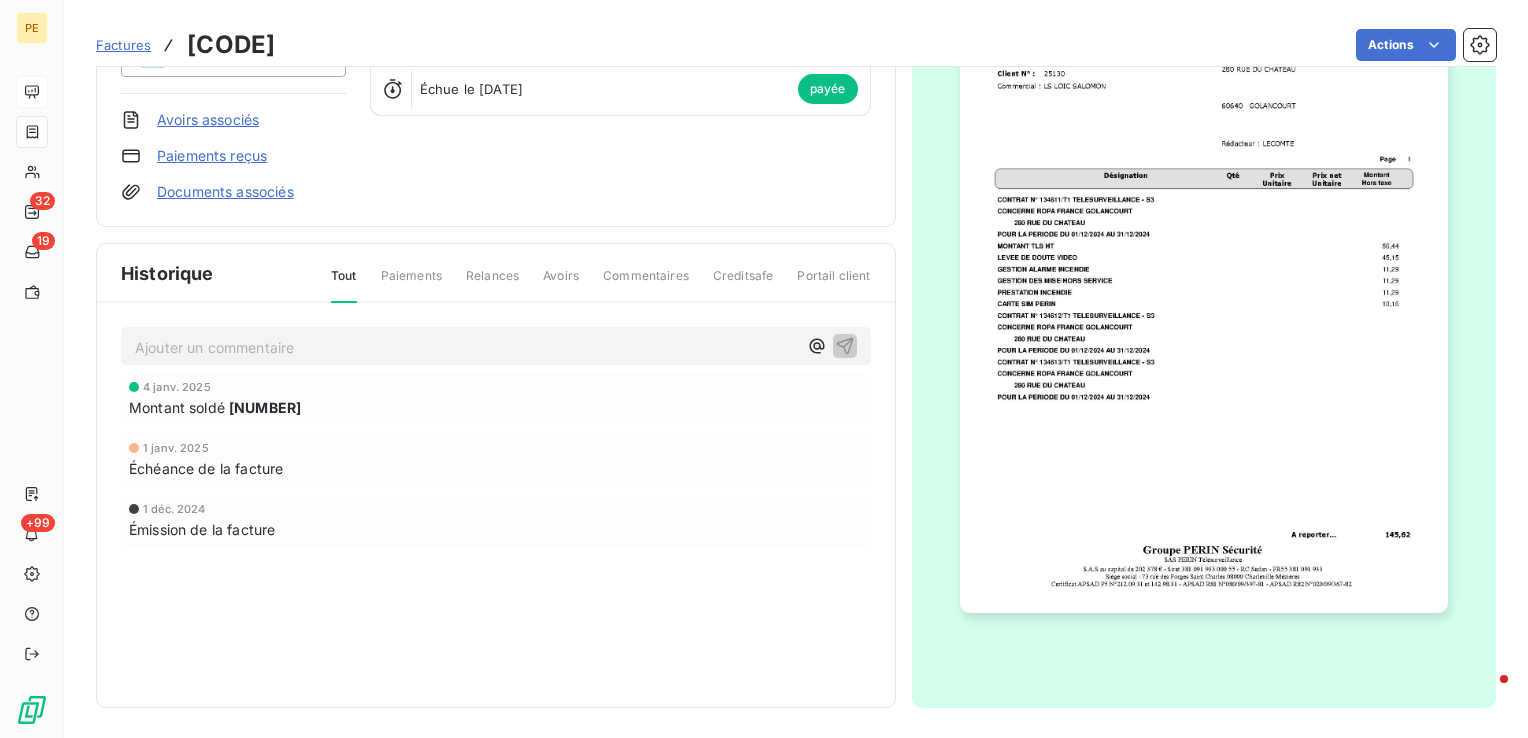 click on "Paiements" at bounding box center [411, 284] 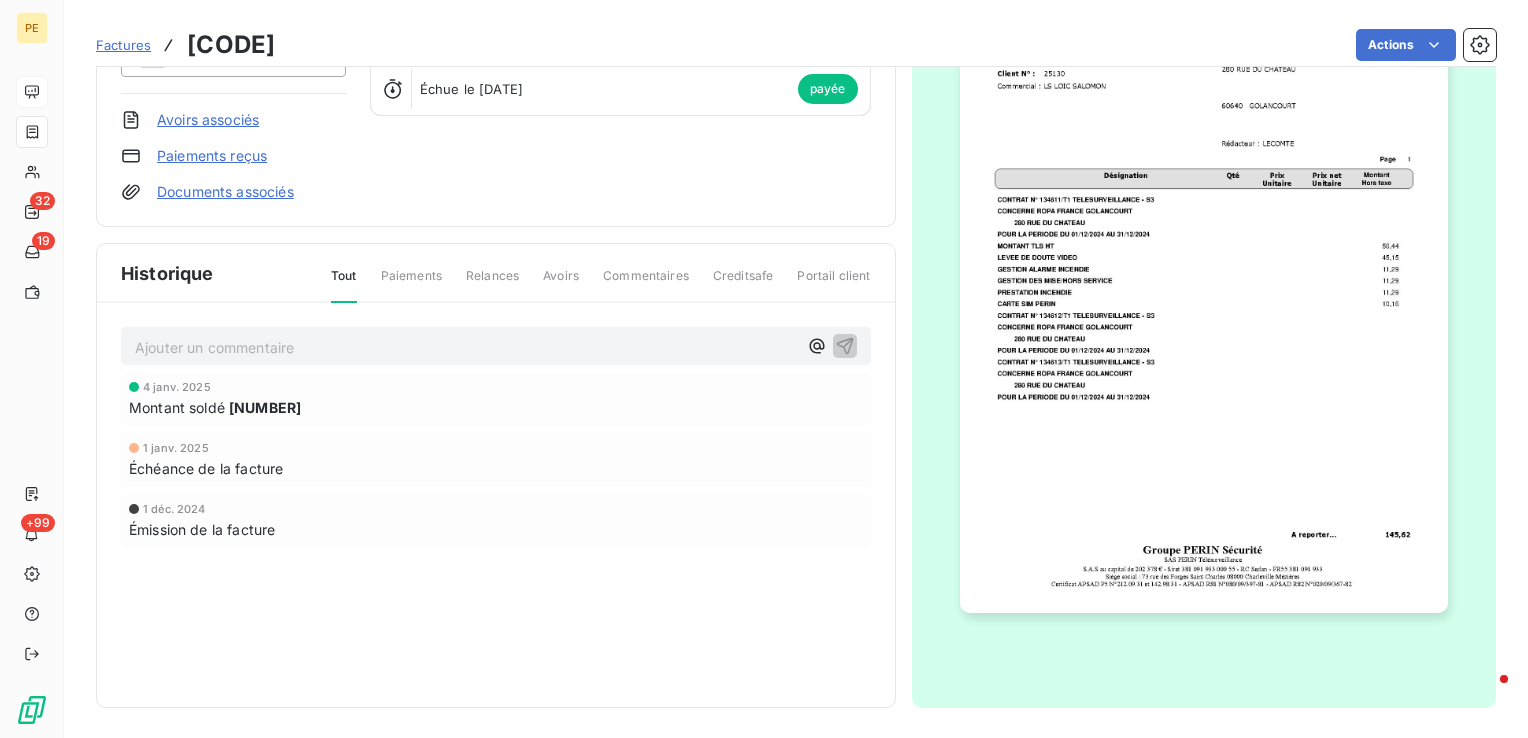 click on "Historique Tout Paiements Relances Avoirs Commentaires Creditsafe Portail client" at bounding box center [496, 273] 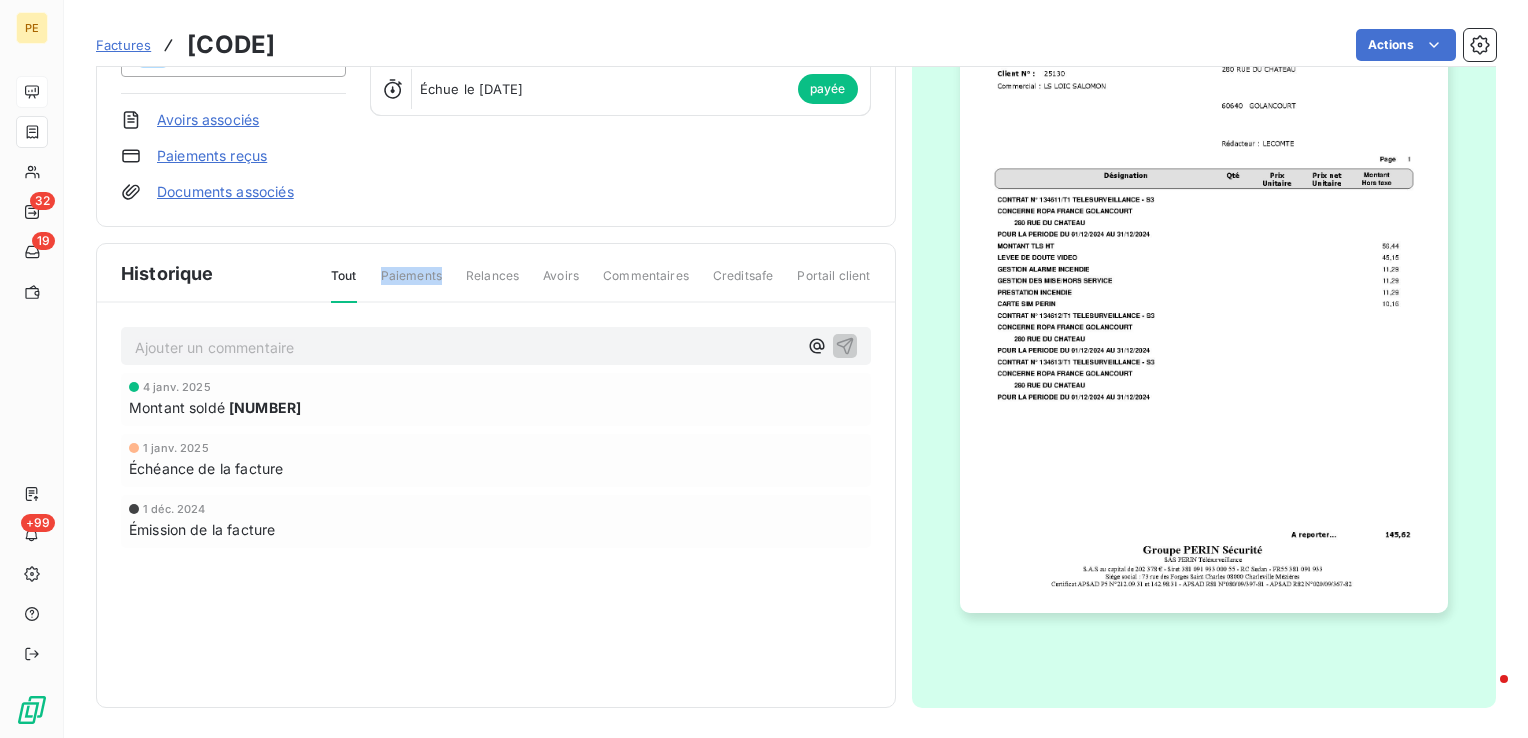 click on "Historique Tout Paiements Relances Avoirs Commentaires Creditsafe Portail client" at bounding box center (496, 273) 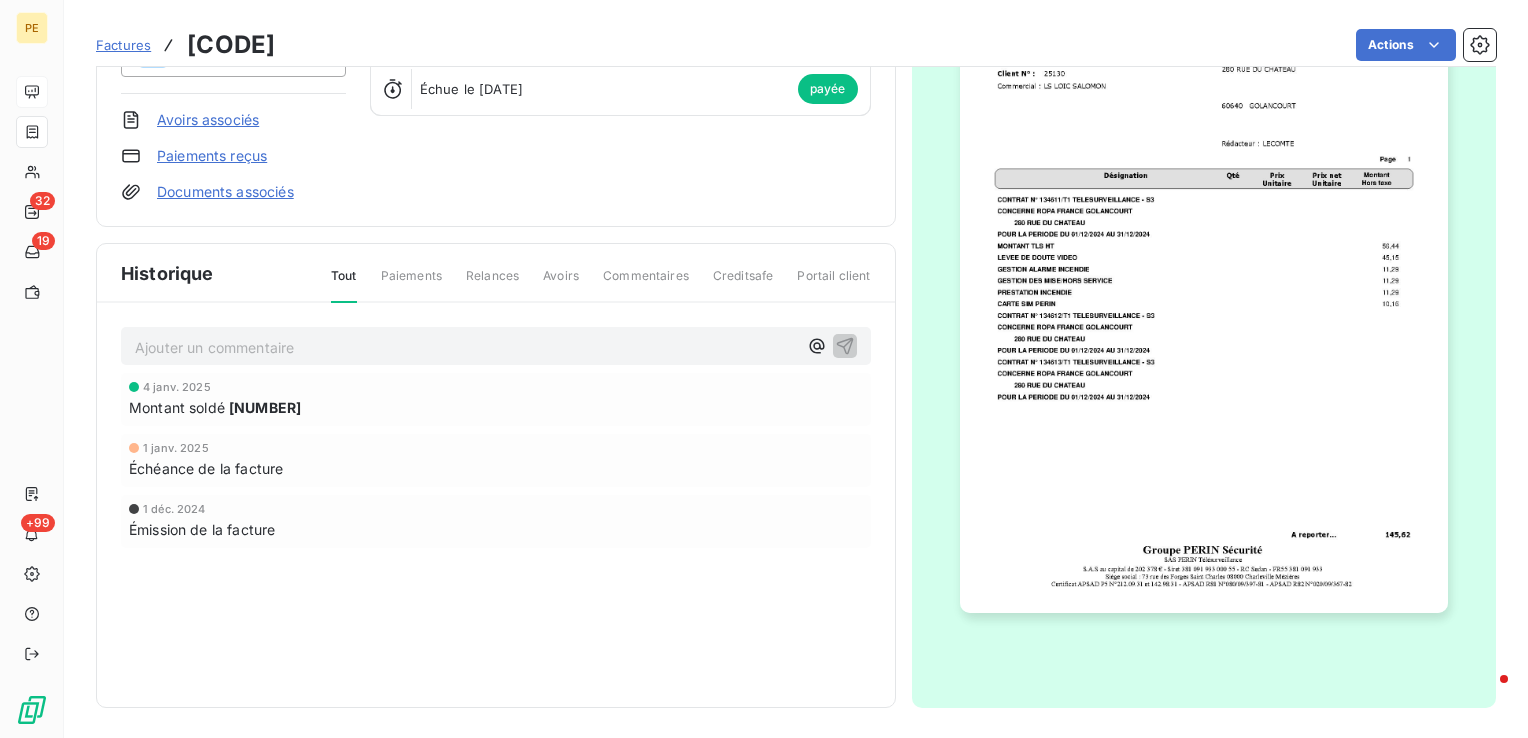 drag, startPoint x: 423, startPoint y: 264, endPoint x: 540, endPoint y: 580, distance: 336.9644 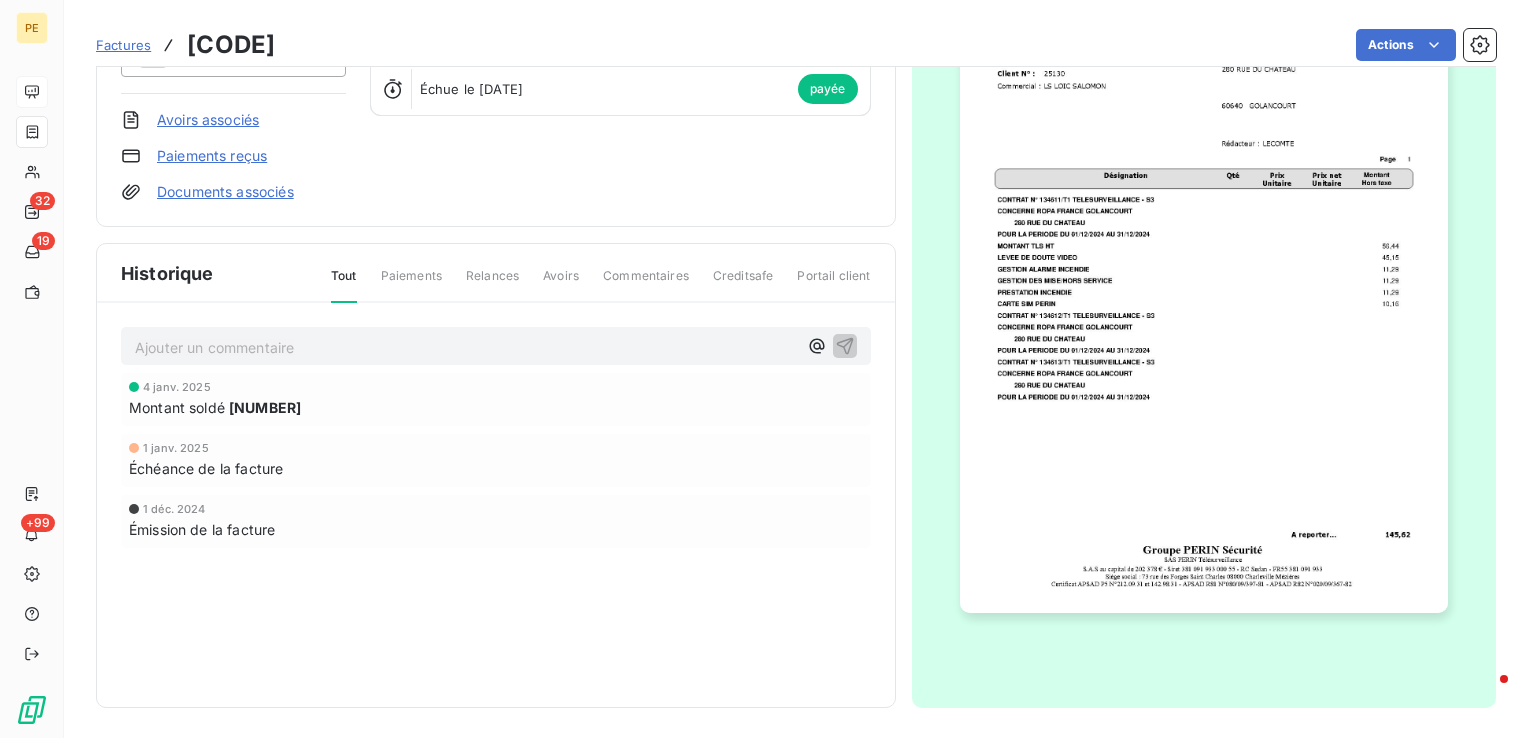 click on "[DATE] [NUMBER] [DATE] [DATE]" at bounding box center [496, 500] 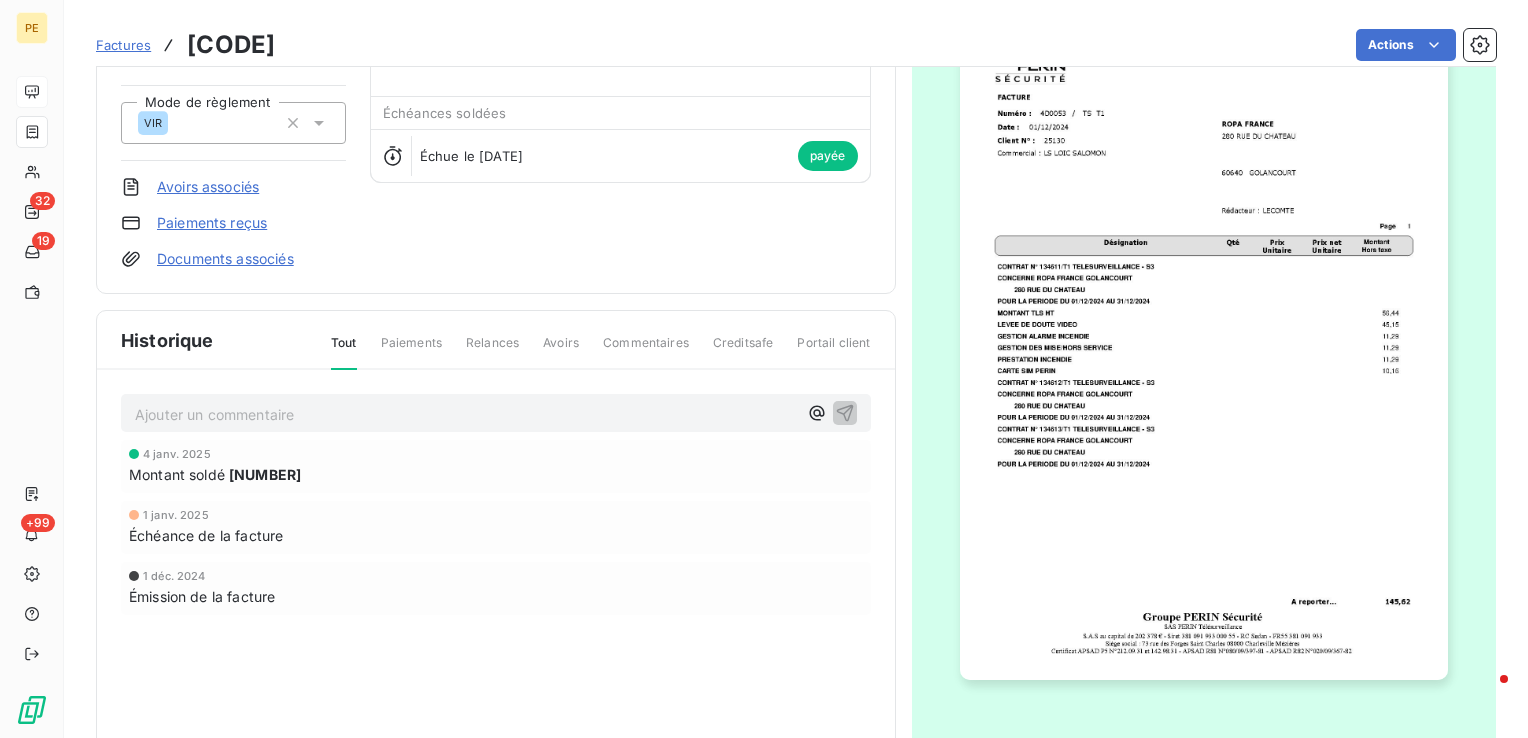 scroll, scrollTop: 202, scrollLeft: 0, axis: vertical 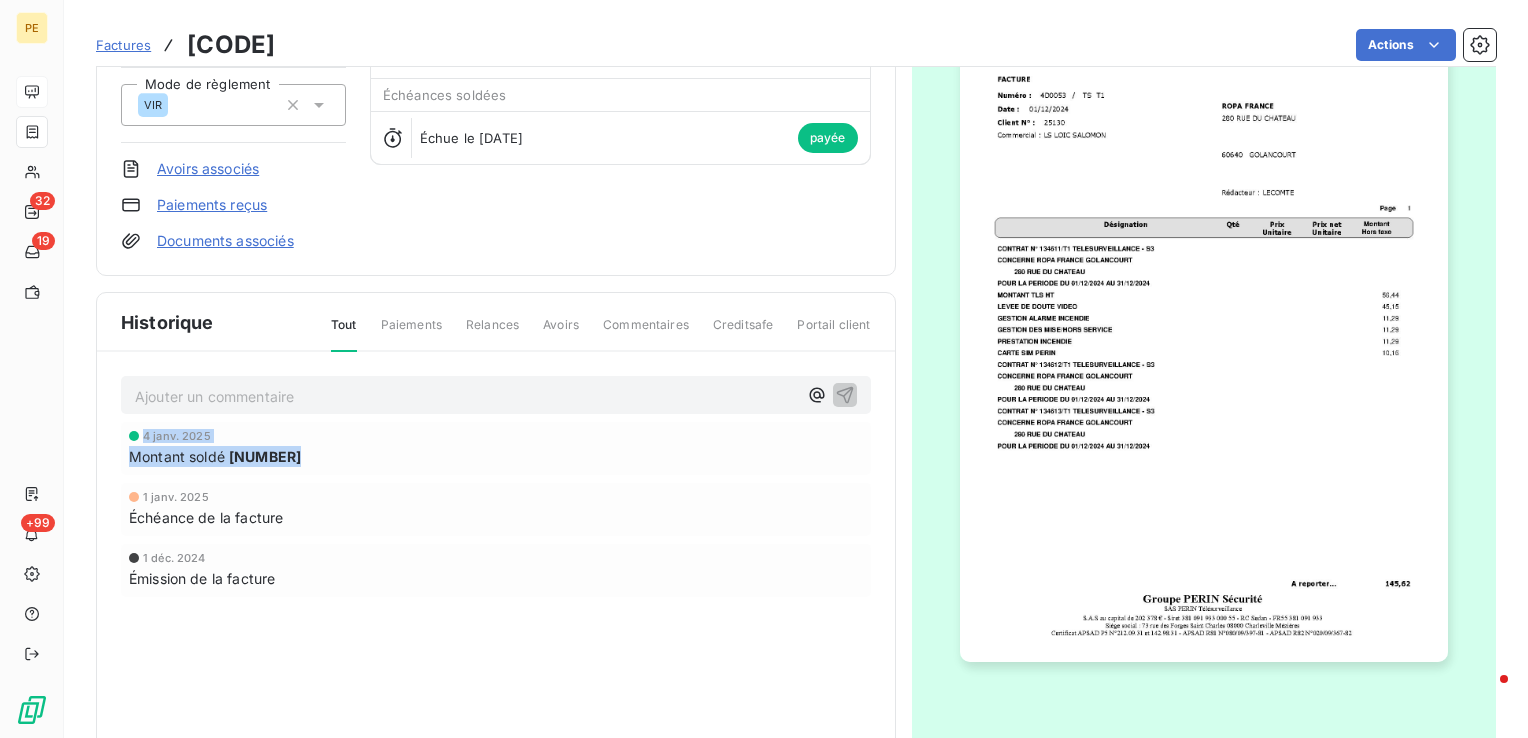 drag, startPoint x: 304, startPoint y: 466, endPoint x: 131, endPoint y: 421, distance: 178.75682 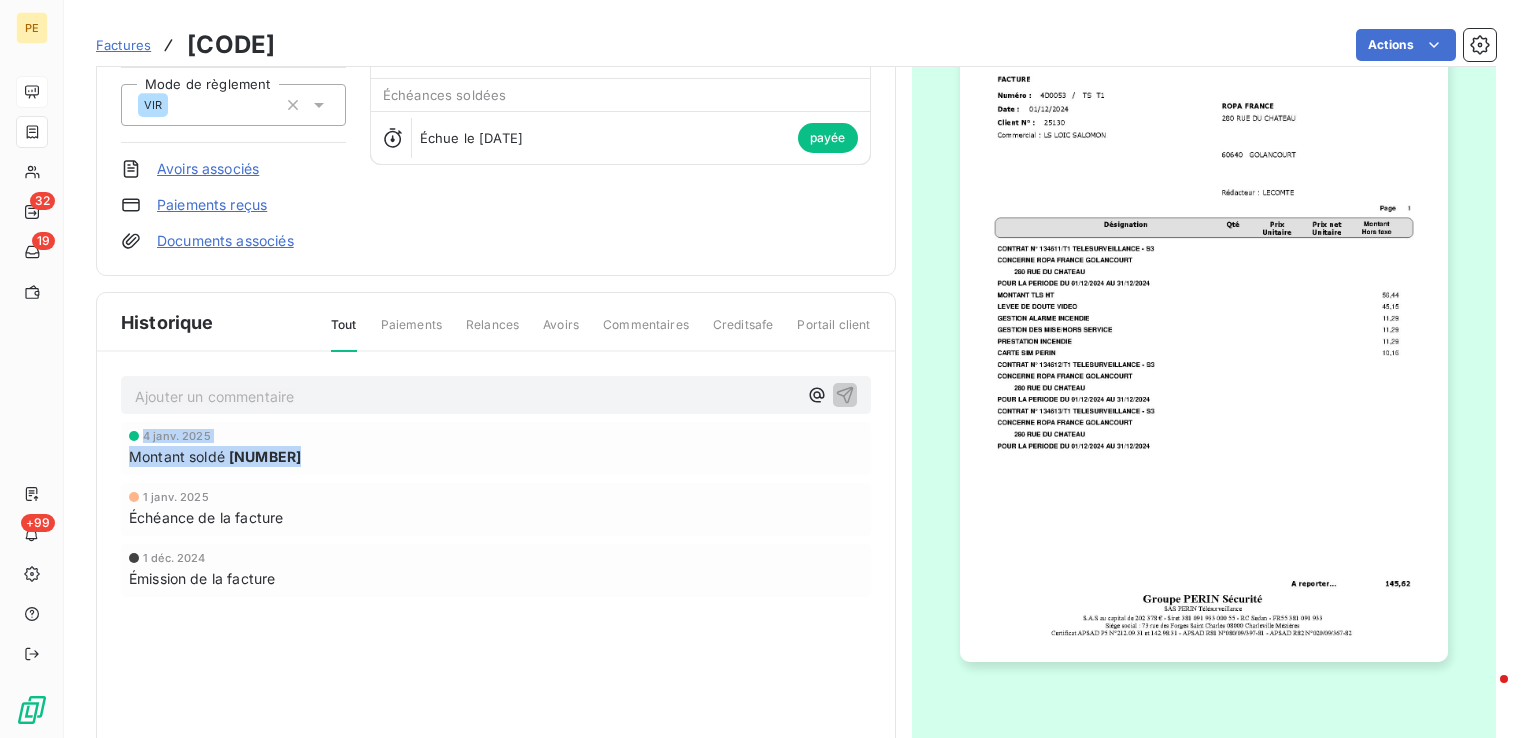 click on "[DATE] [NUMBER]" at bounding box center [496, 448] 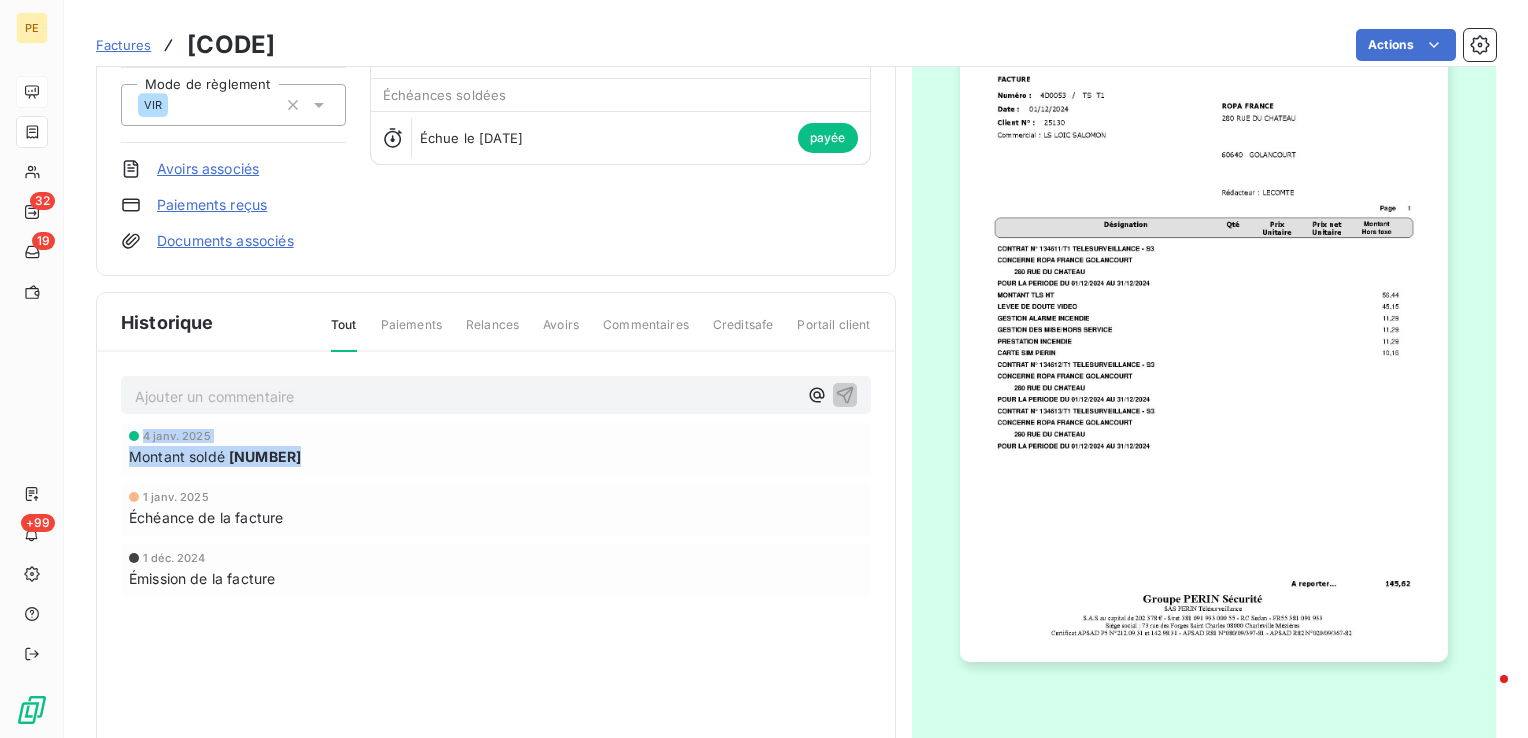 drag, startPoint x: 131, startPoint y: 421, endPoint x: 411, endPoint y: 470, distance: 284.25516 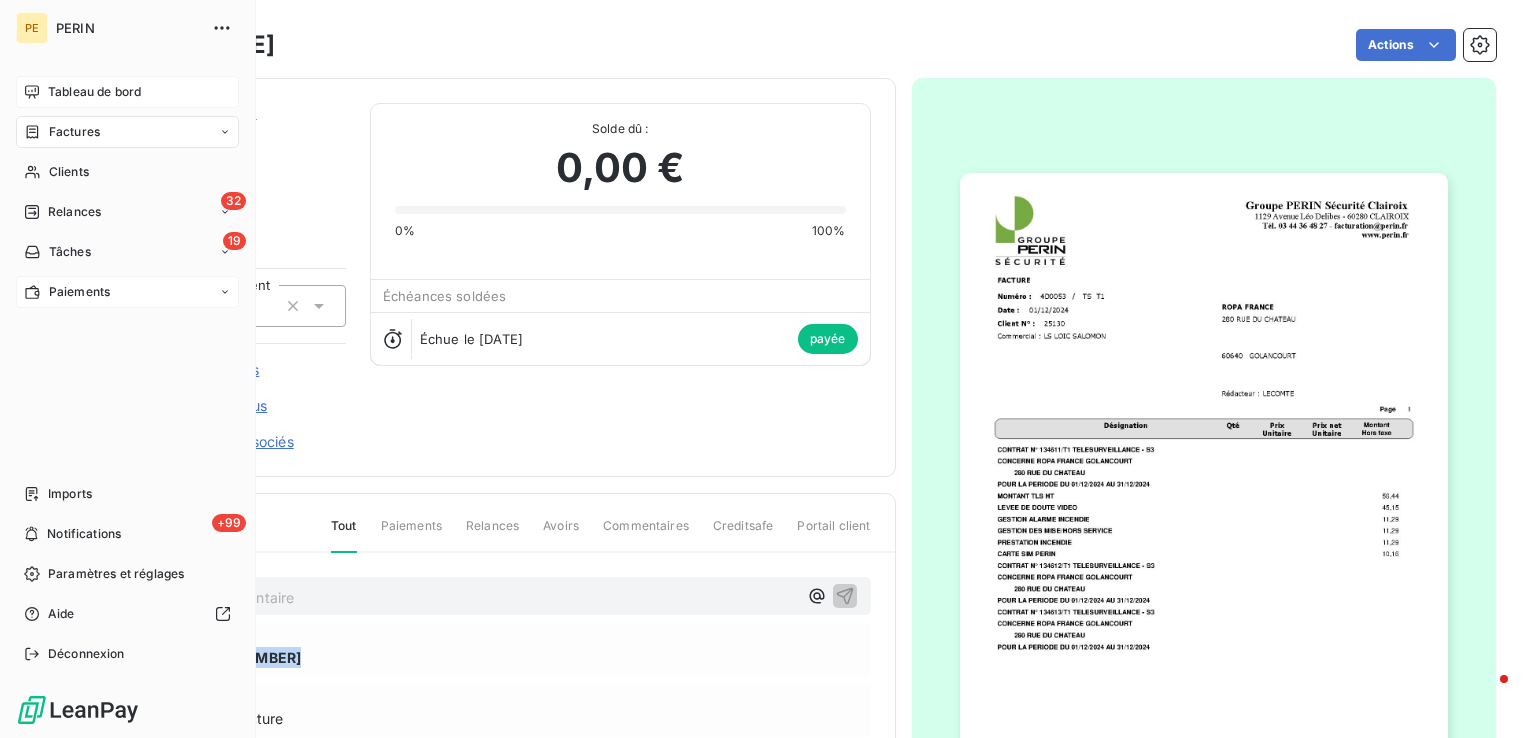 click on "Paiements" at bounding box center [127, 292] 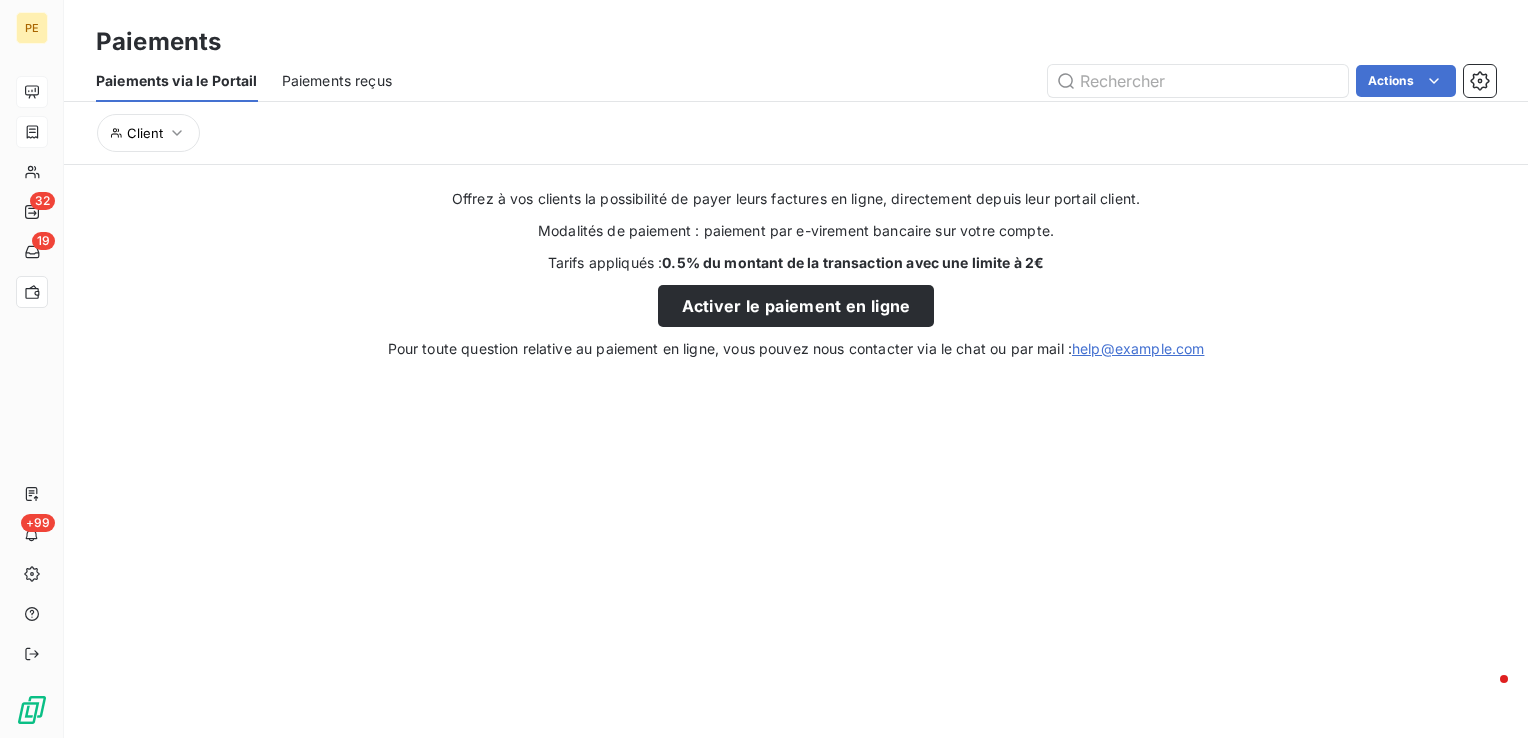 click on "Paiements reçus" at bounding box center [337, 81] 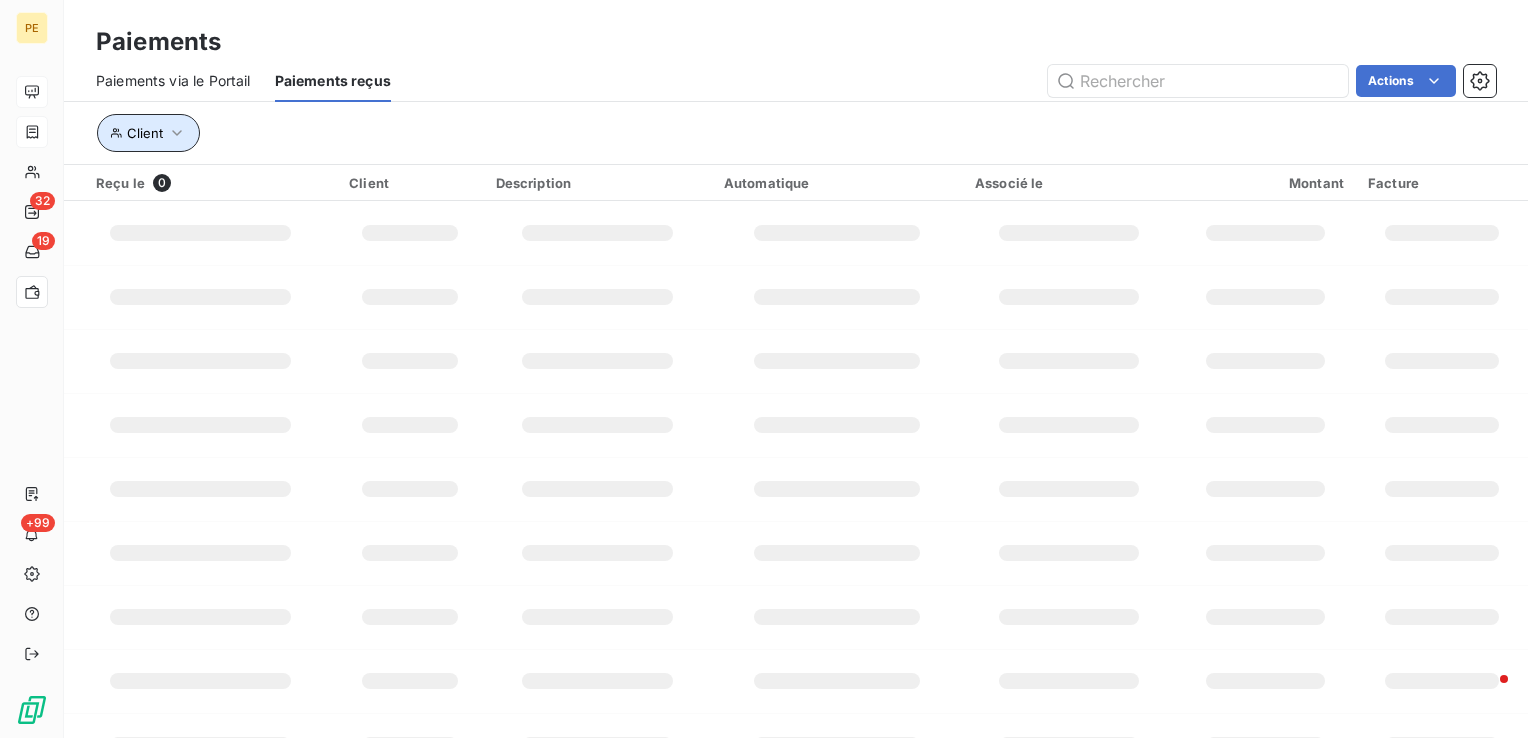 click 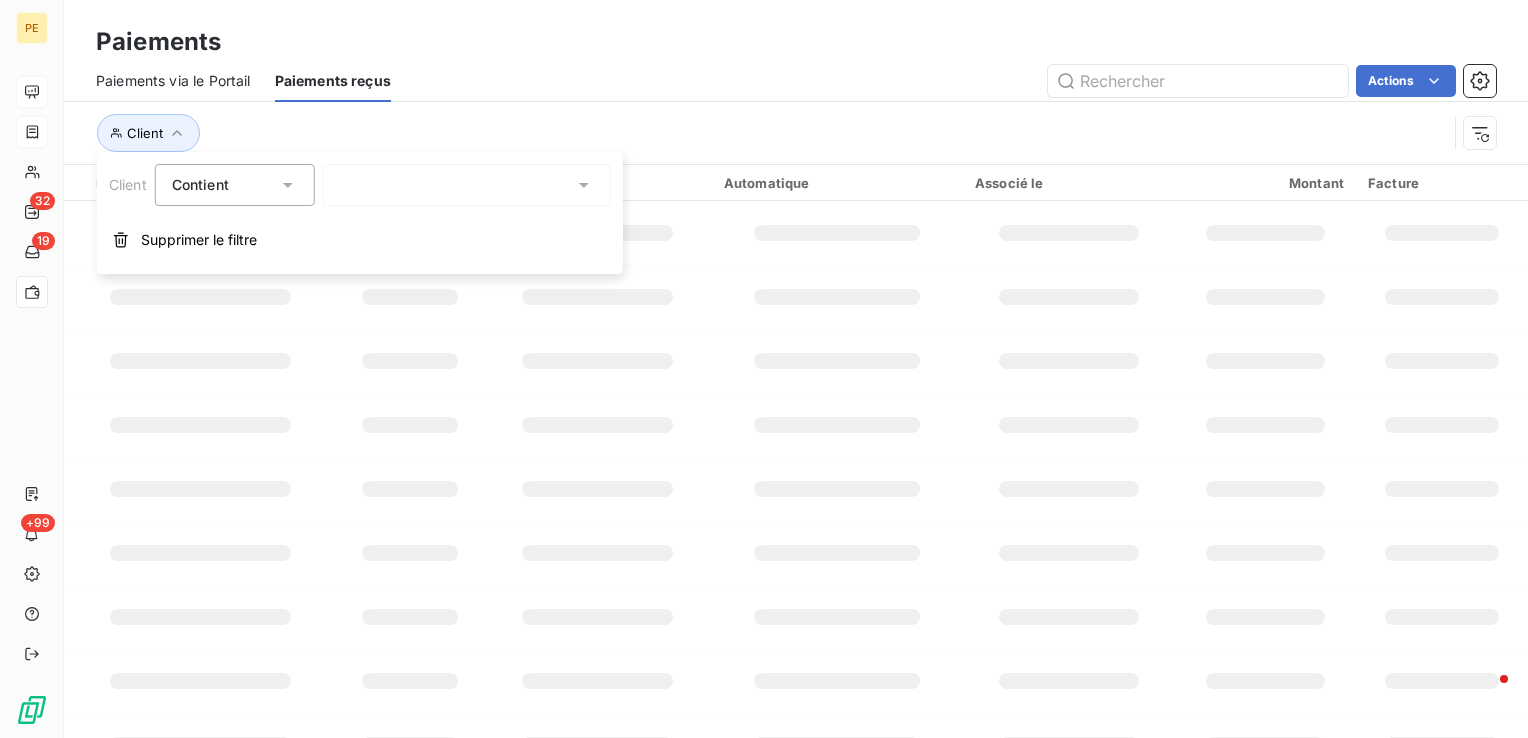 click at bounding box center (467, 185) 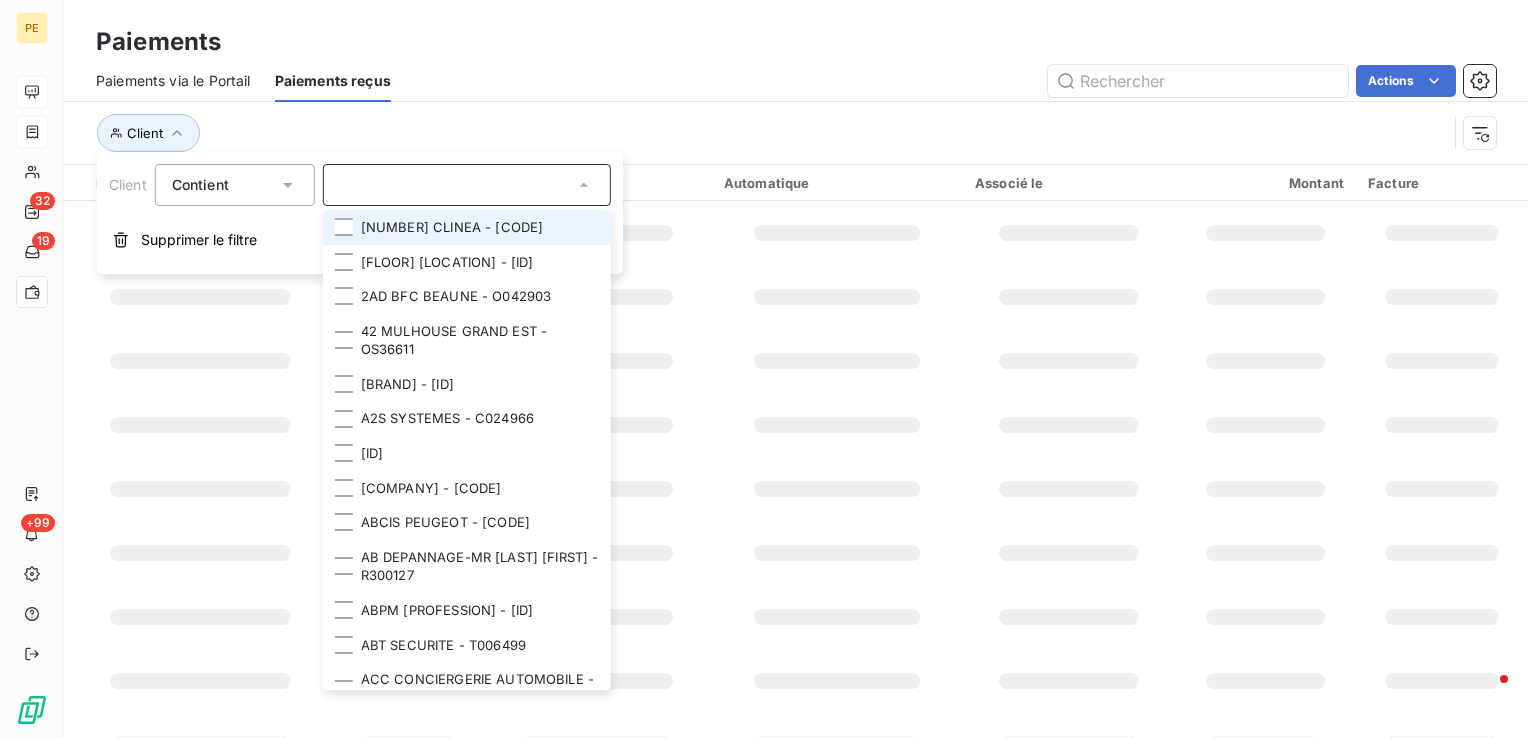 click at bounding box center (457, 185) 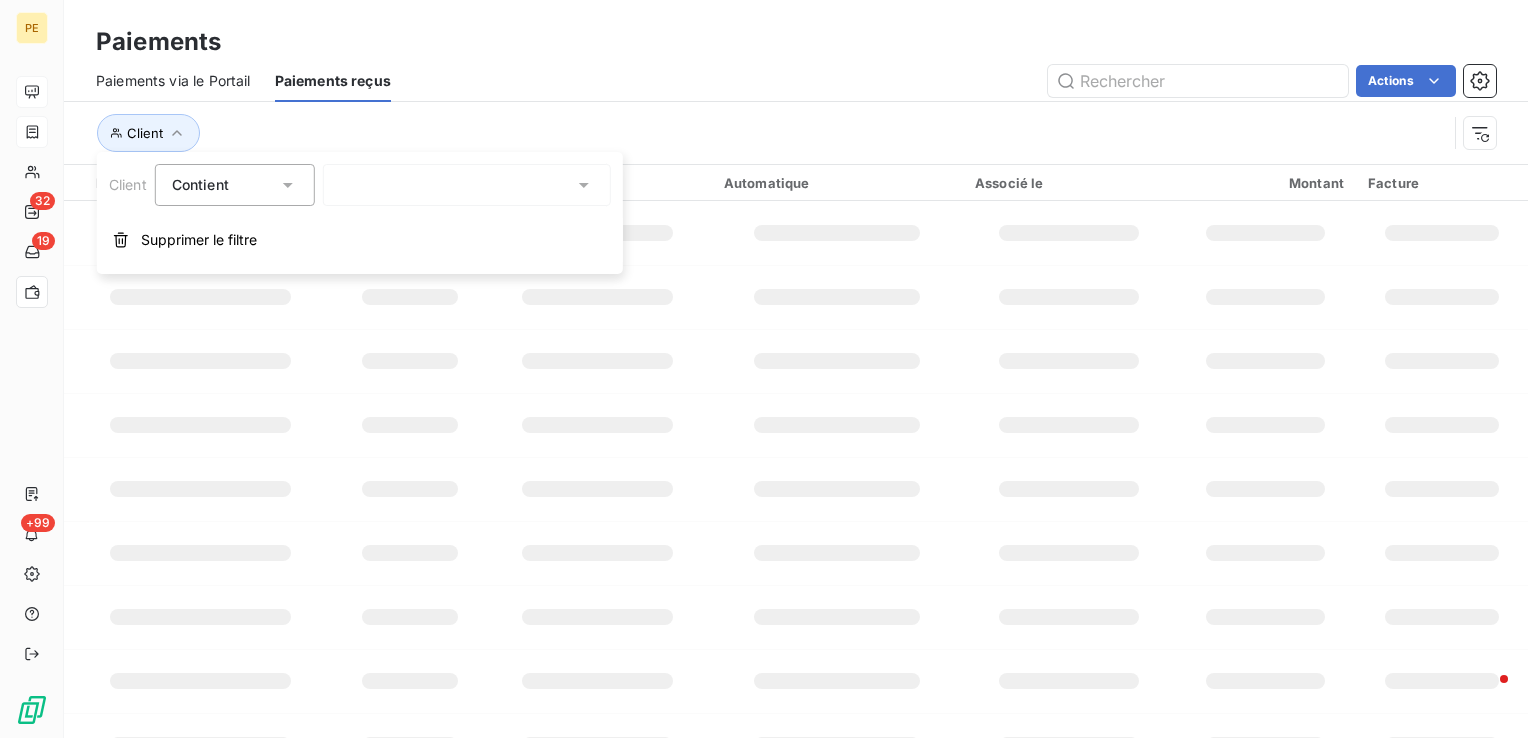 click at bounding box center [467, 185] 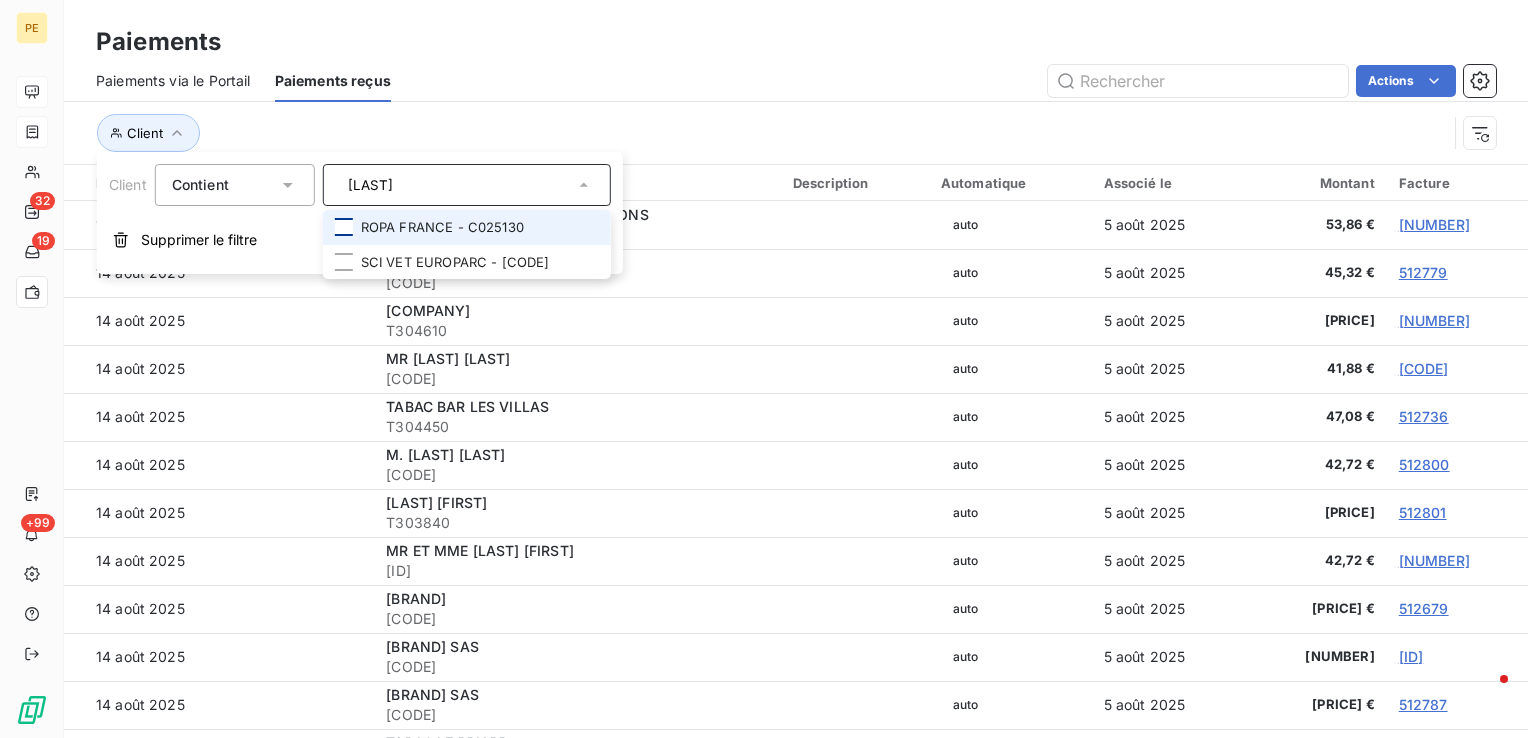 type on "[LAST]" 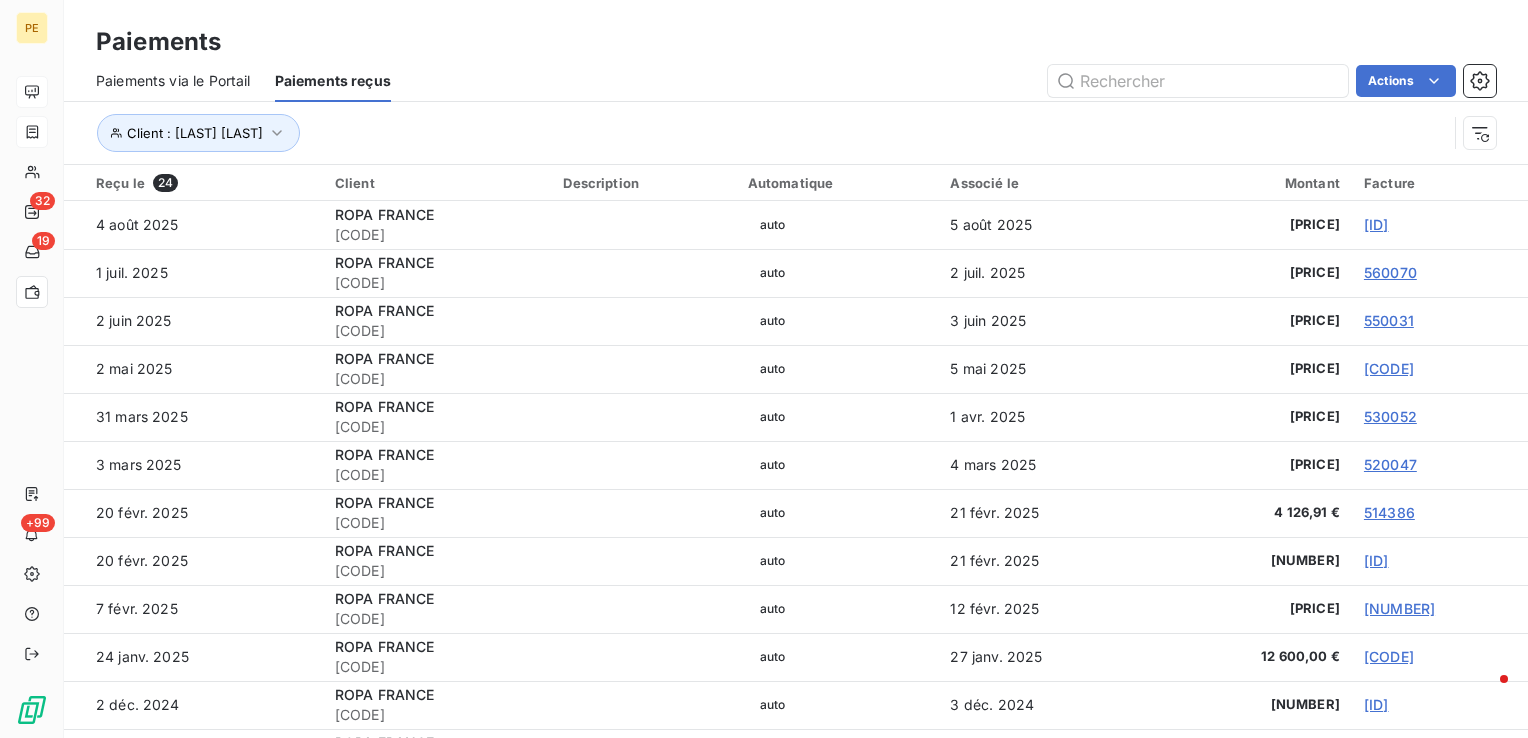 click on "Paiements" at bounding box center (796, 42) 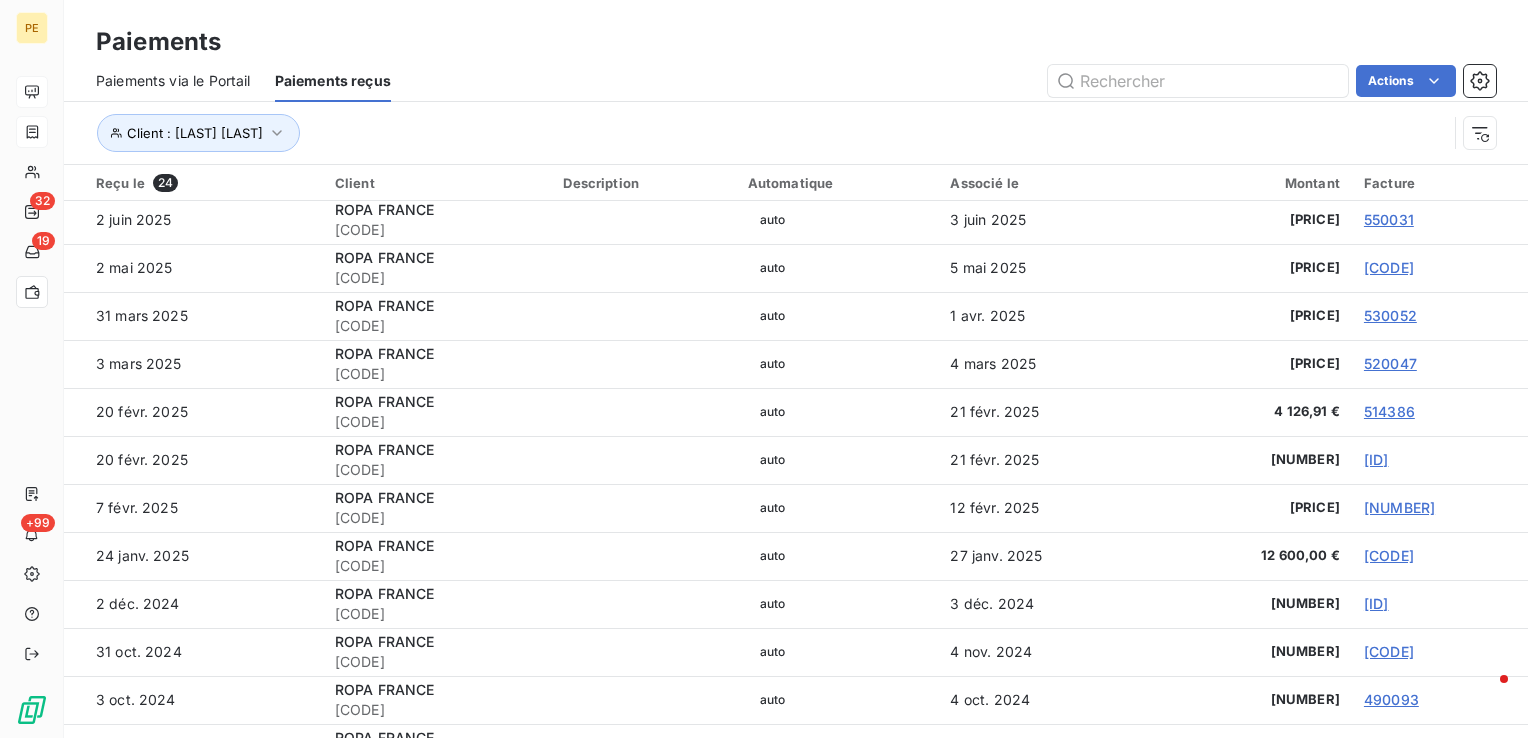 scroll, scrollTop: 100, scrollLeft: 0, axis: vertical 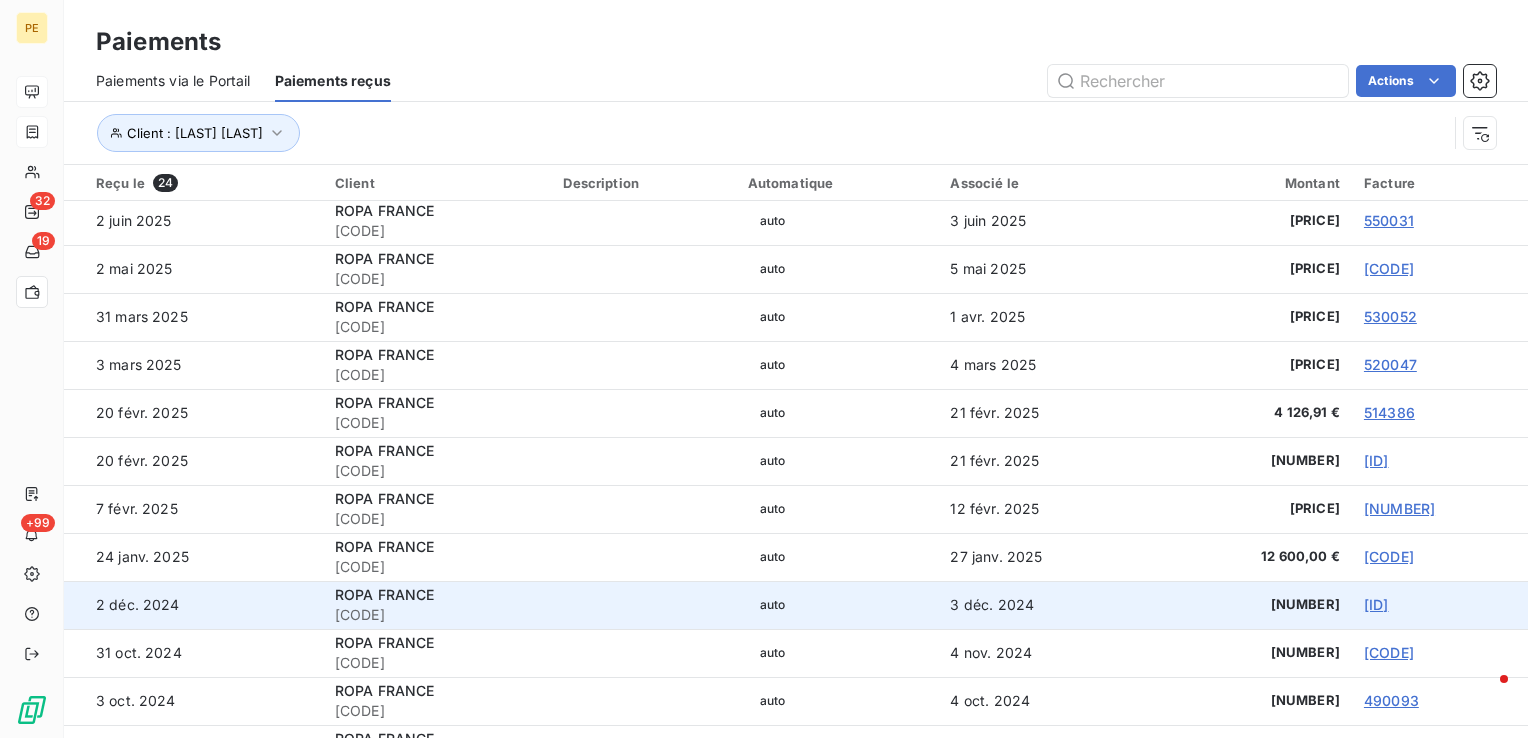 click on "ROPA FRANCE C025130" at bounding box center [437, 605] 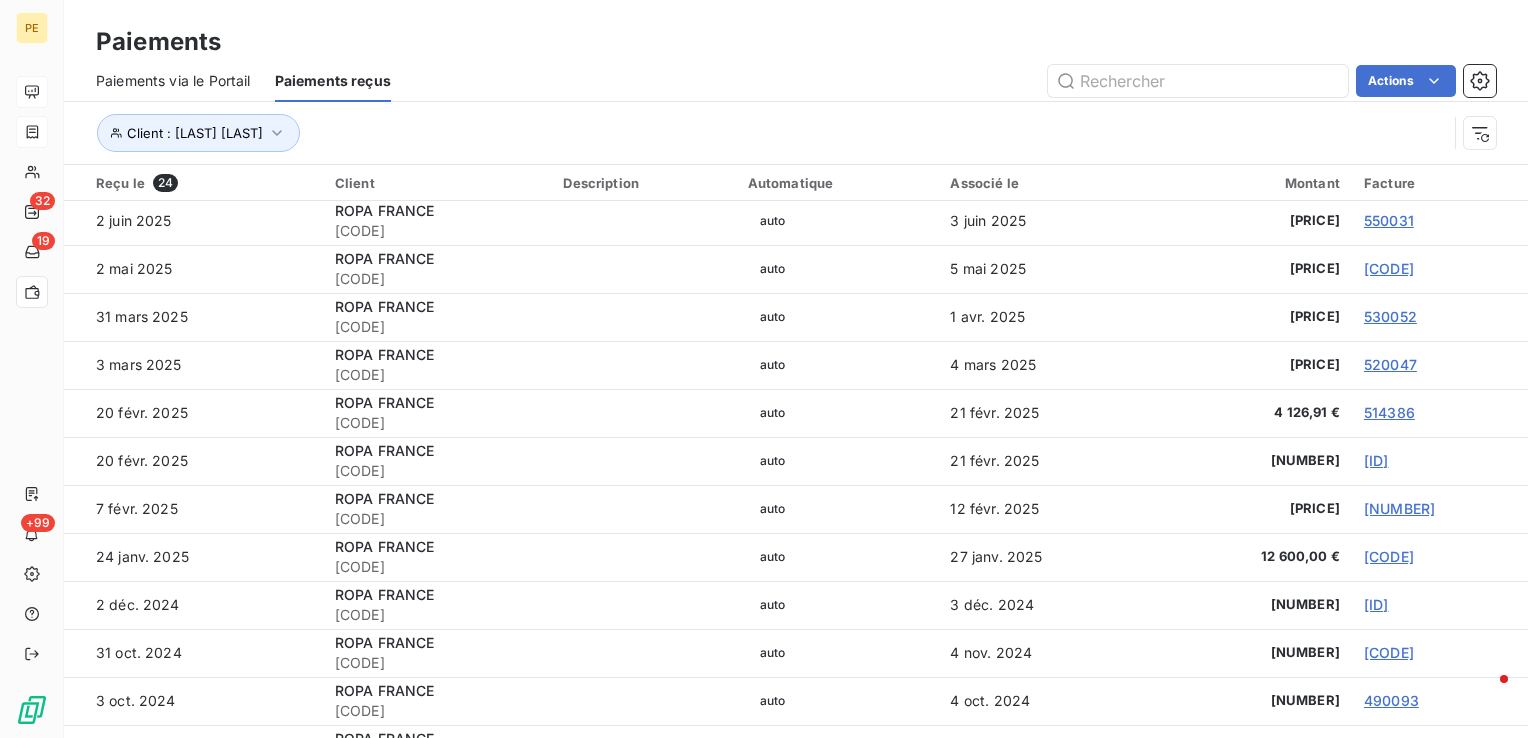 click on "Client  : [LAST] [LAST]" at bounding box center [771, 133] 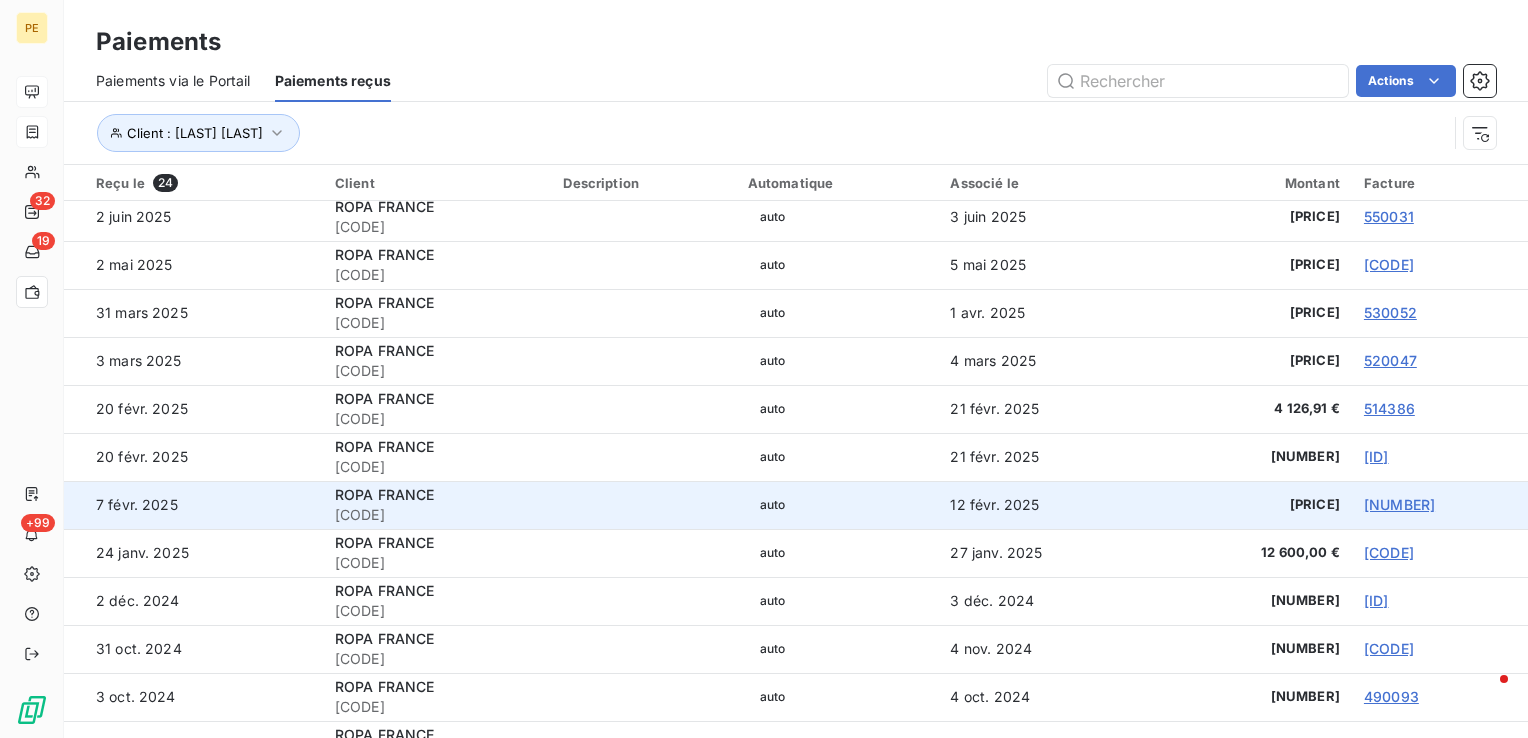 scroll, scrollTop: 0, scrollLeft: 0, axis: both 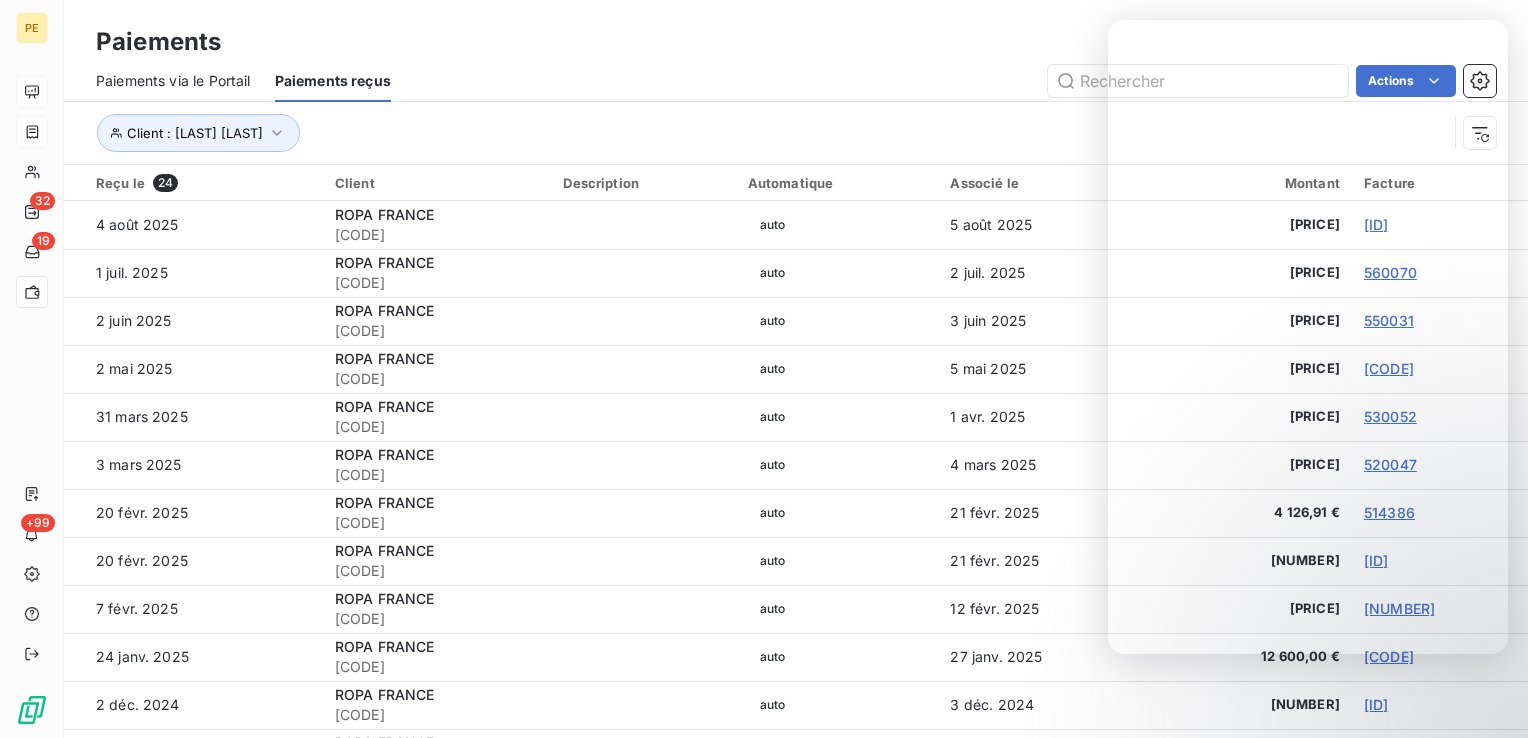 click on "Paiements" at bounding box center [796, 42] 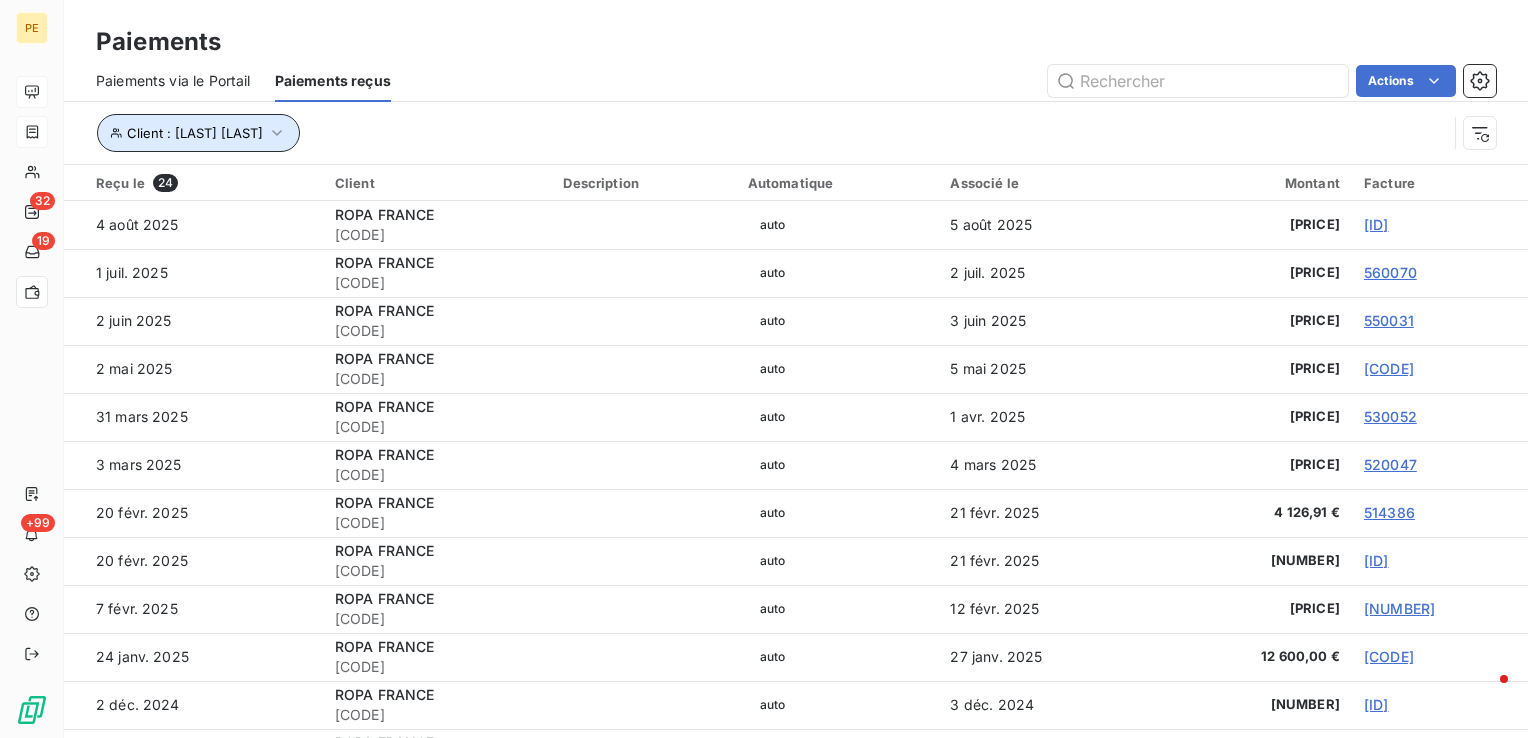 click 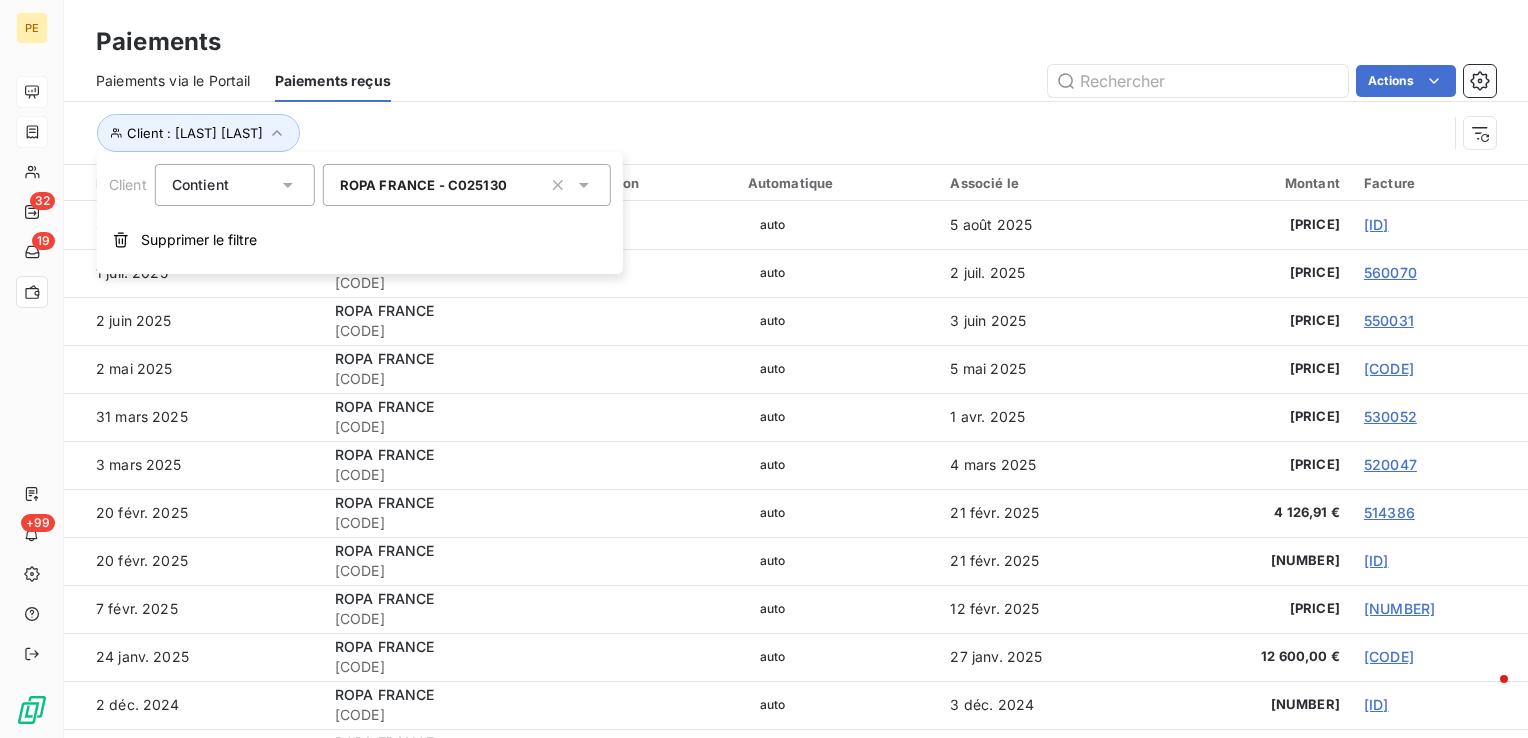 click on "ROPA FRANCE - C025130" at bounding box center [467, 185] 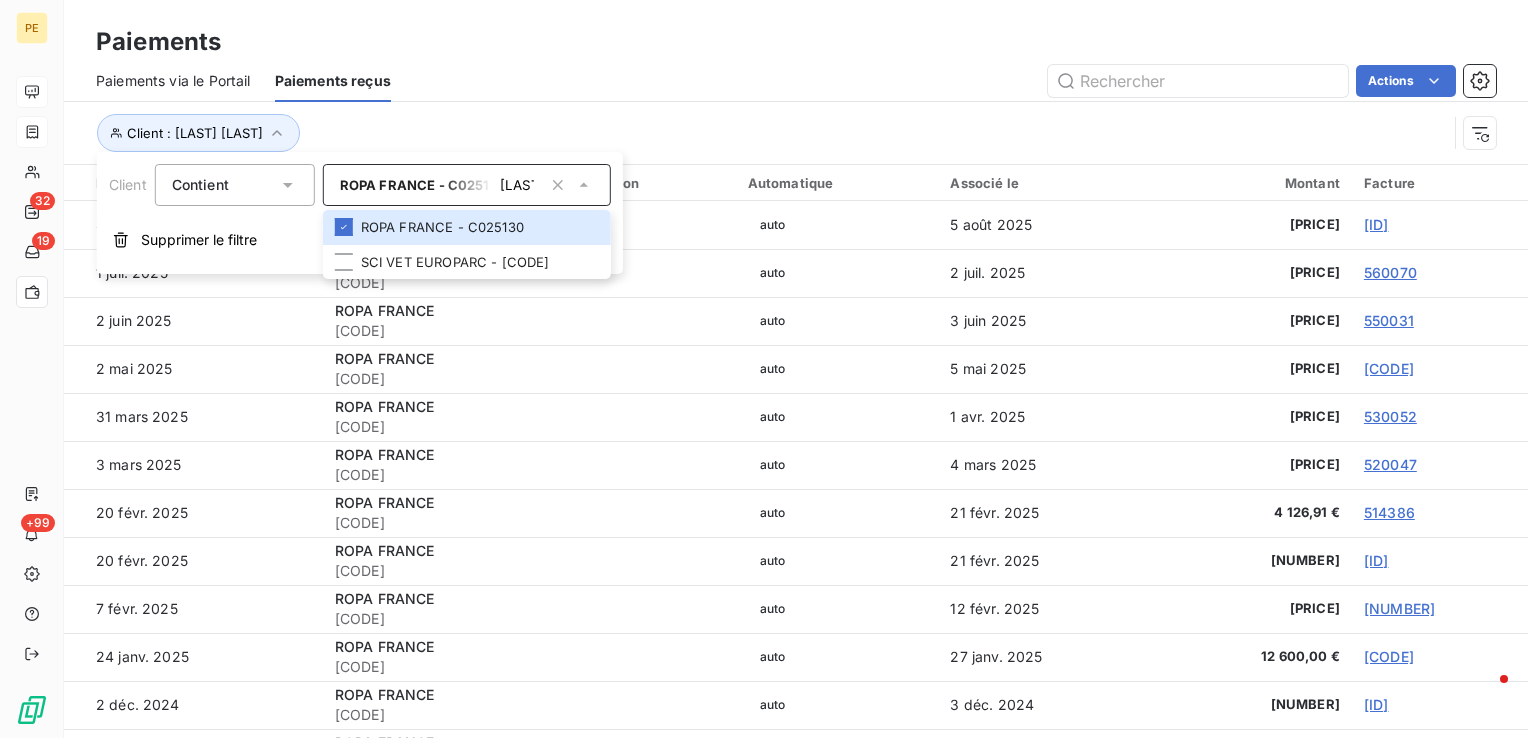 click on "ROPA FRANCE - C025130" at bounding box center [423, 185] 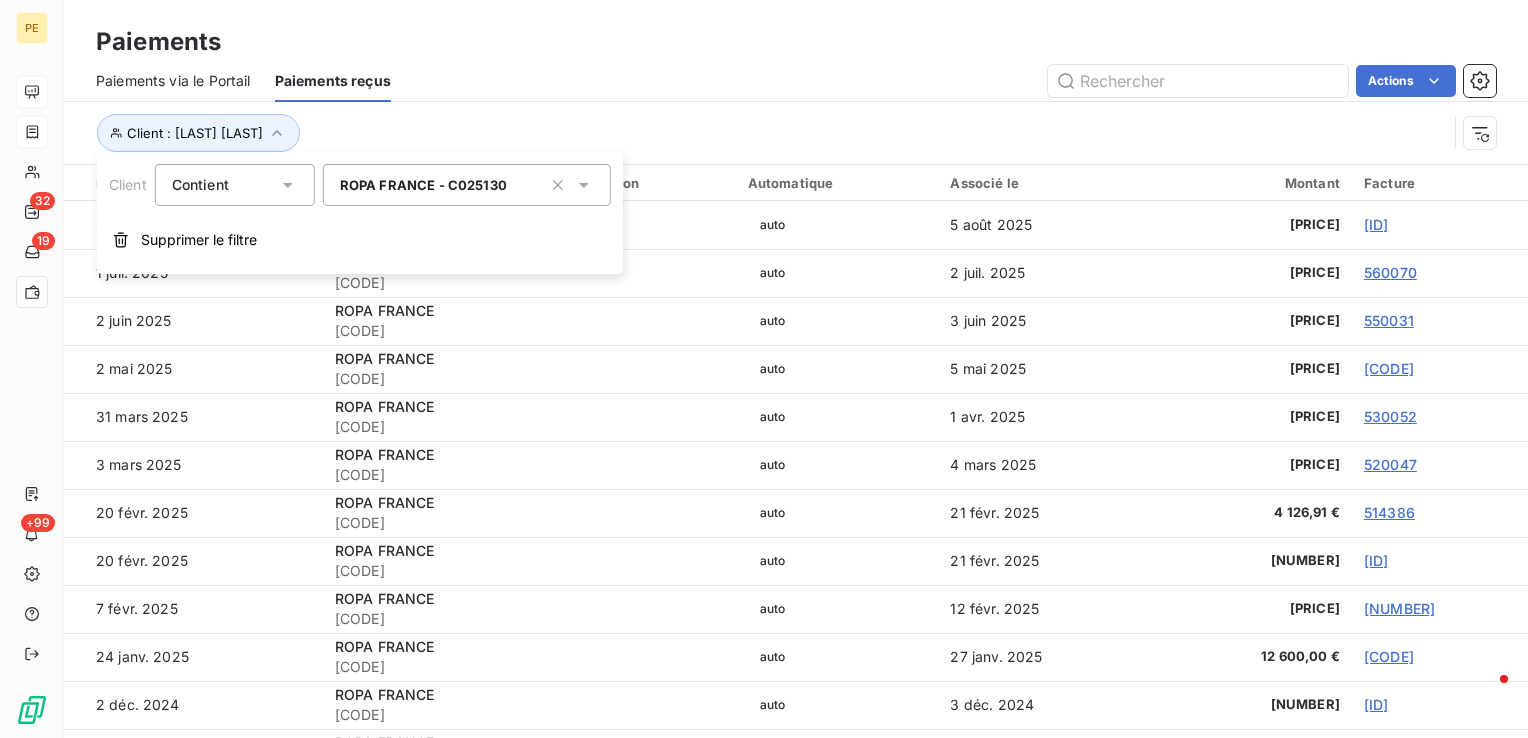 click on "ROPA FRANCE - C025130" at bounding box center (423, 185) 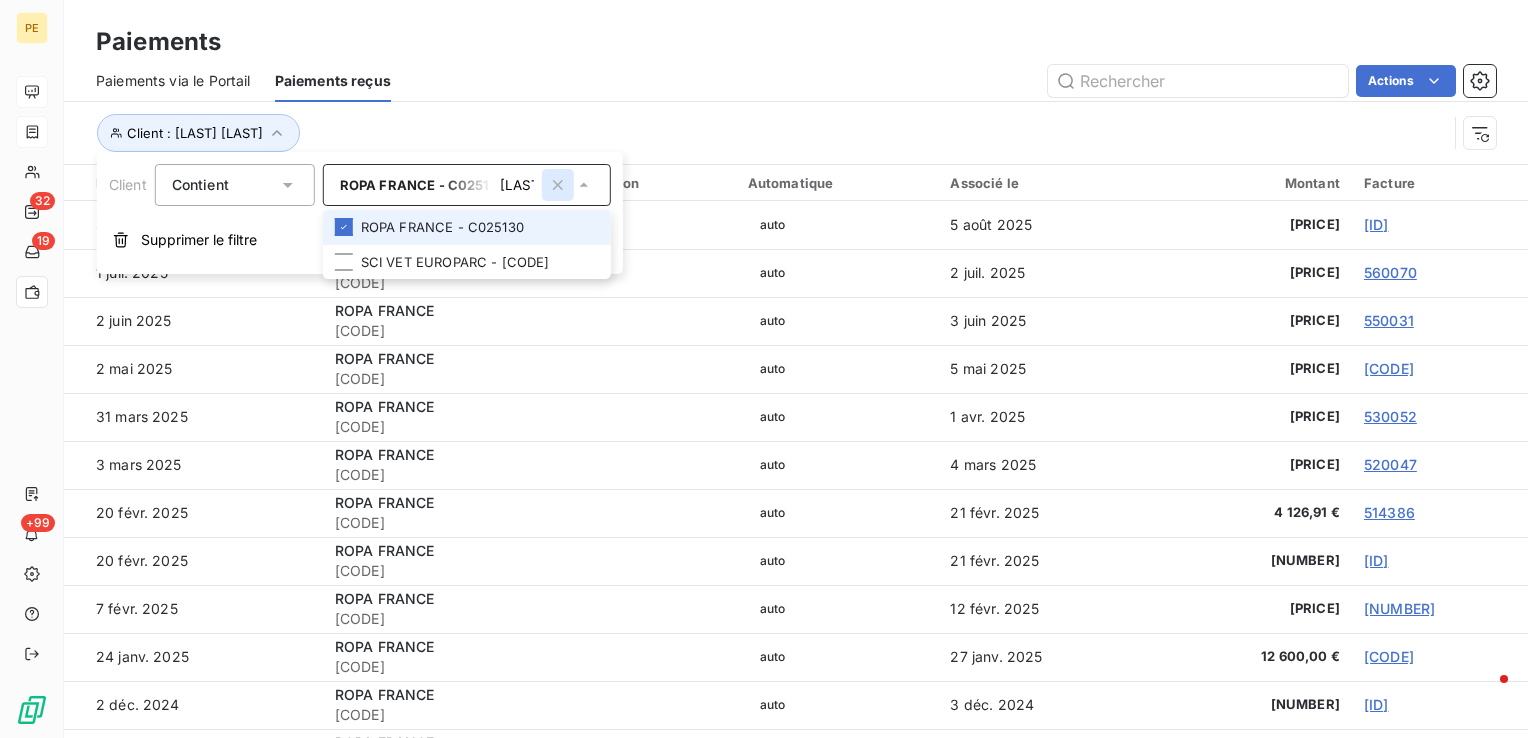 click 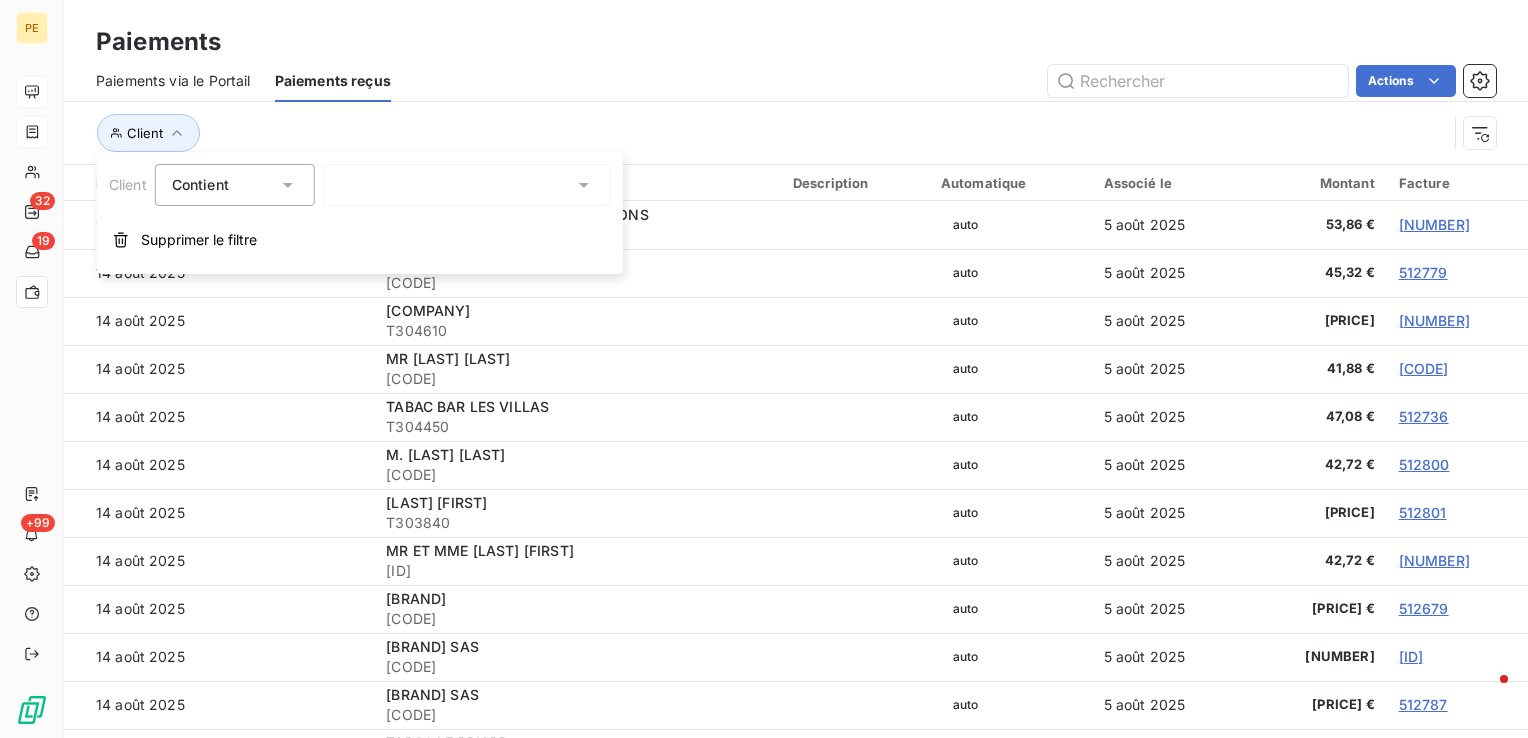 click on "[LAST]" at bounding box center [467, 185] 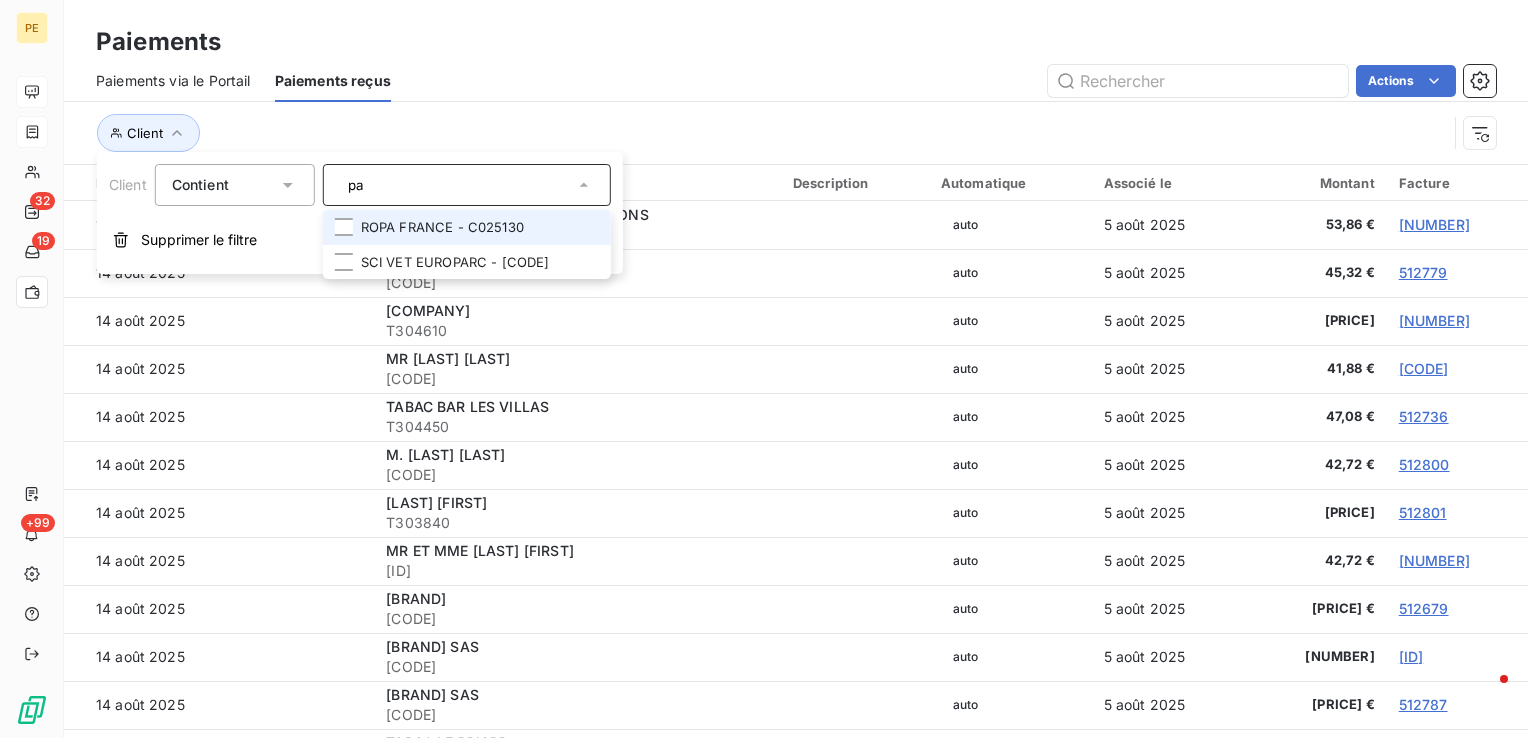type on "a" 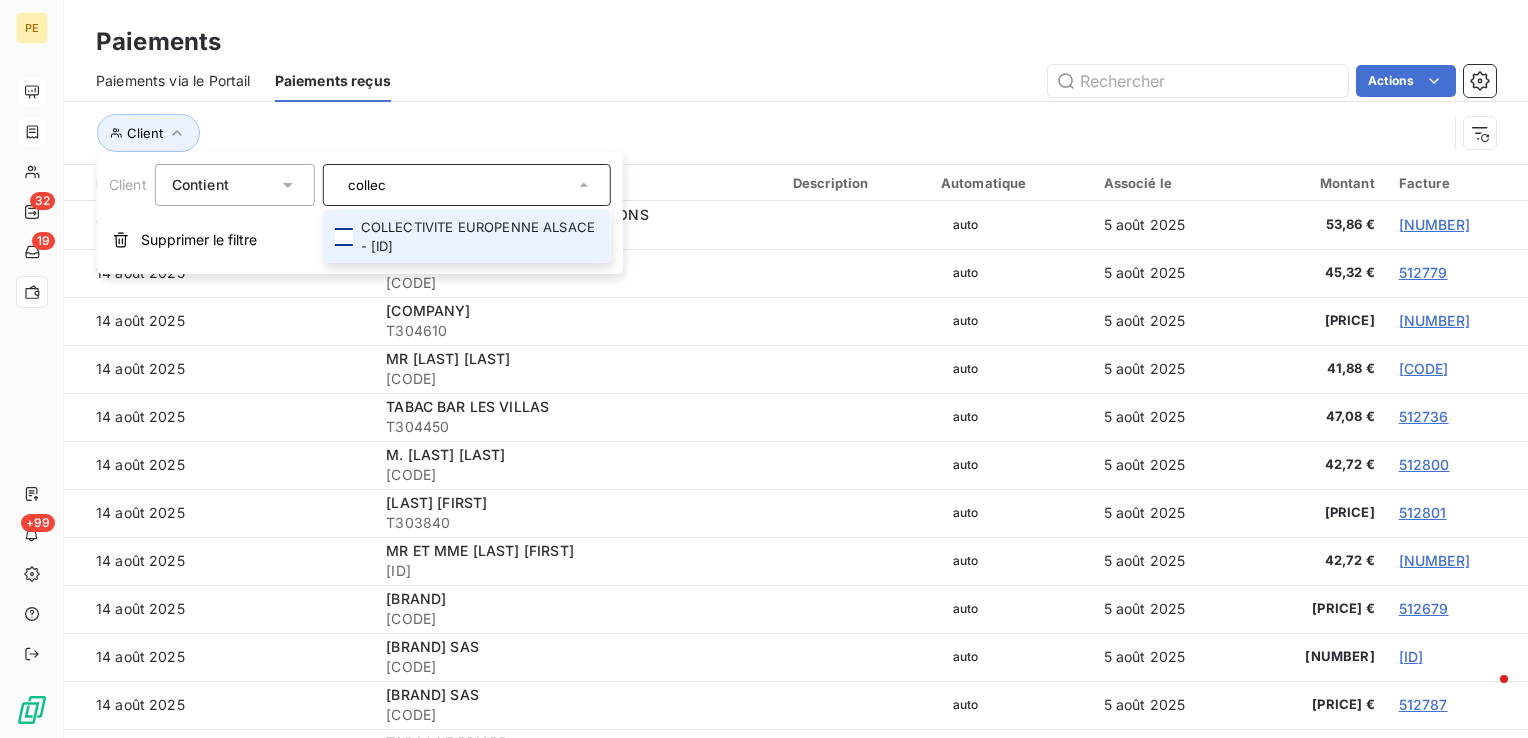 type on "collec" 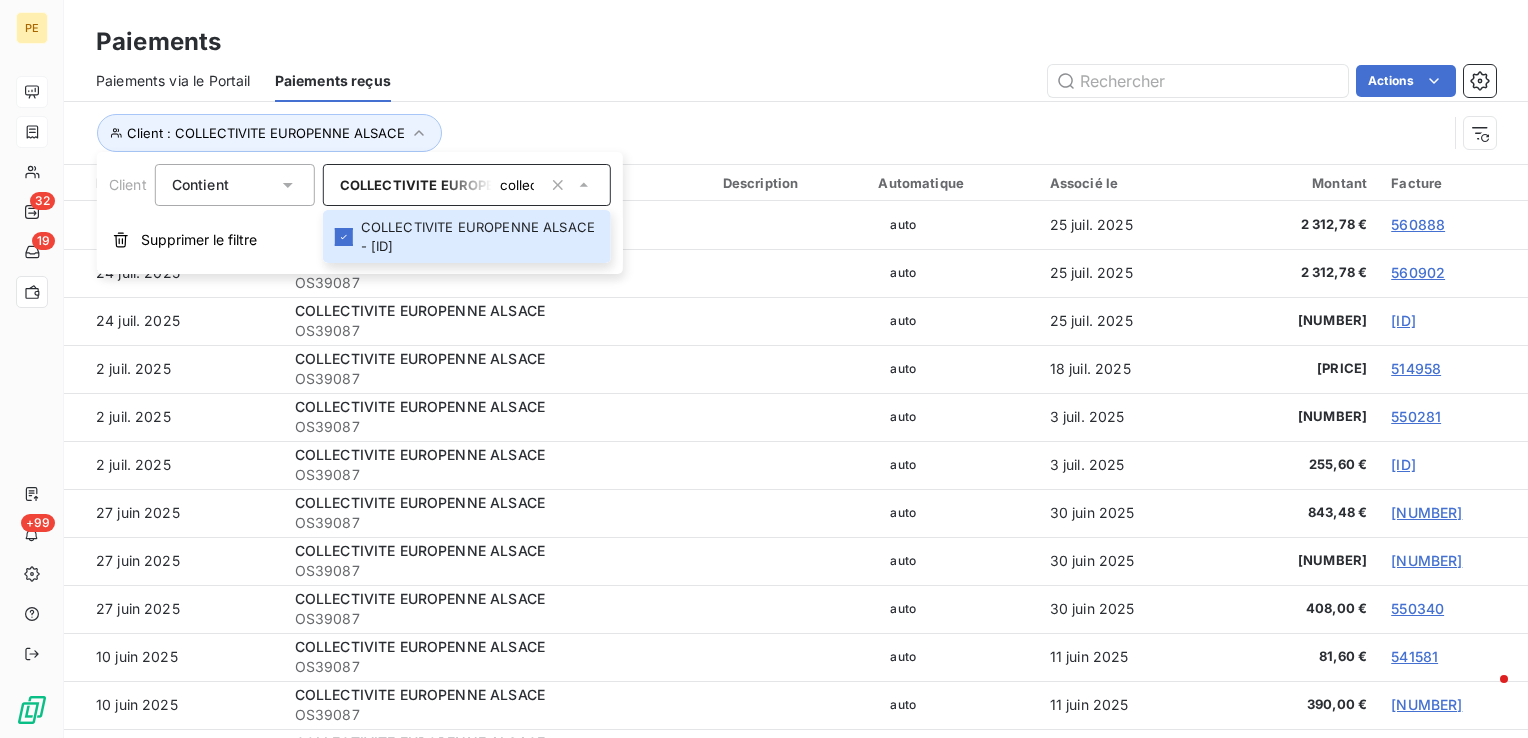 click on "Actions" at bounding box center (955, 81) 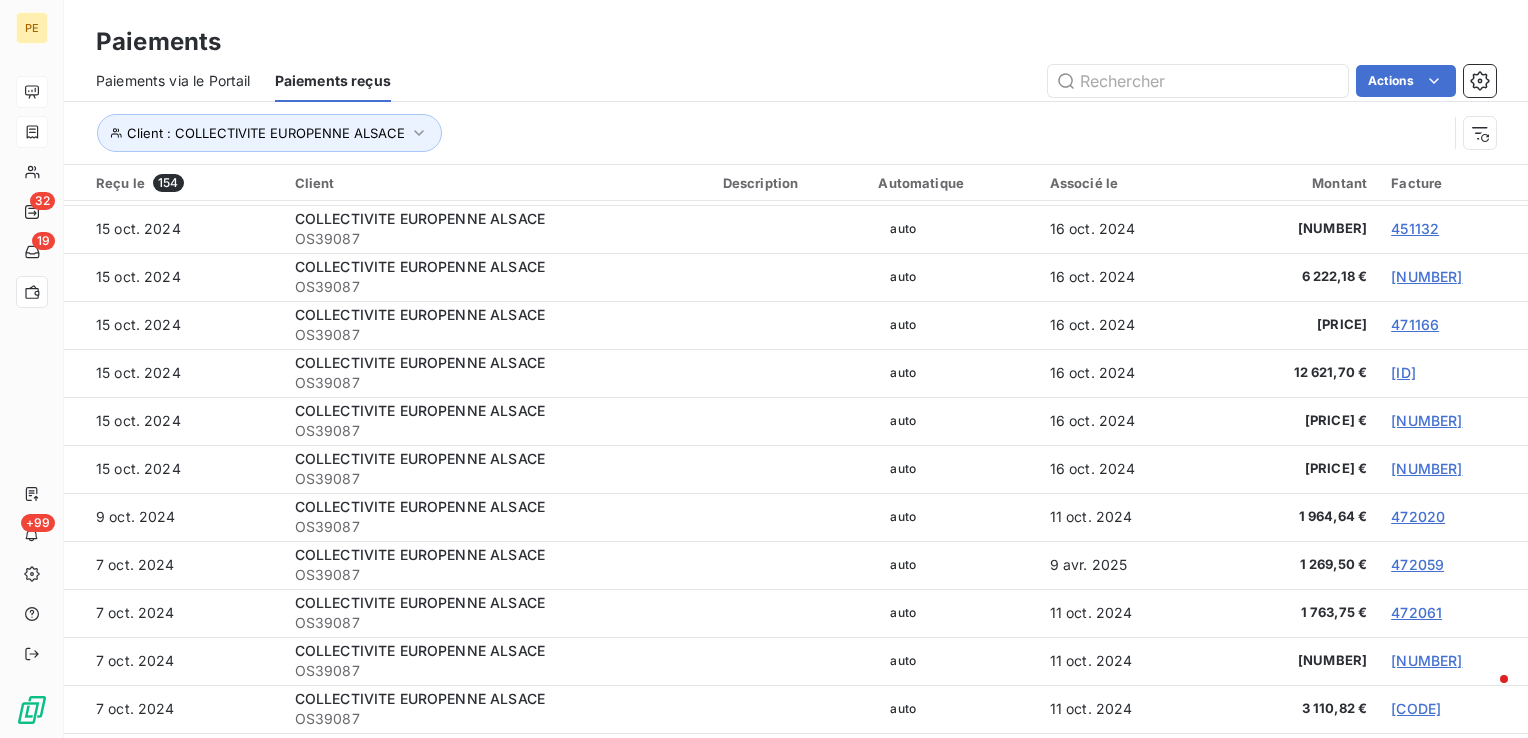 scroll, scrollTop: 4262, scrollLeft: 0, axis: vertical 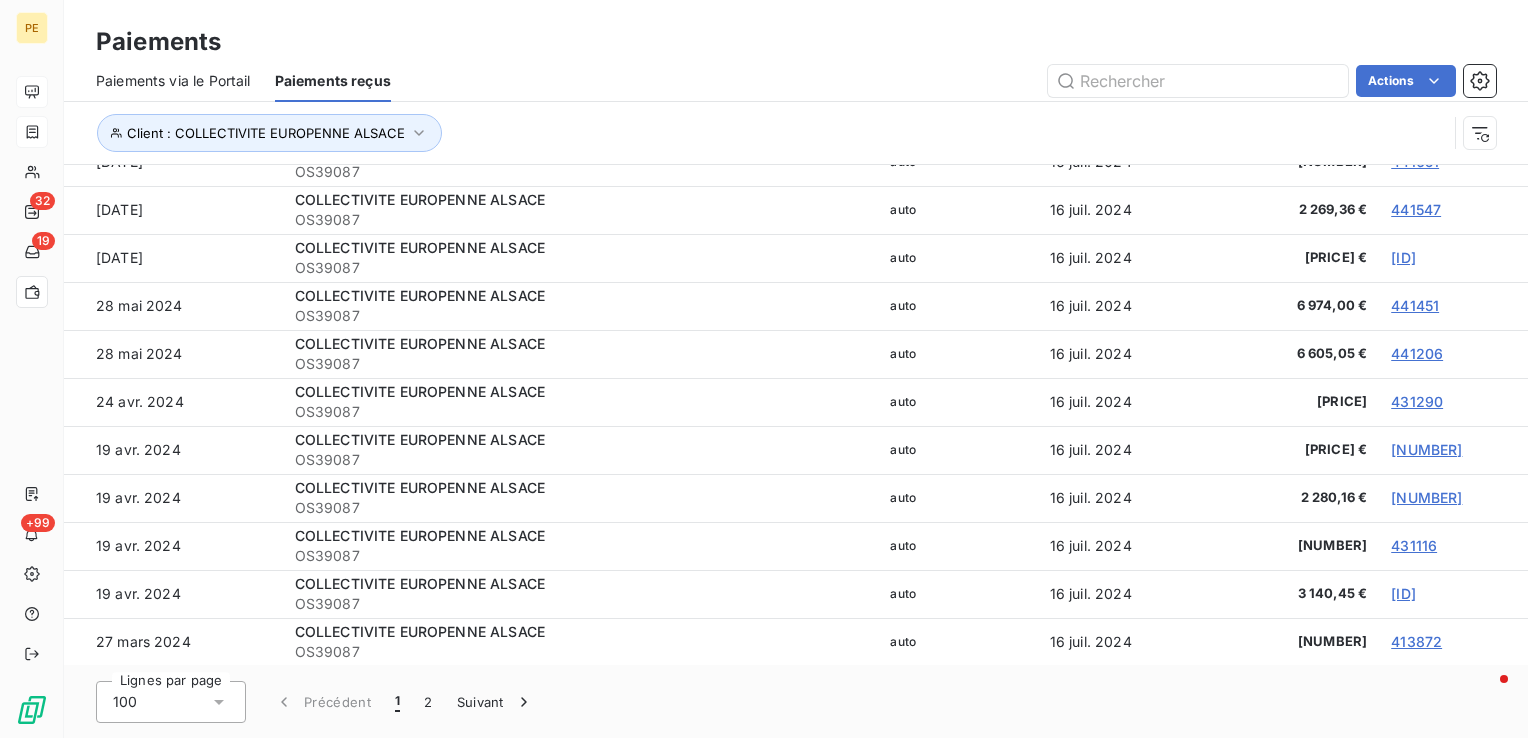 click 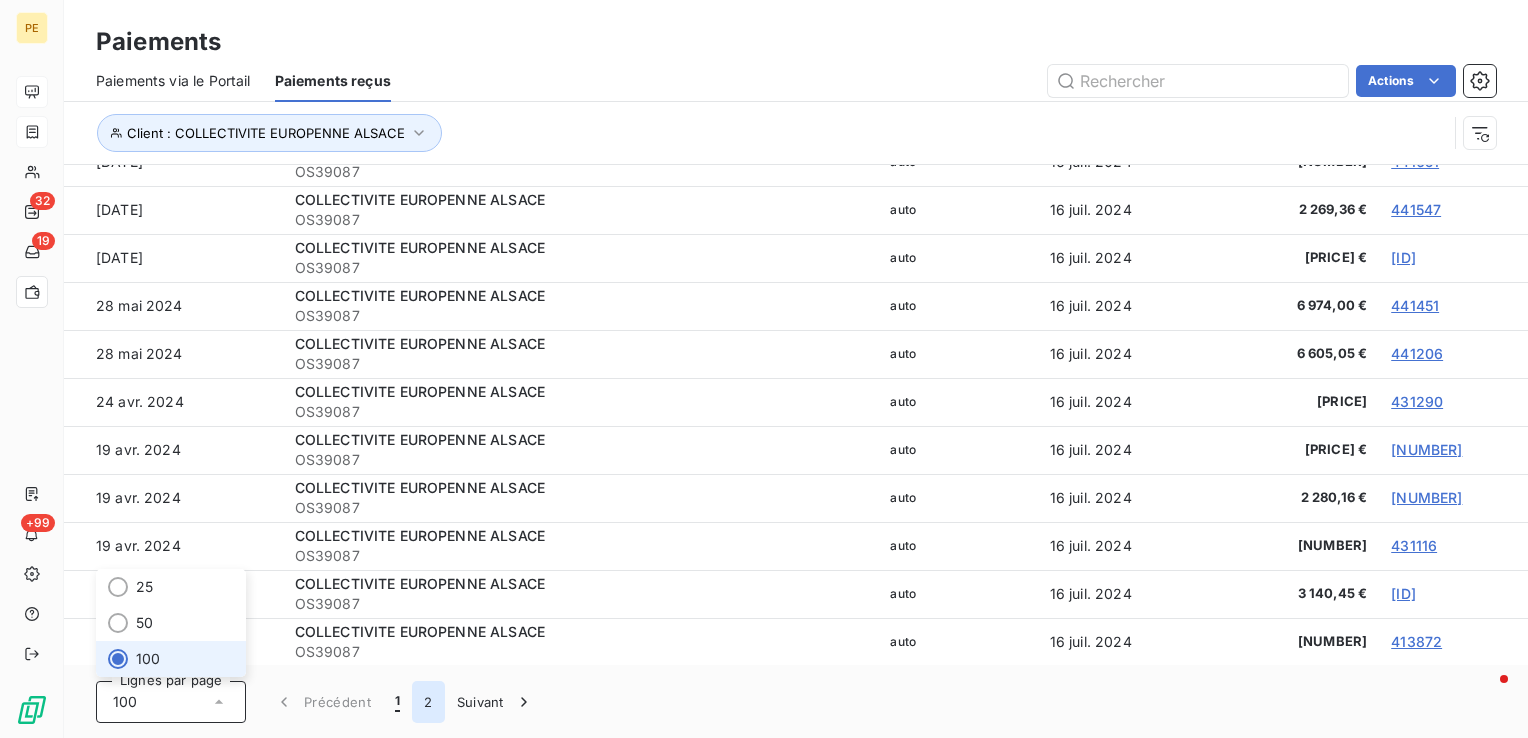 click on "2" at bounding box center (428, 702) 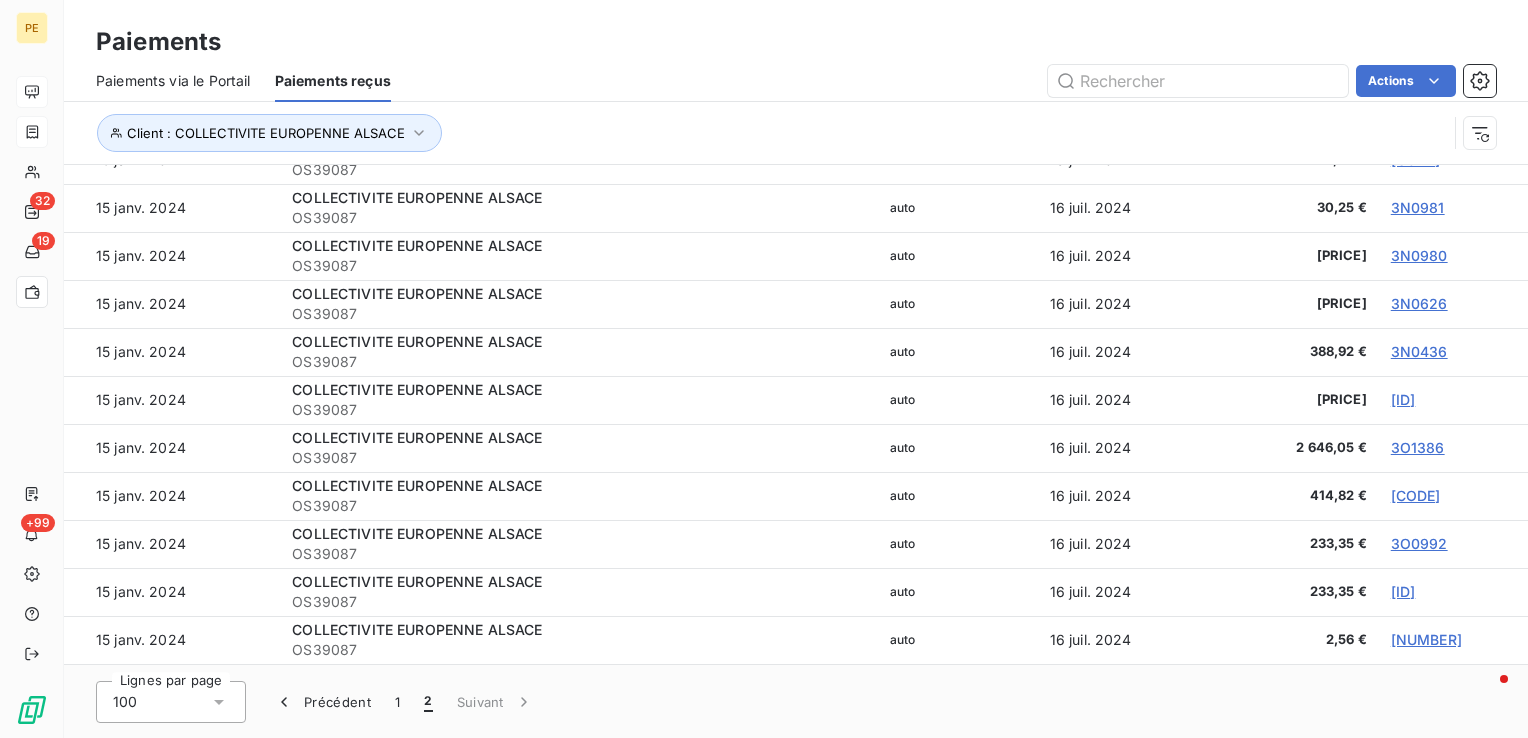 scroll, scrollTop: 2054, scrollLeft: 0, axis: vertical 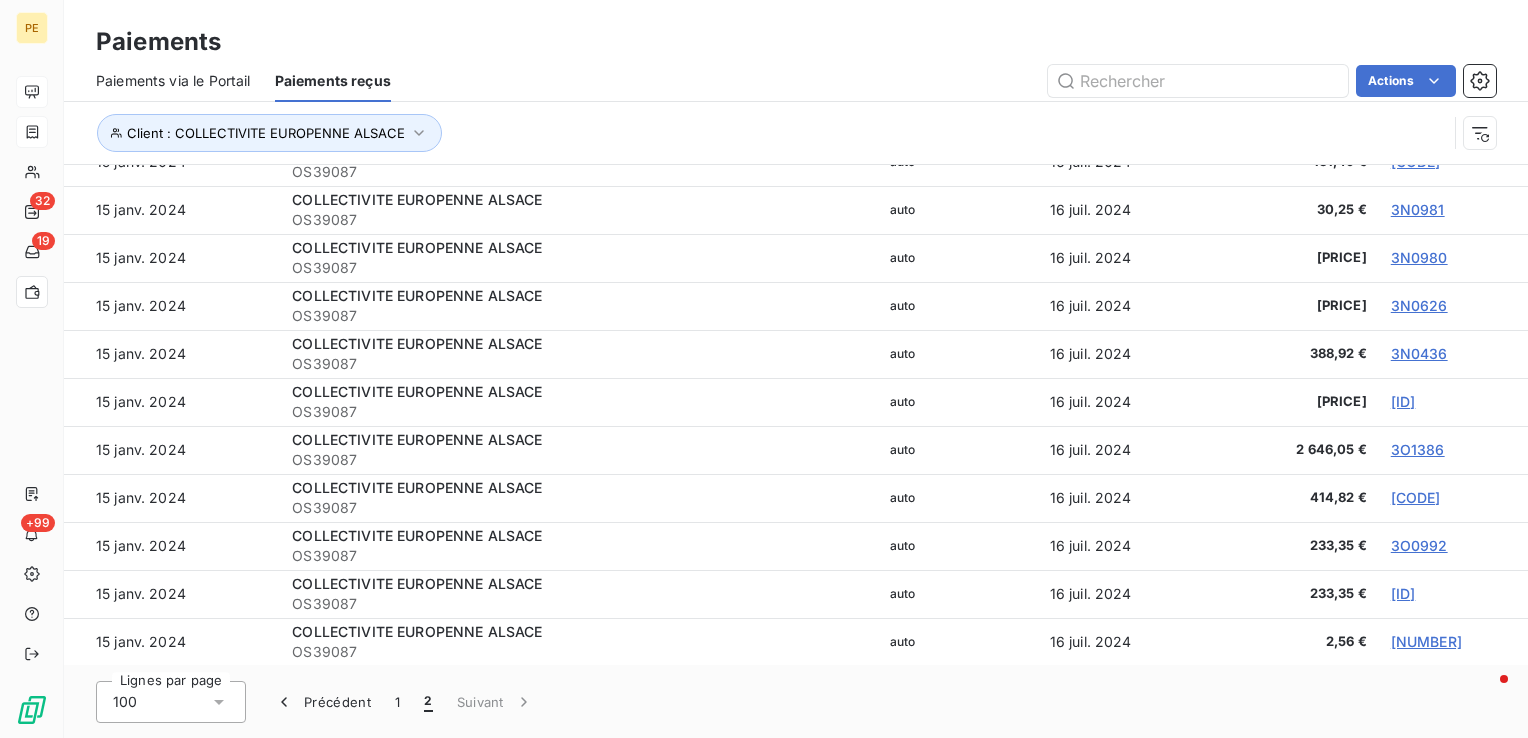 click on "Lignes par page 100 Précédent 1 2 Suivant" at bounding box center (796, 702) 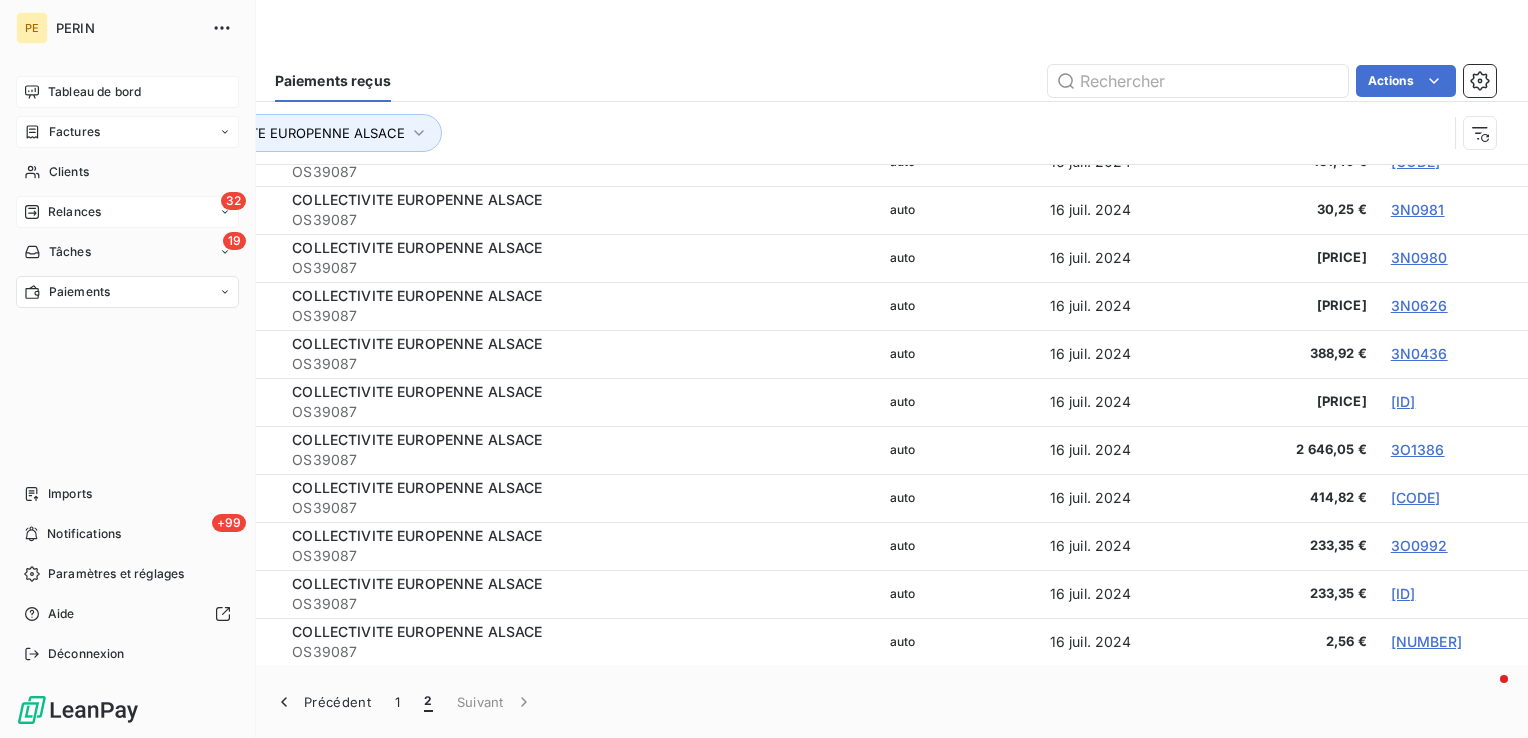 click on "Relances" at bounding box center [74, 212] 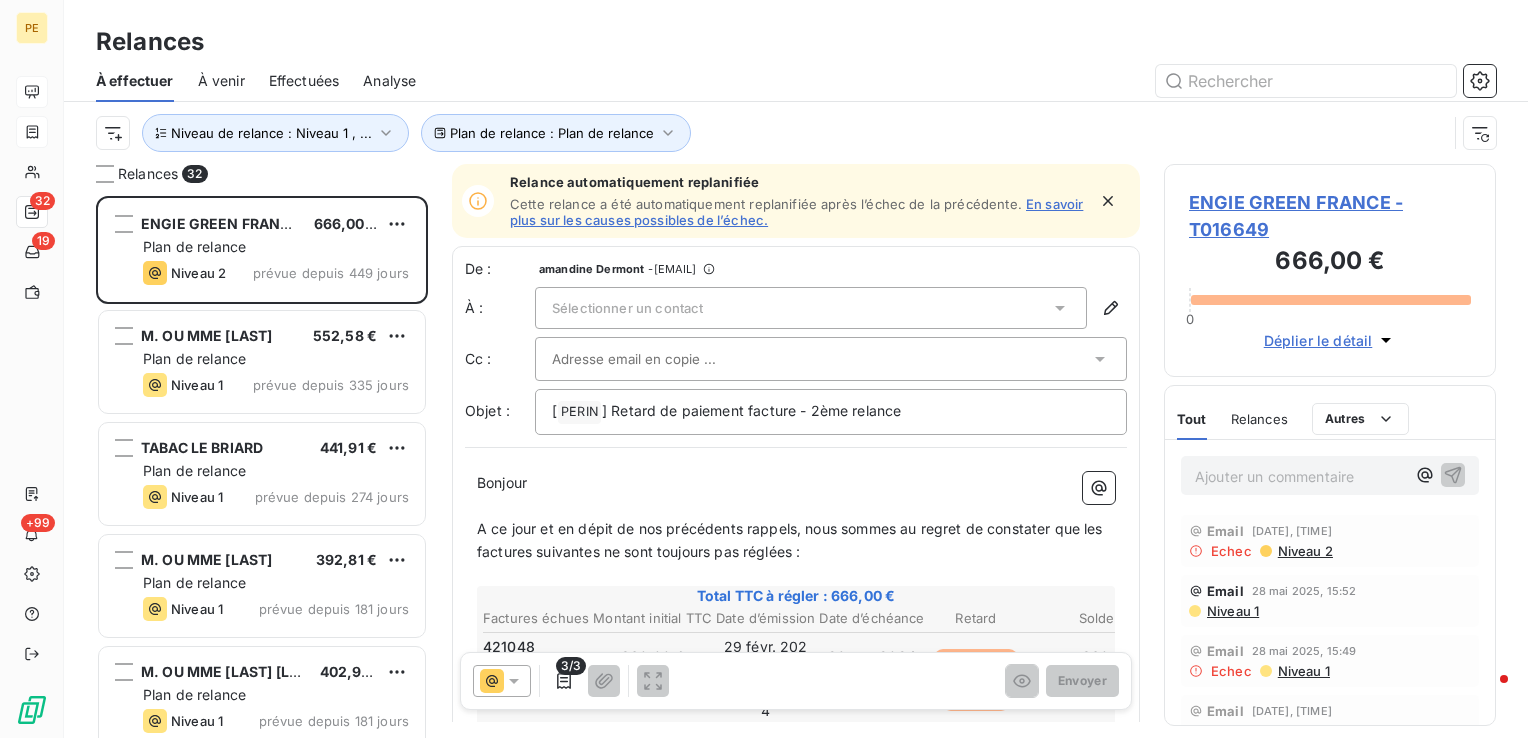 scroll, scrollTop: 16, scrollLeft: 16, axis: both 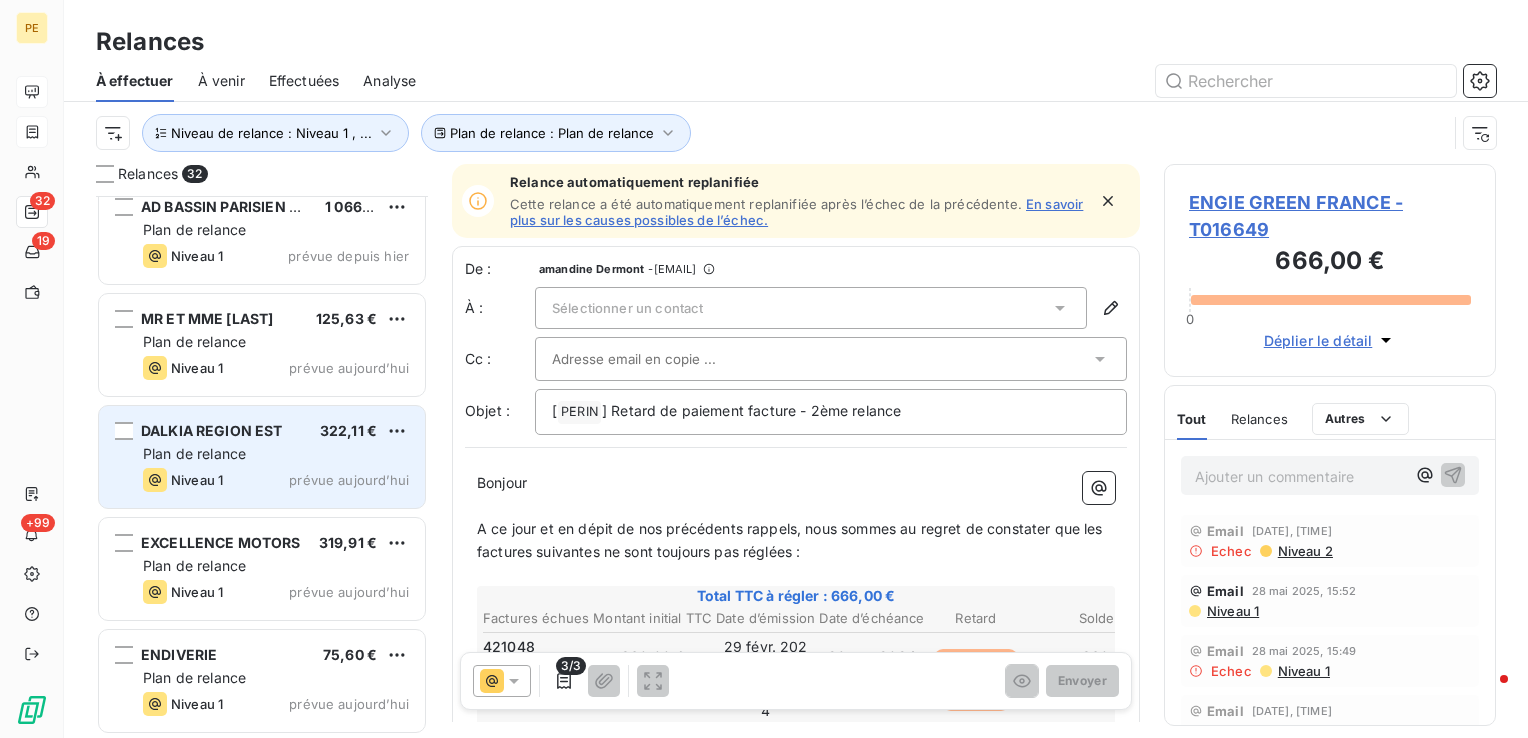 click on "Plan de relance" at bounding box center [194, 453] 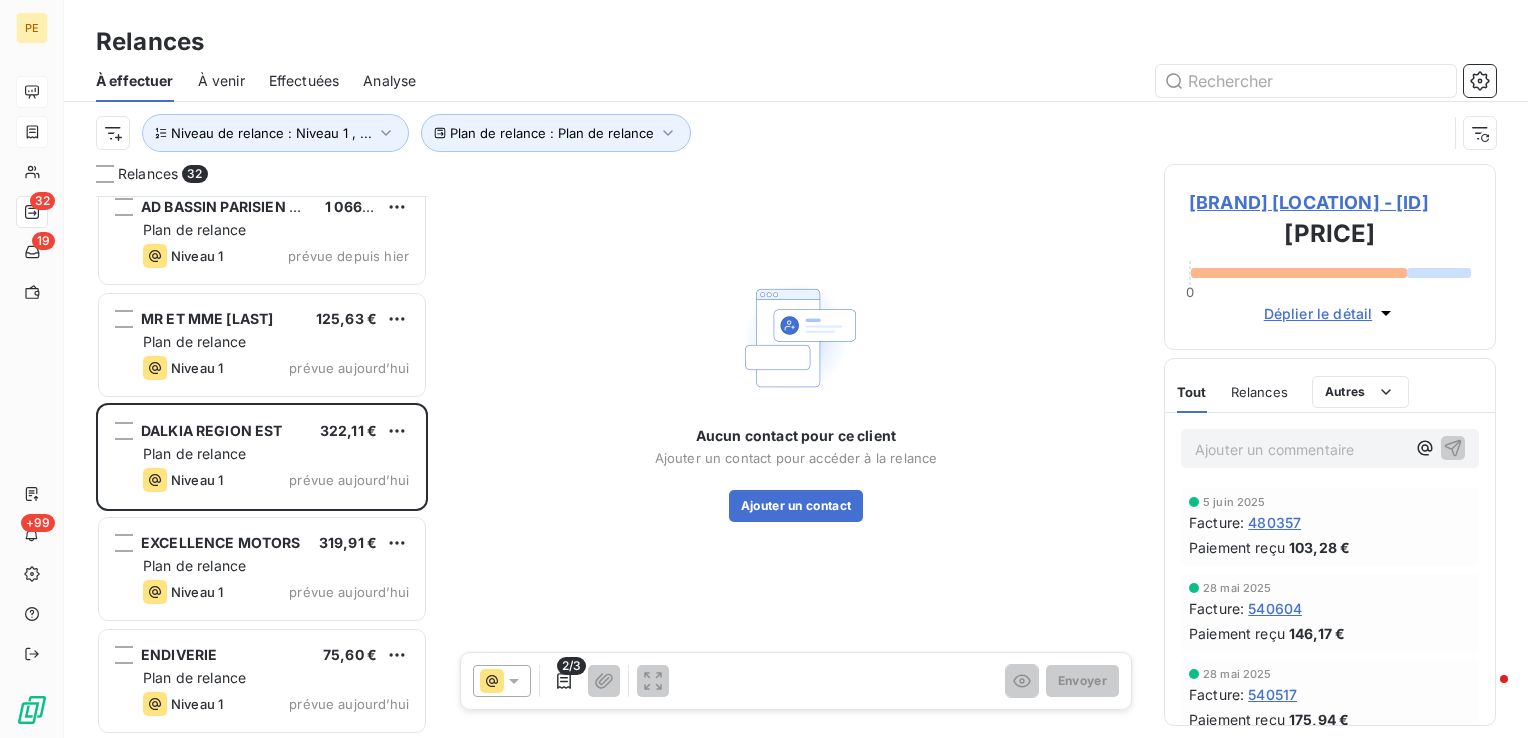 click on "[BRAND] [LOCATION] - [ID]" at bounding box center [1330, 202] 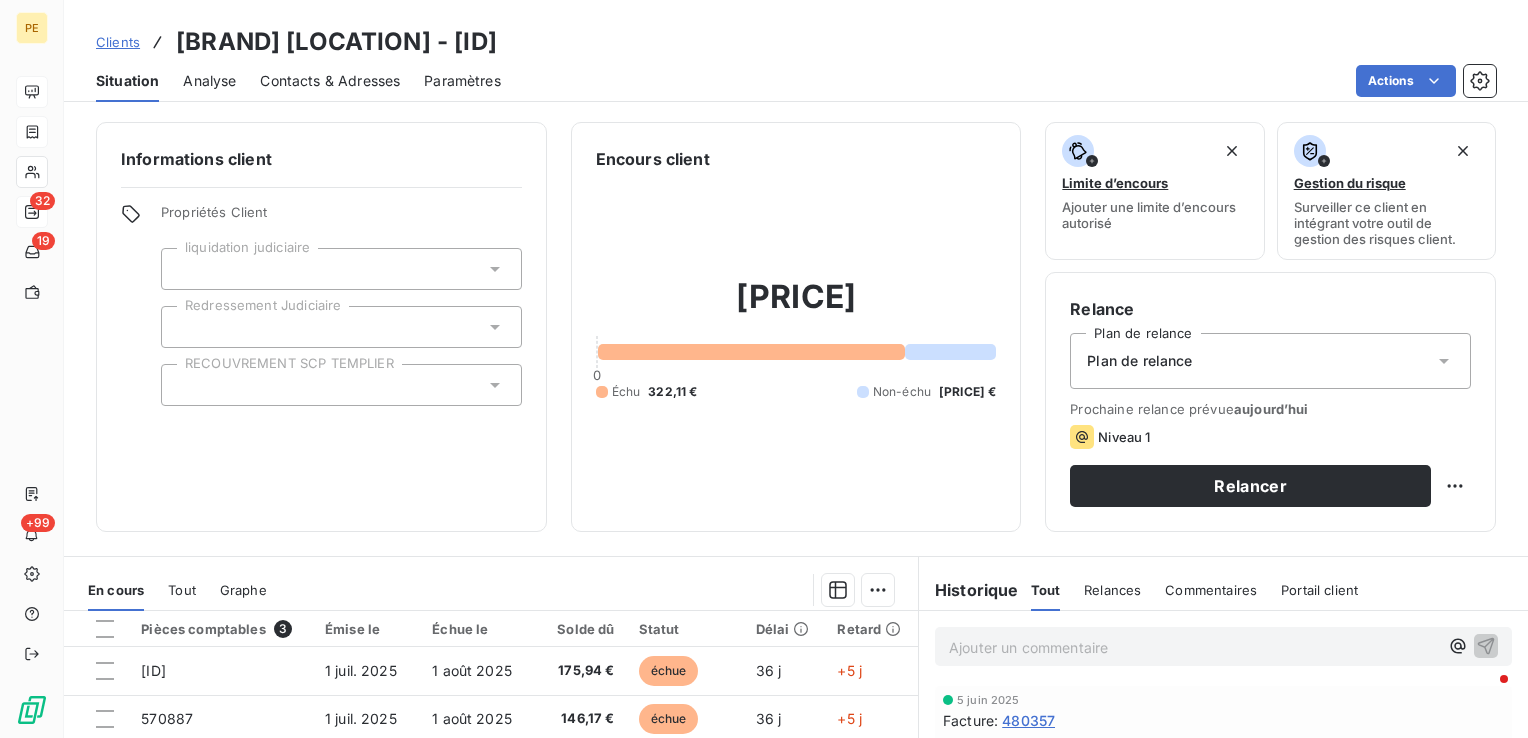 click on "Contacts & Adresses" at bounding box center [330, 81] 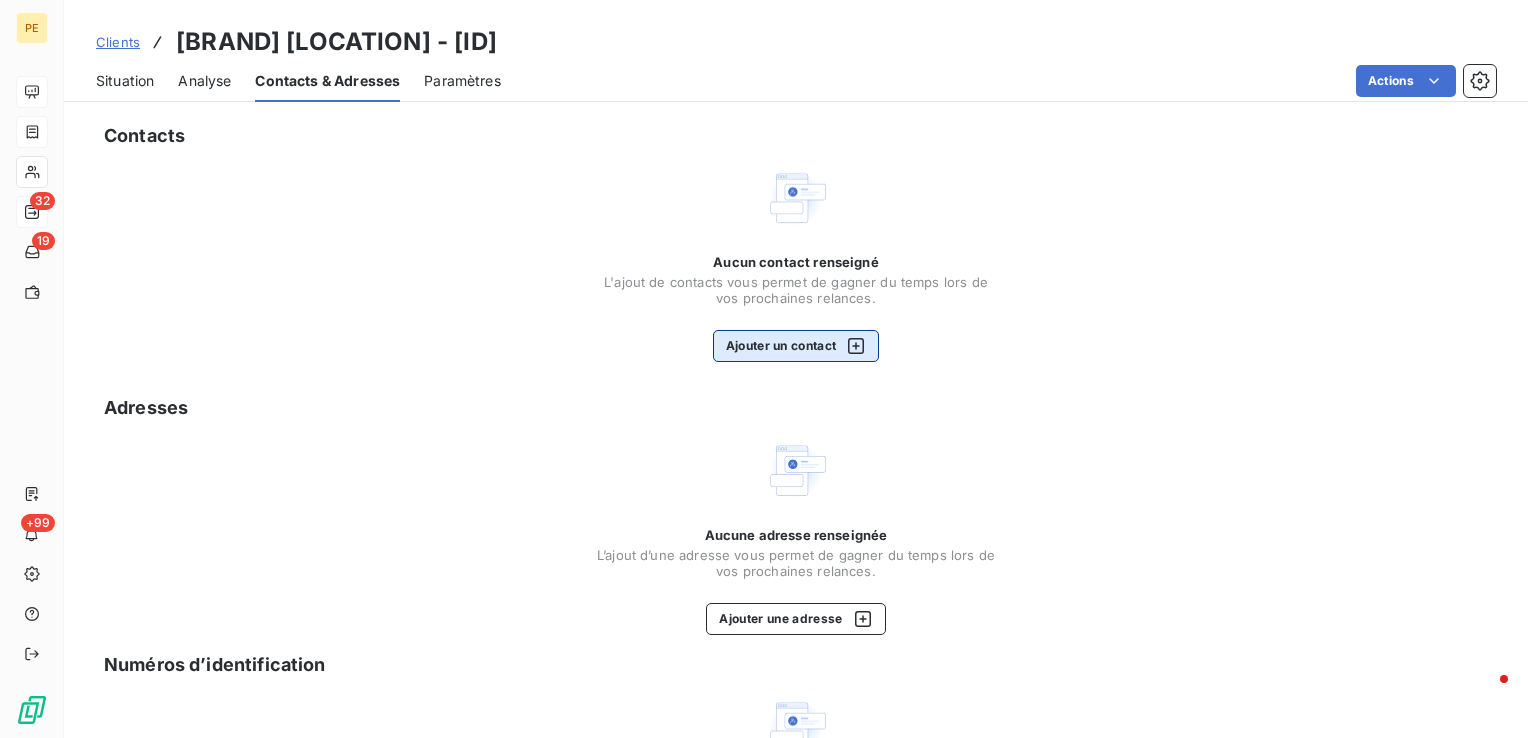 click at bounding box center (851, 346) 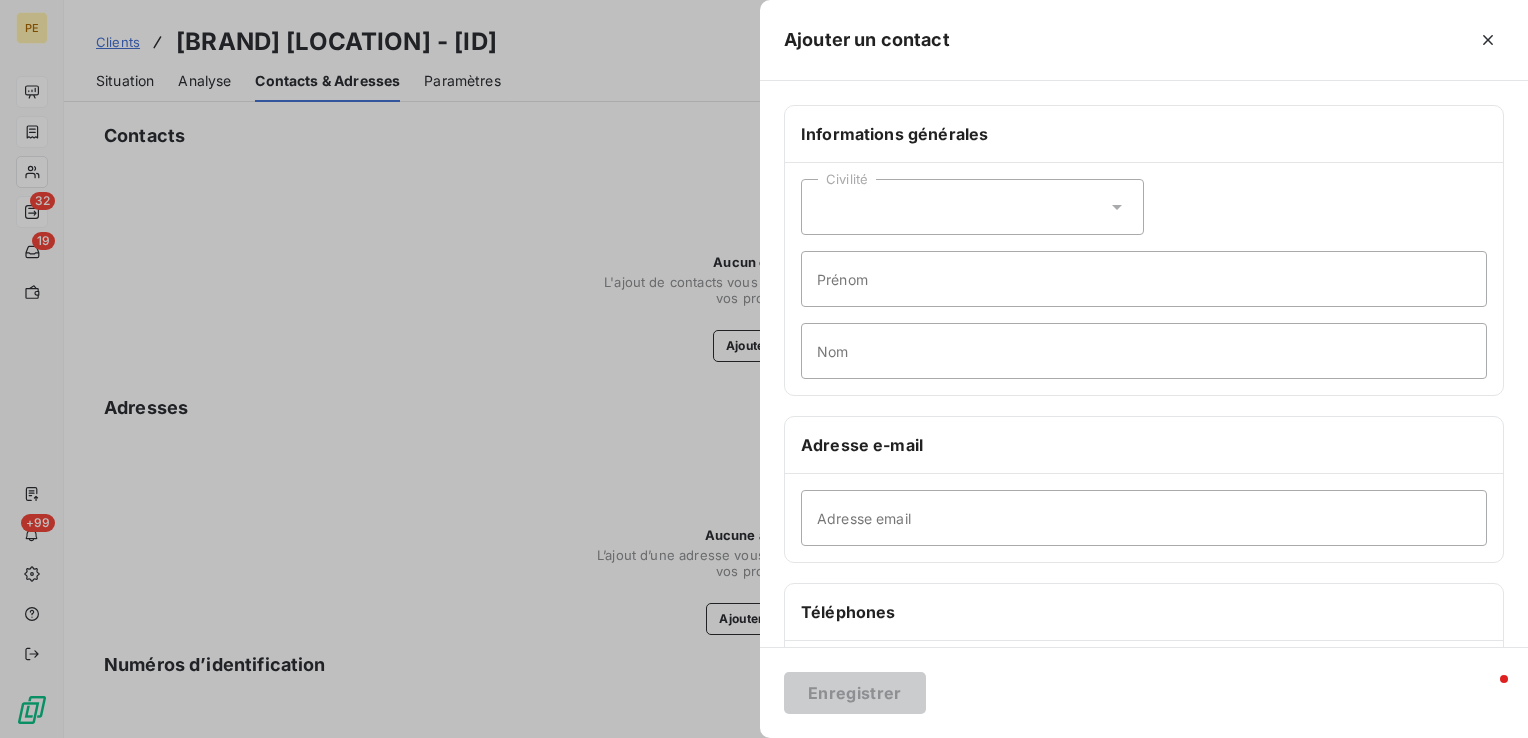 click on "Civilité" at bounding box center (972, 207) 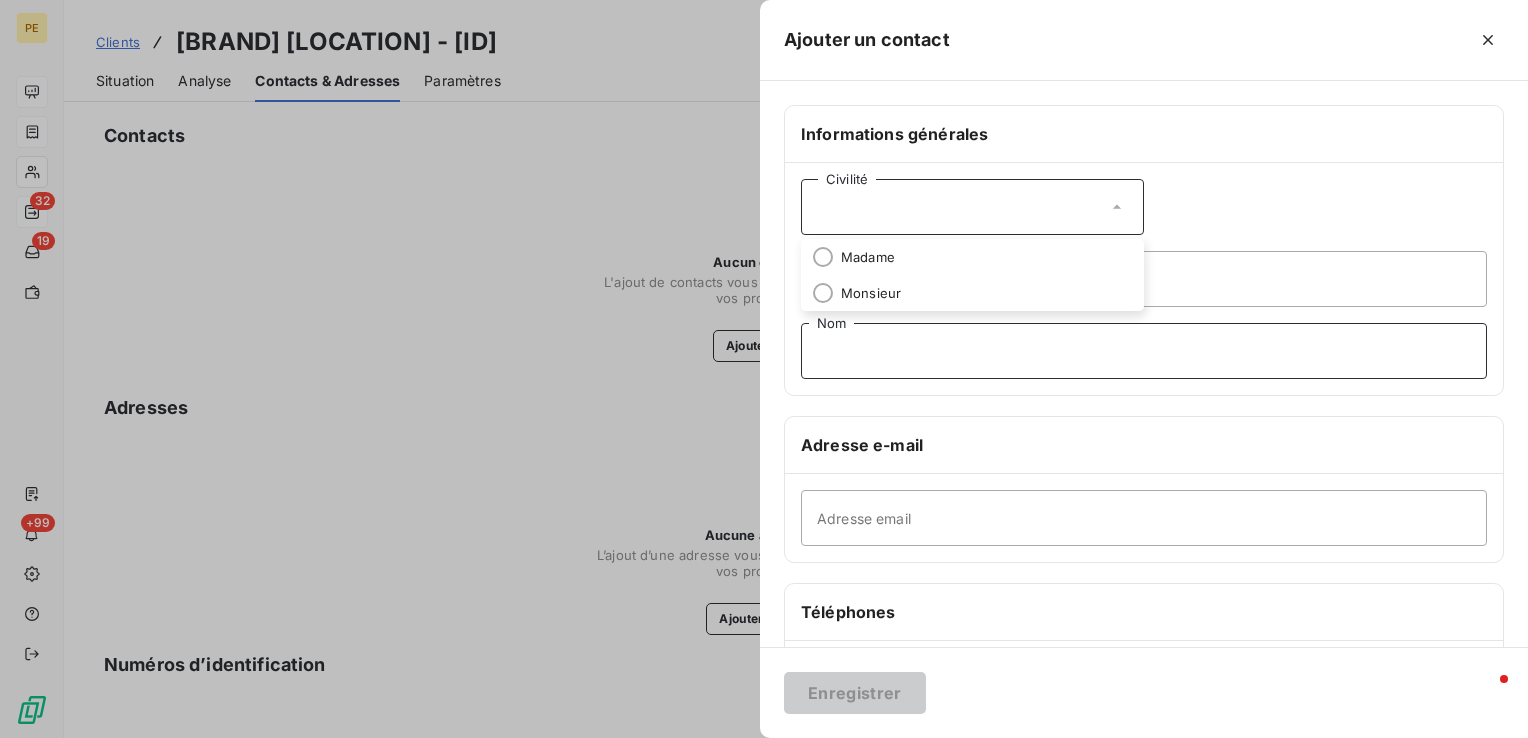 click on "Nom" at bounding box center [1144, 351] 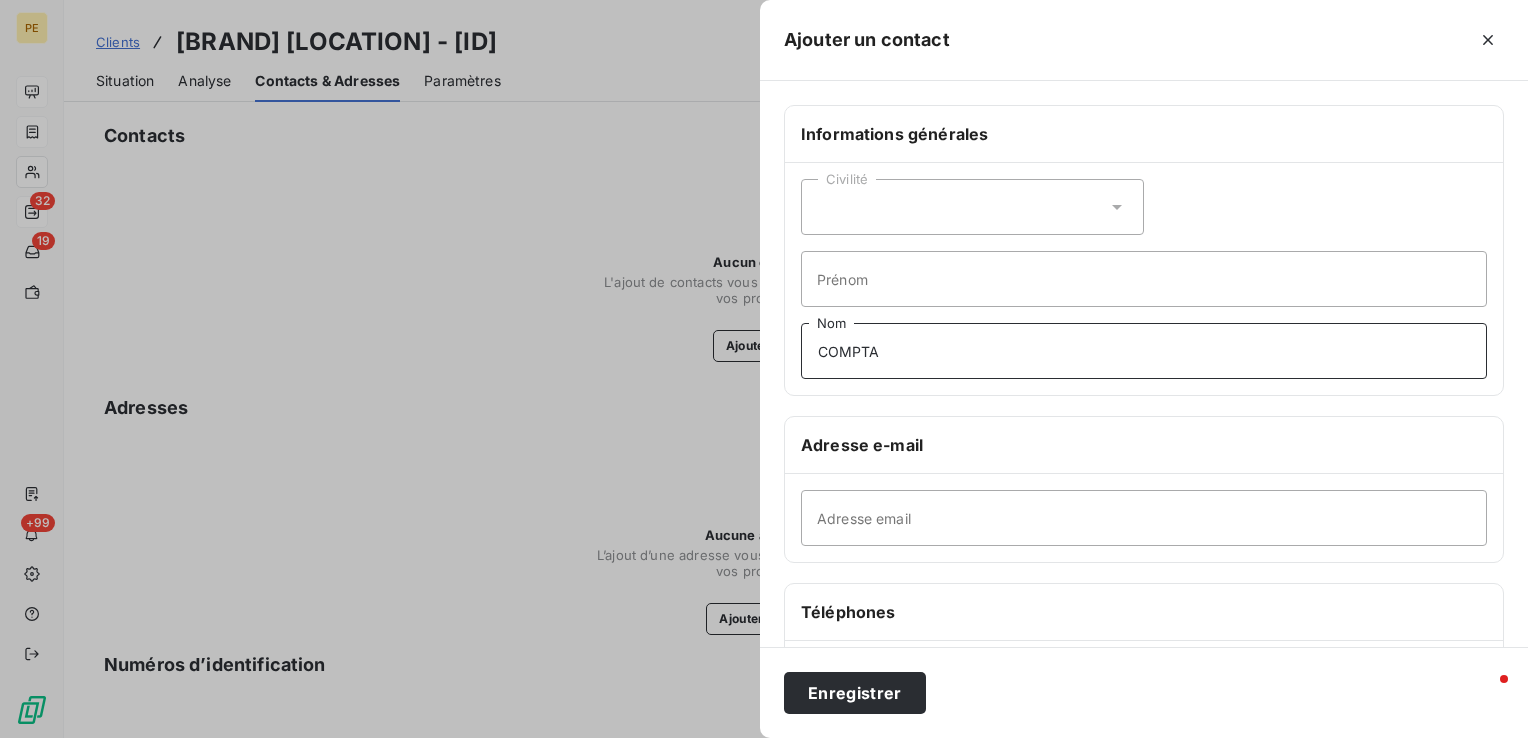 type on "COMPTA" 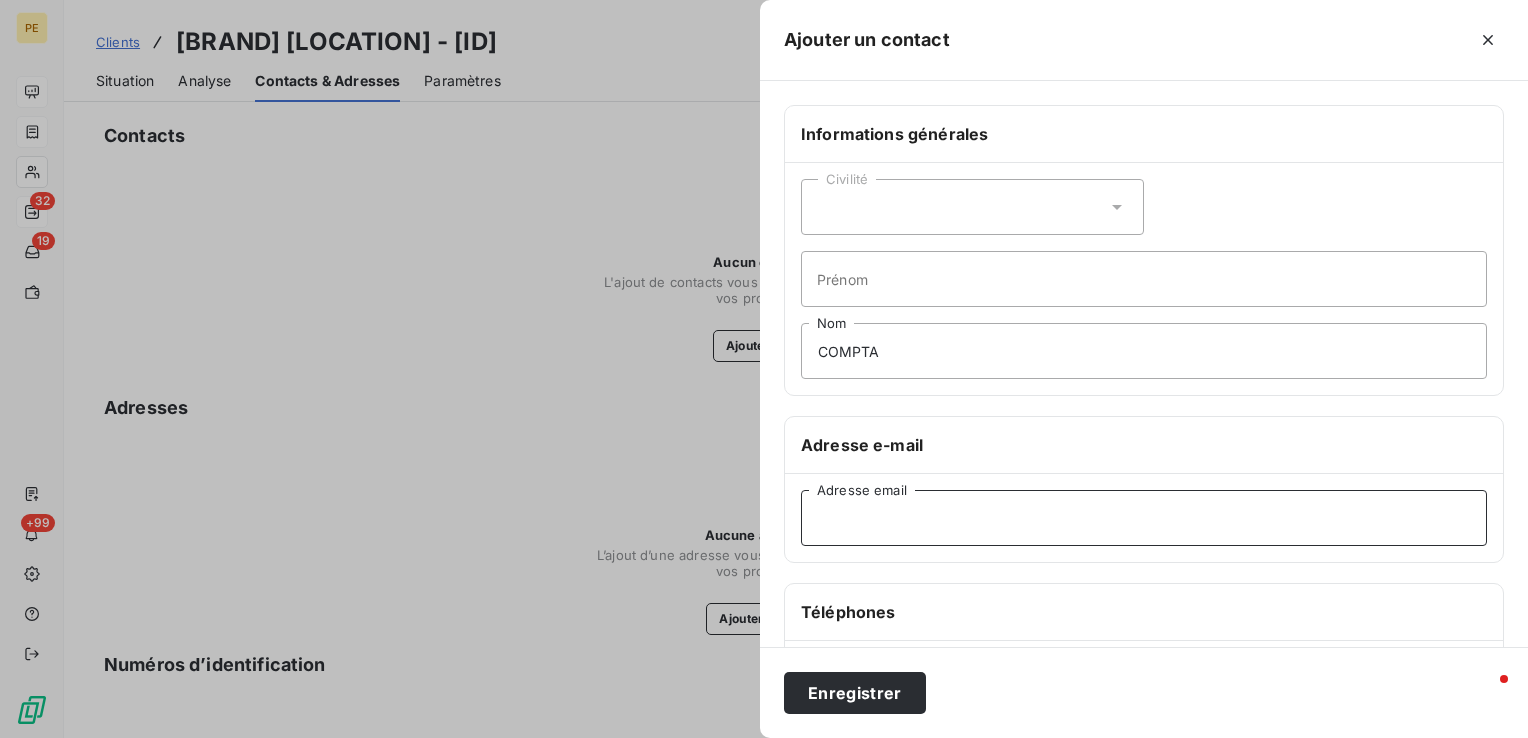 click on "Adresse email" at bounding box center (1144, 518) 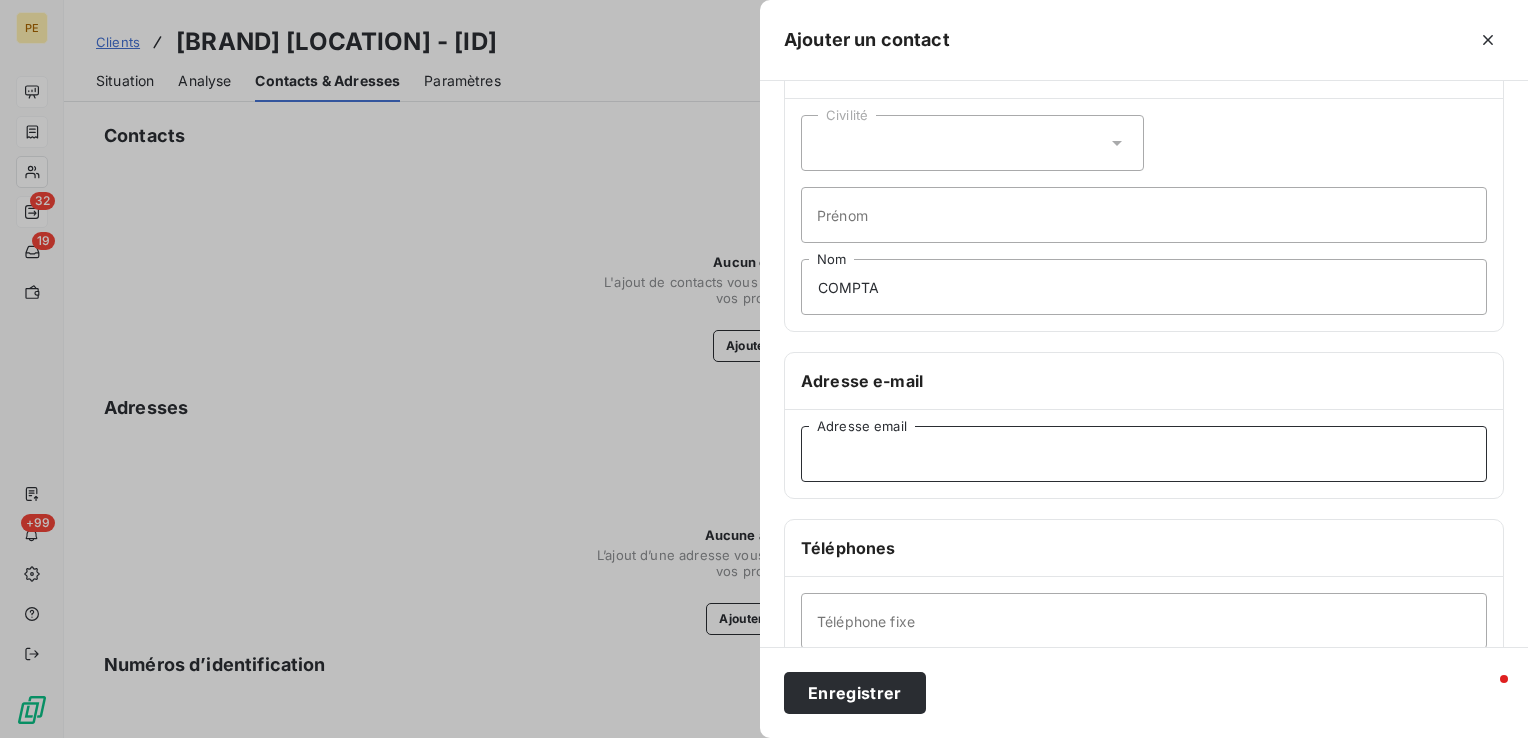 scroll, scrollTop: 100, scrollLeft: 0, axis: vertical 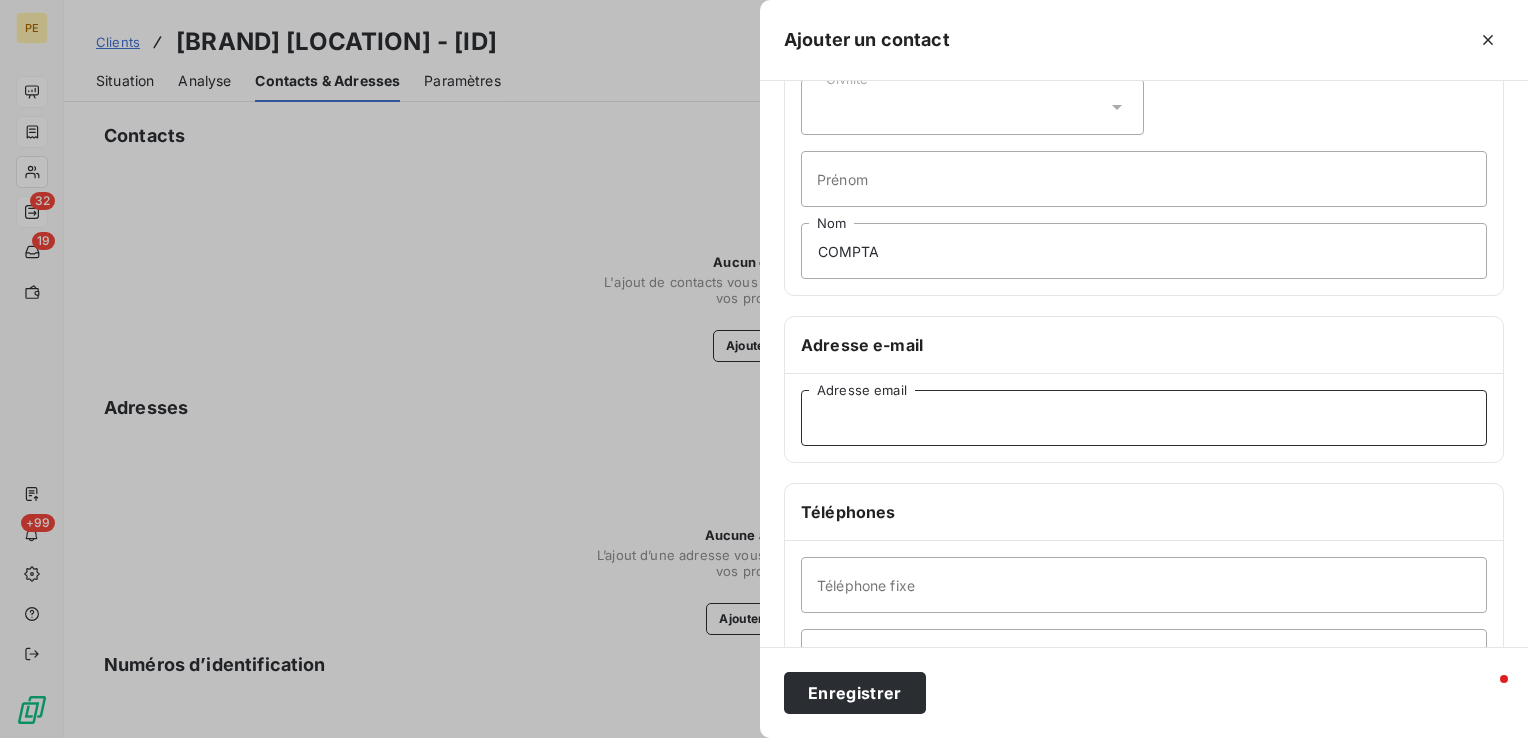 click on "Adresse email" at bounding box center (1144, 418) 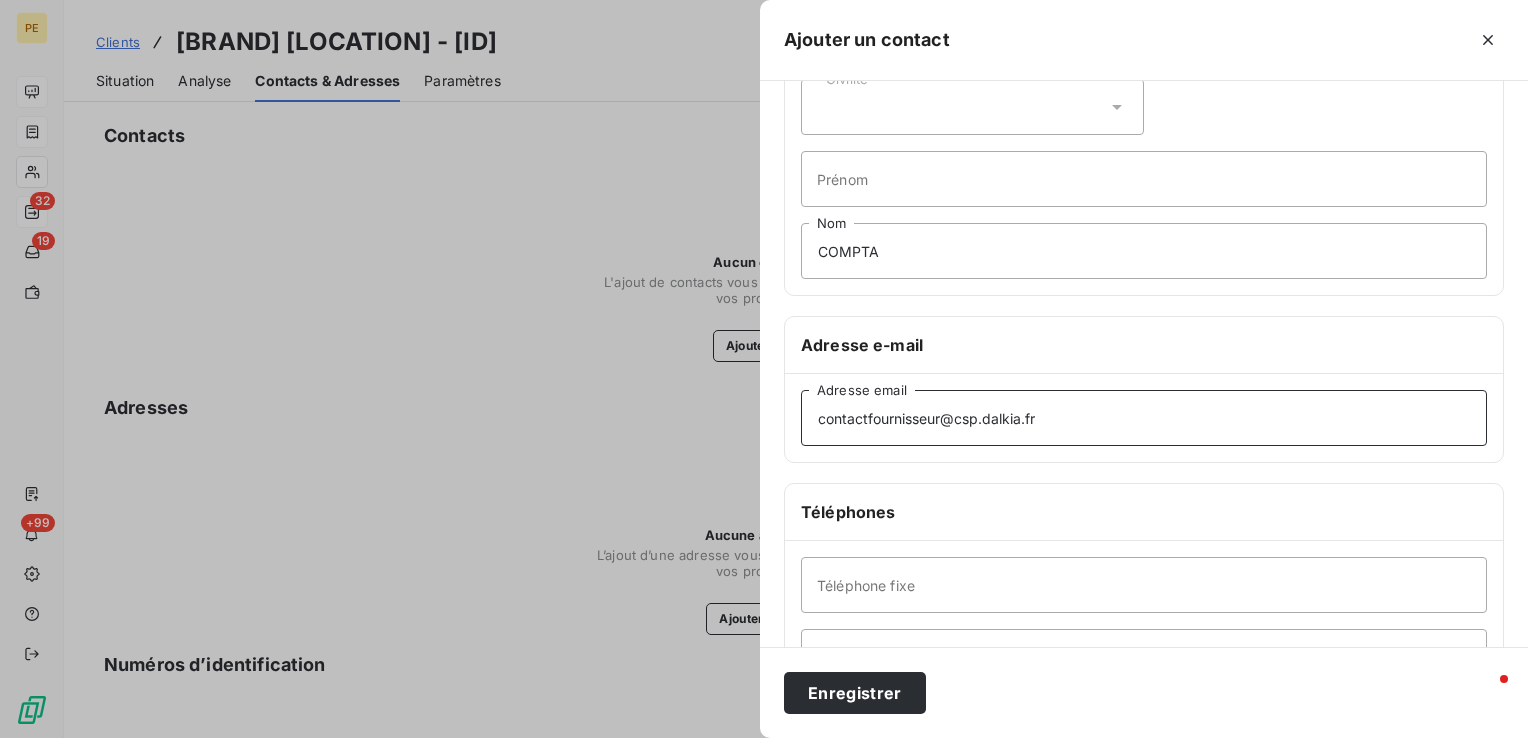 type on "contactfournisseur@csp.dalkia.fr" 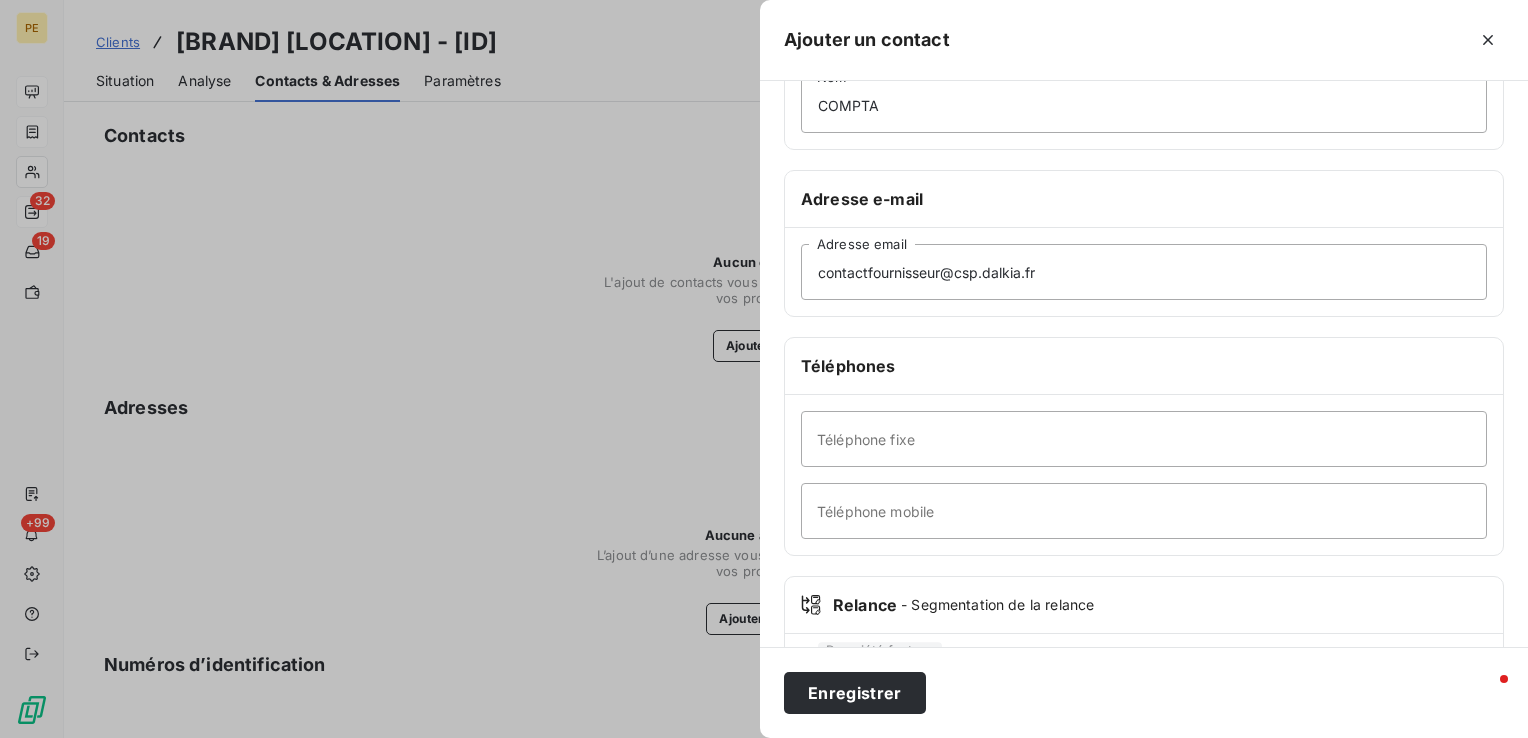 scroll, scrollTop: 200, scrollLeft: 0, axis: vertical 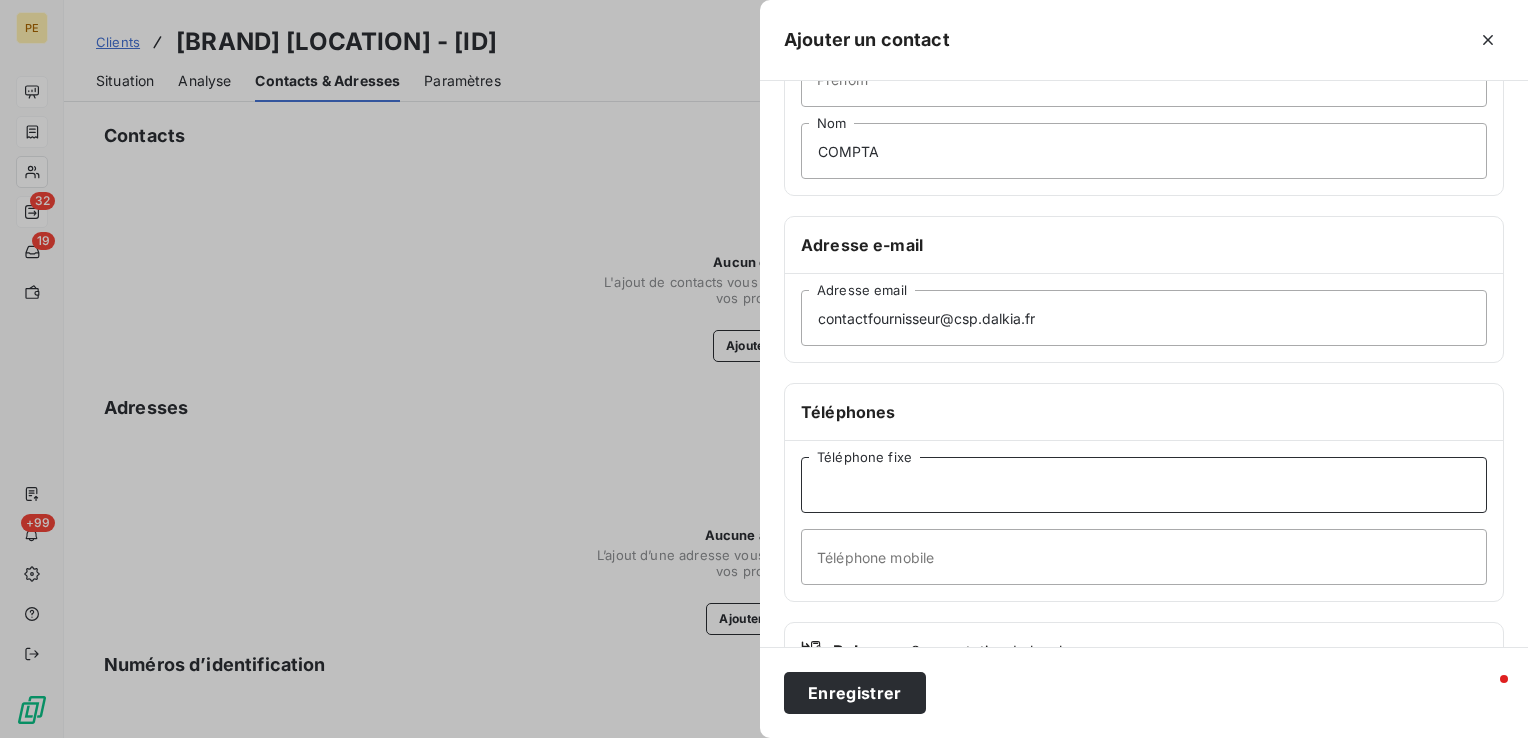 click on "Téléphone fixe" at bounding box center (1144, 485) 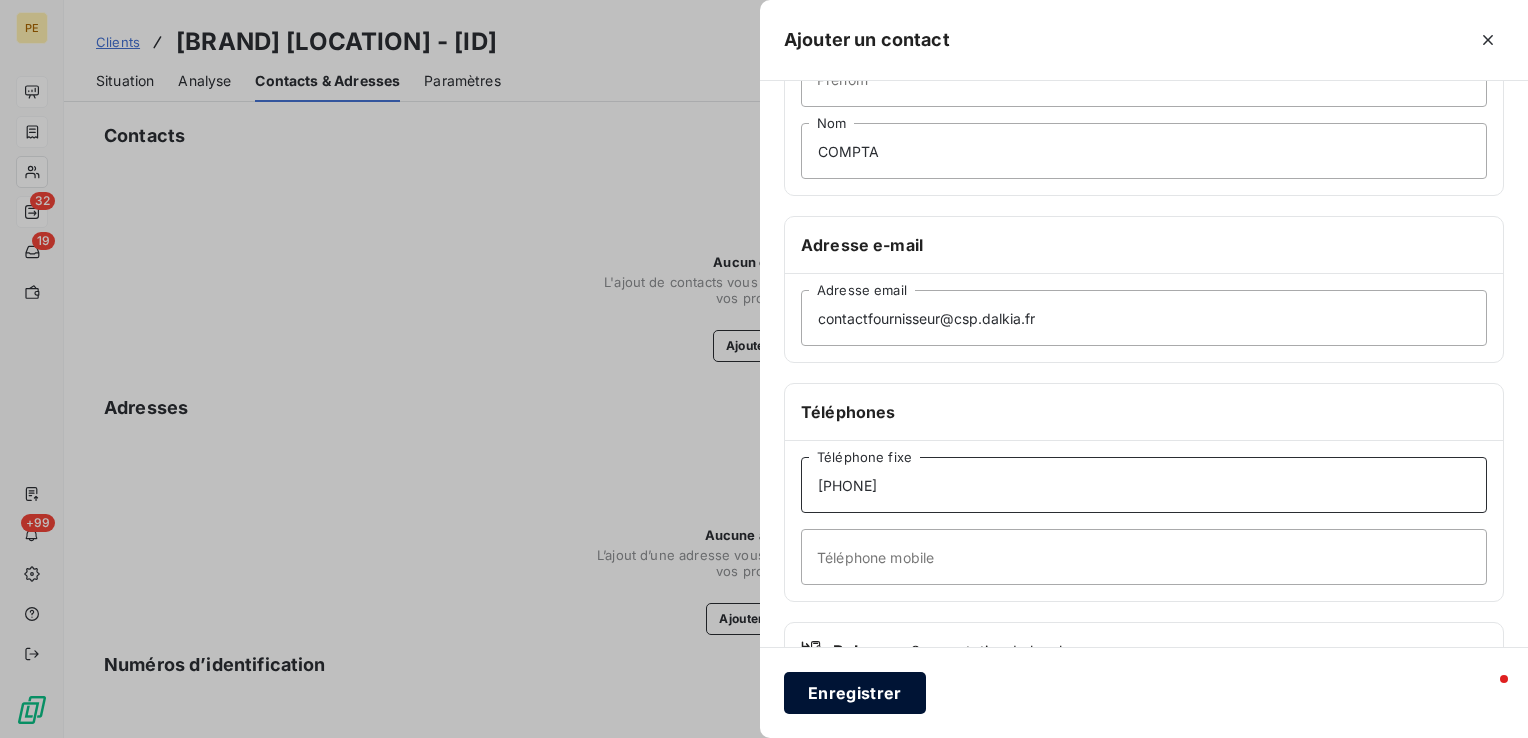 type on "[PHONE]" 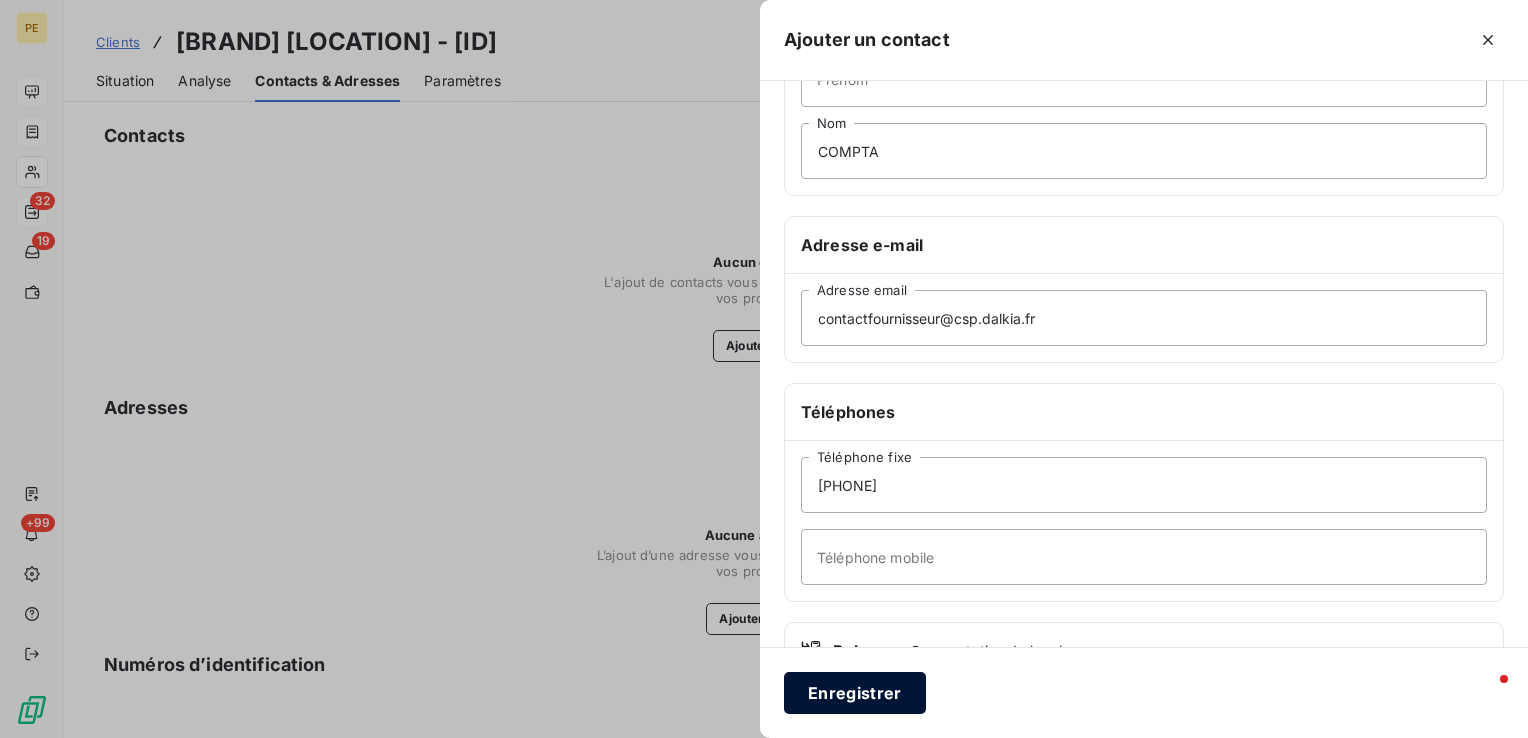 click on "Enregistrer" at bounding box center (855, 693) 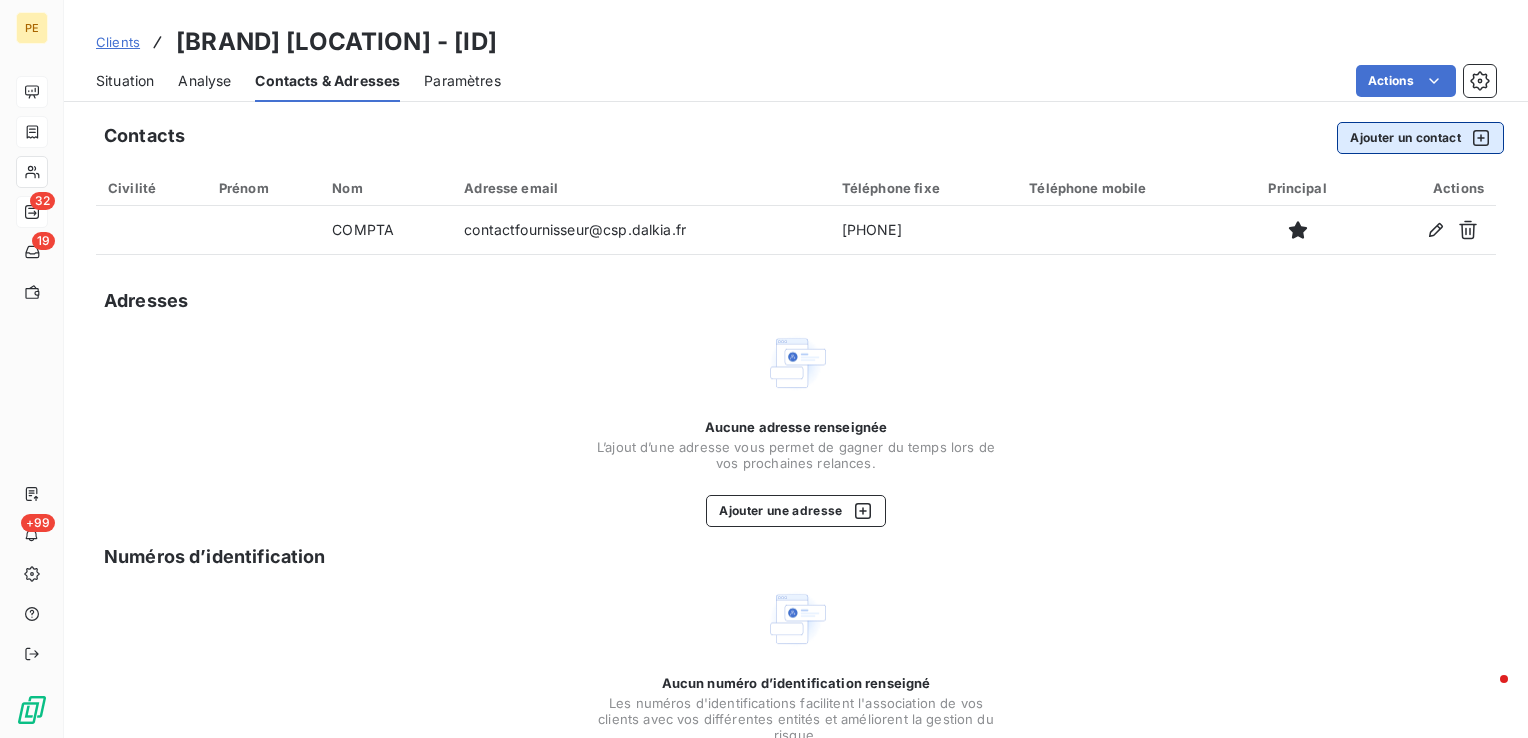 click on "Ajouter un contact" at bounding box center (1420, 138) 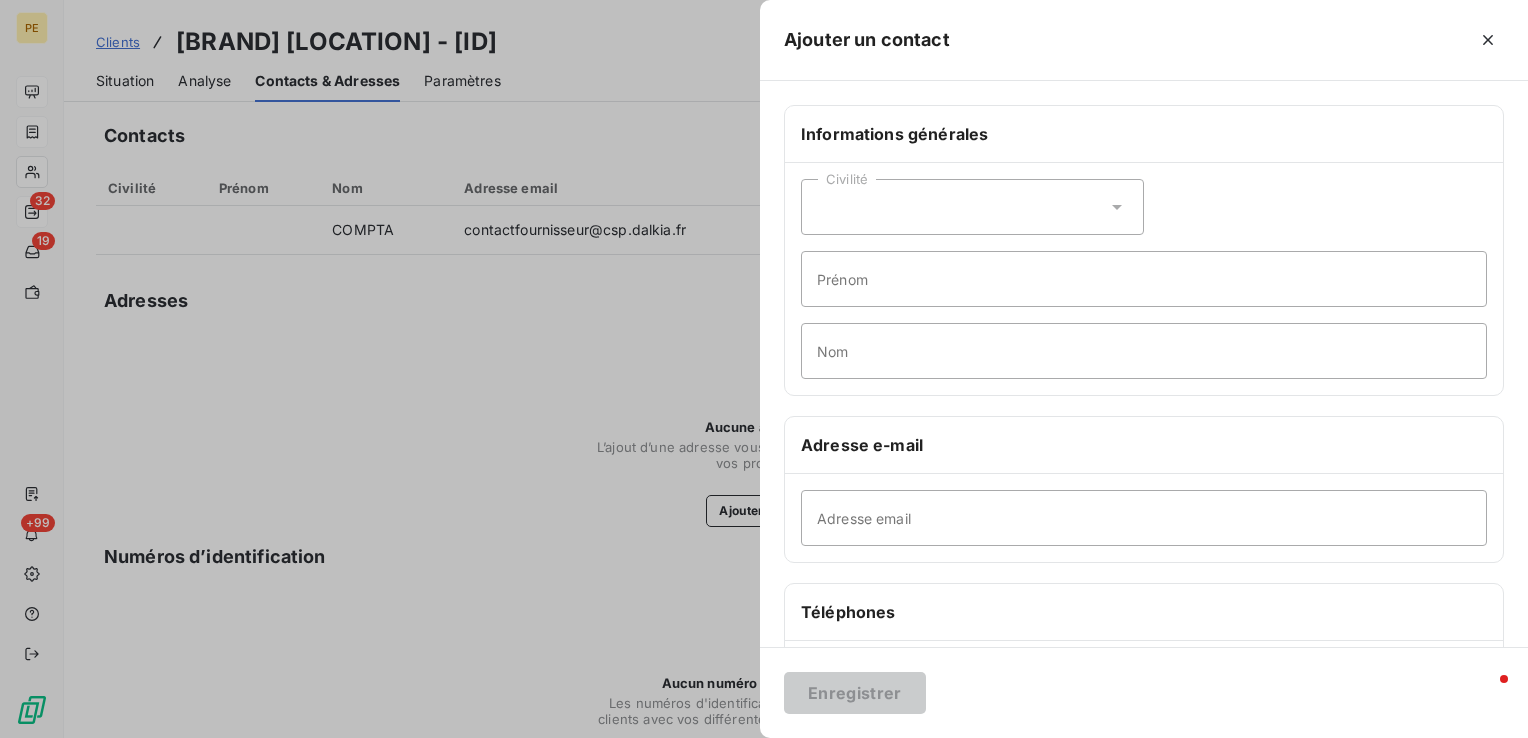 click on "Civilité" at bounding box center [972, 207] 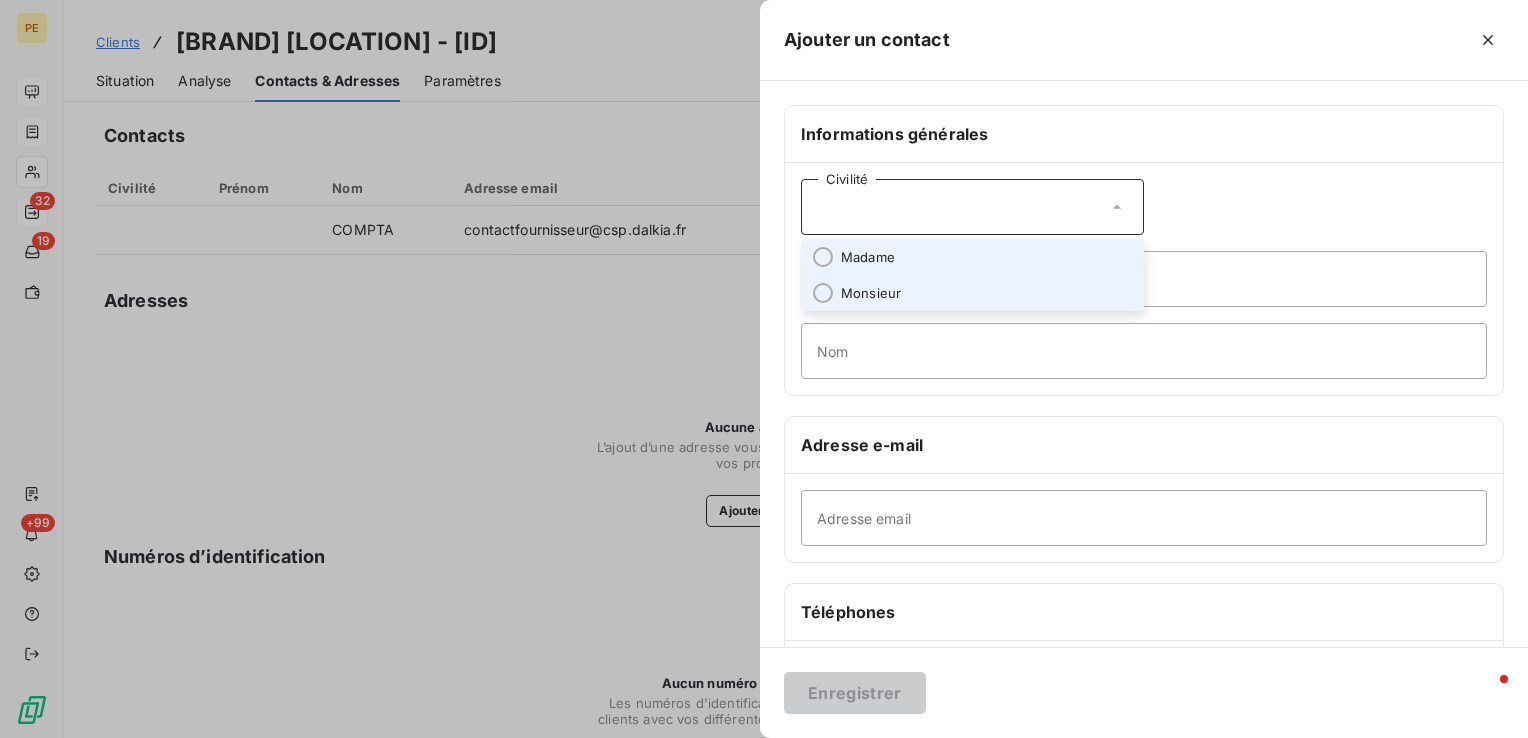 click on "Monsieur" at bounding box center [871, 293] 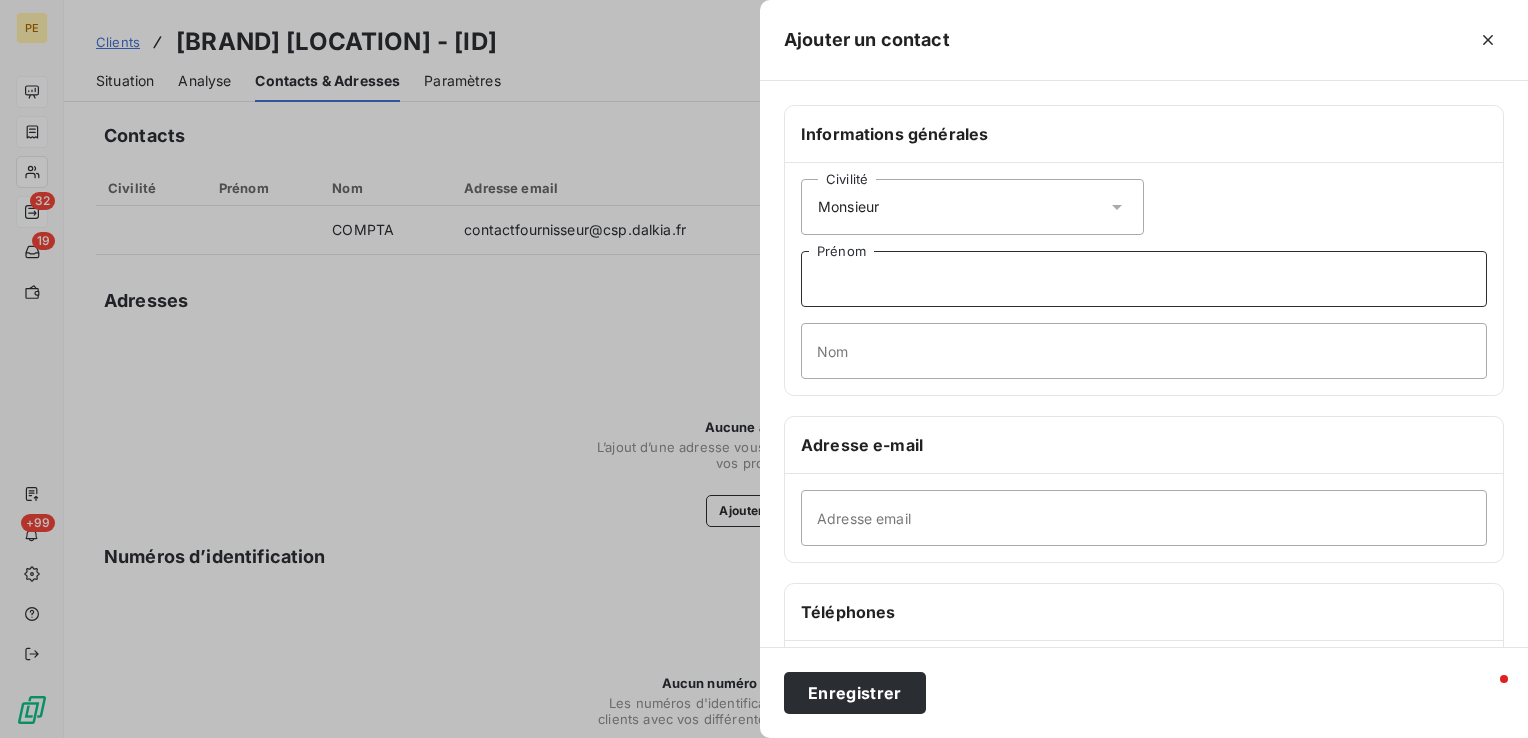 drag, startPoint x: 939, startPoint y: 293, endPoint x: 936, endPoint y: 312, distance: 19.235384 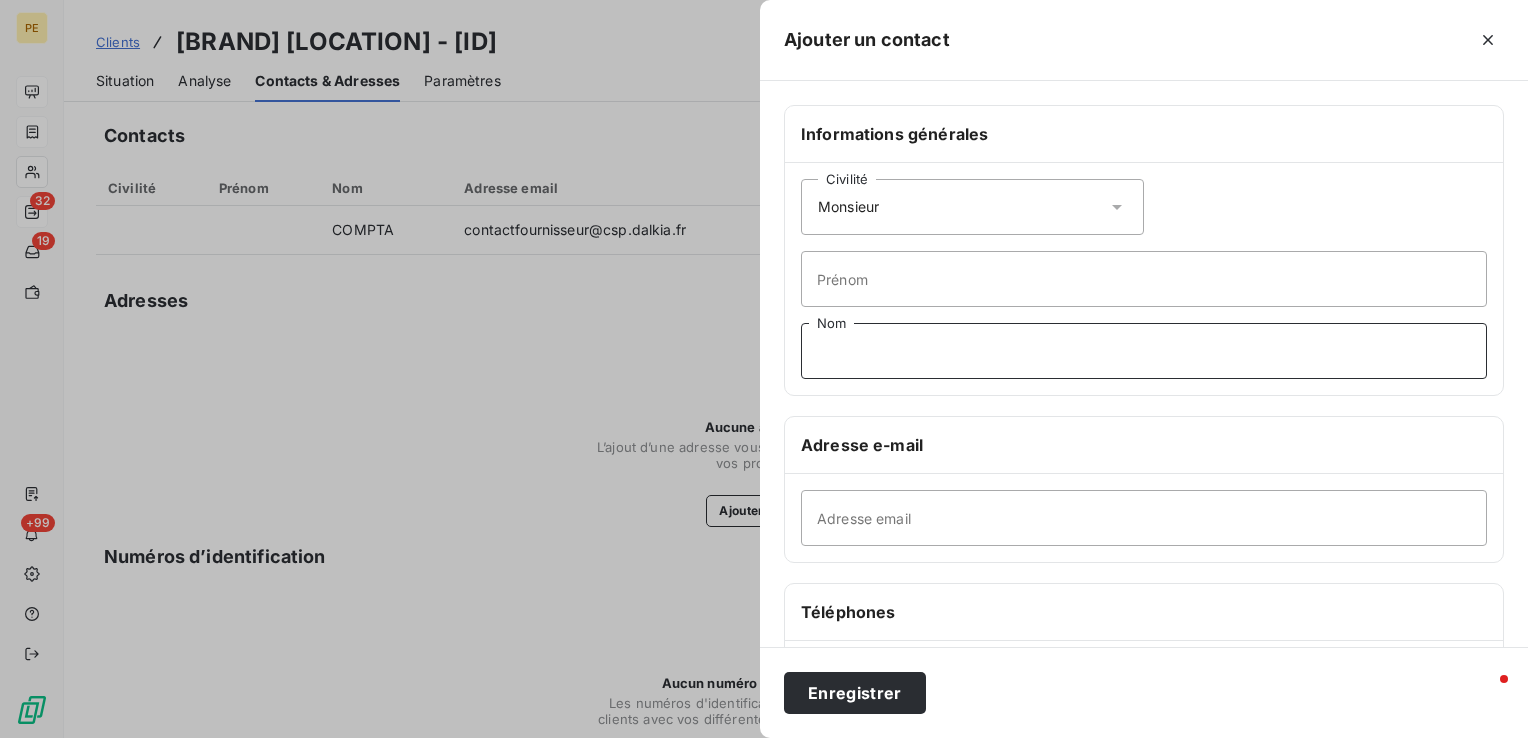 click on "Nom" at bounding box center [1144, 351] 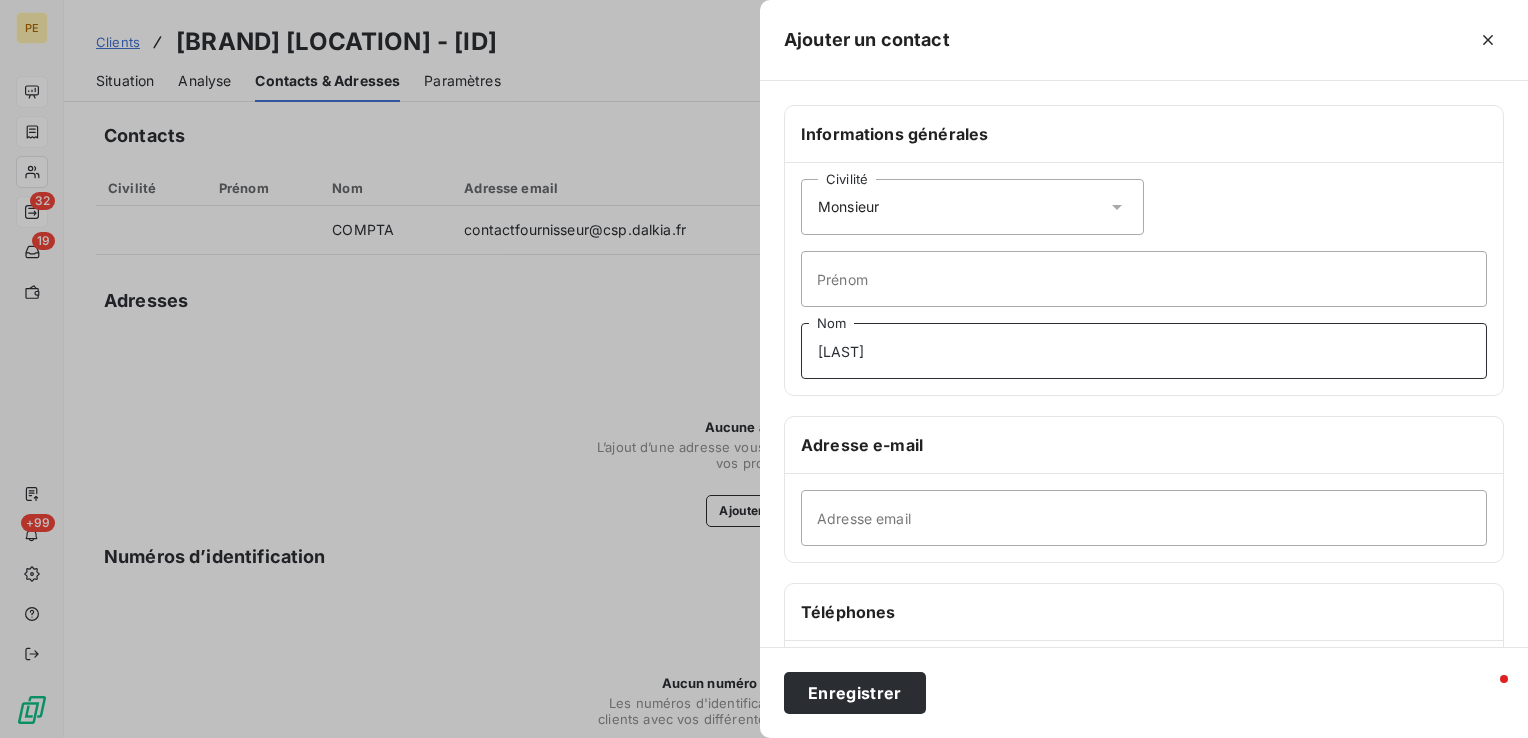 type on "[LAST]" 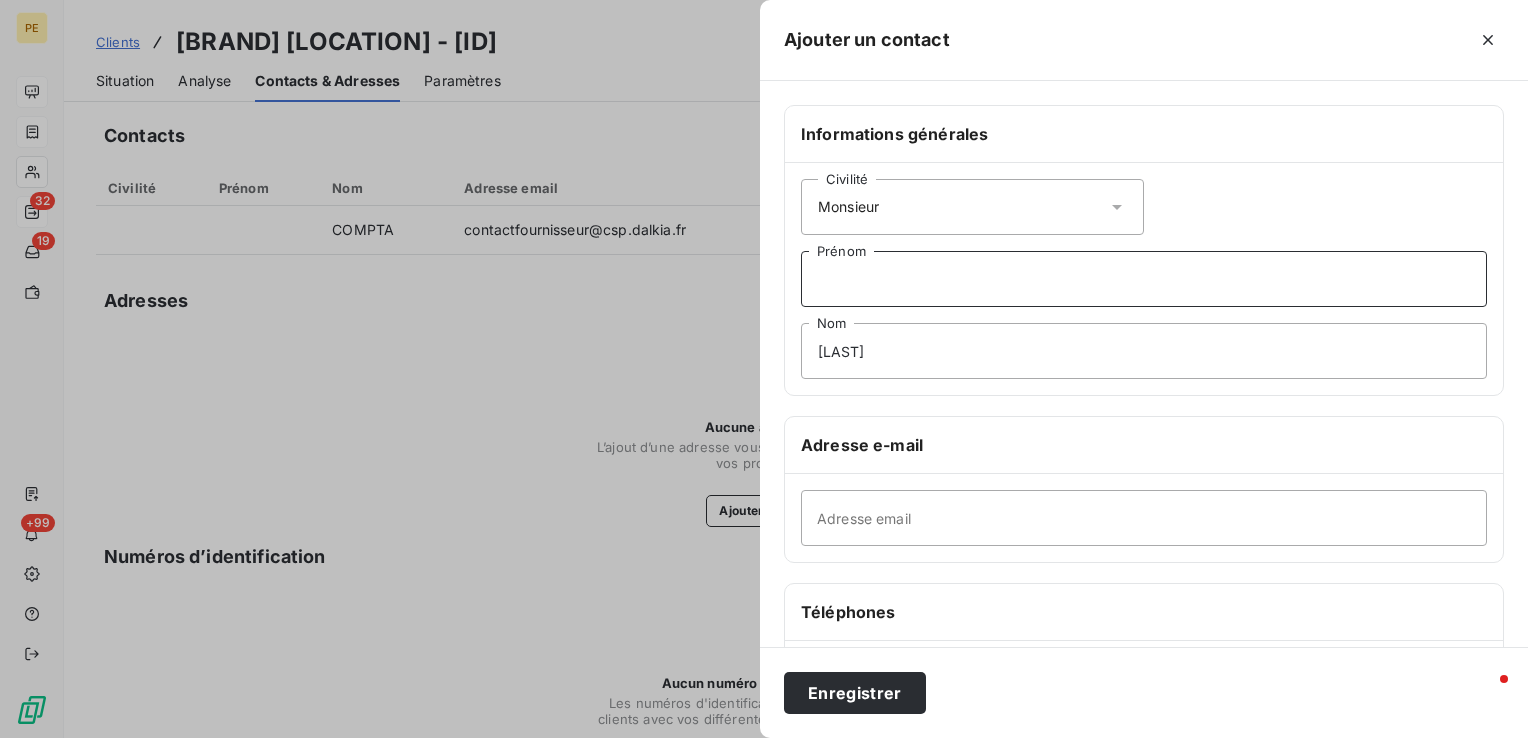 click on "Prénom" at bounding box center [1144, 279] 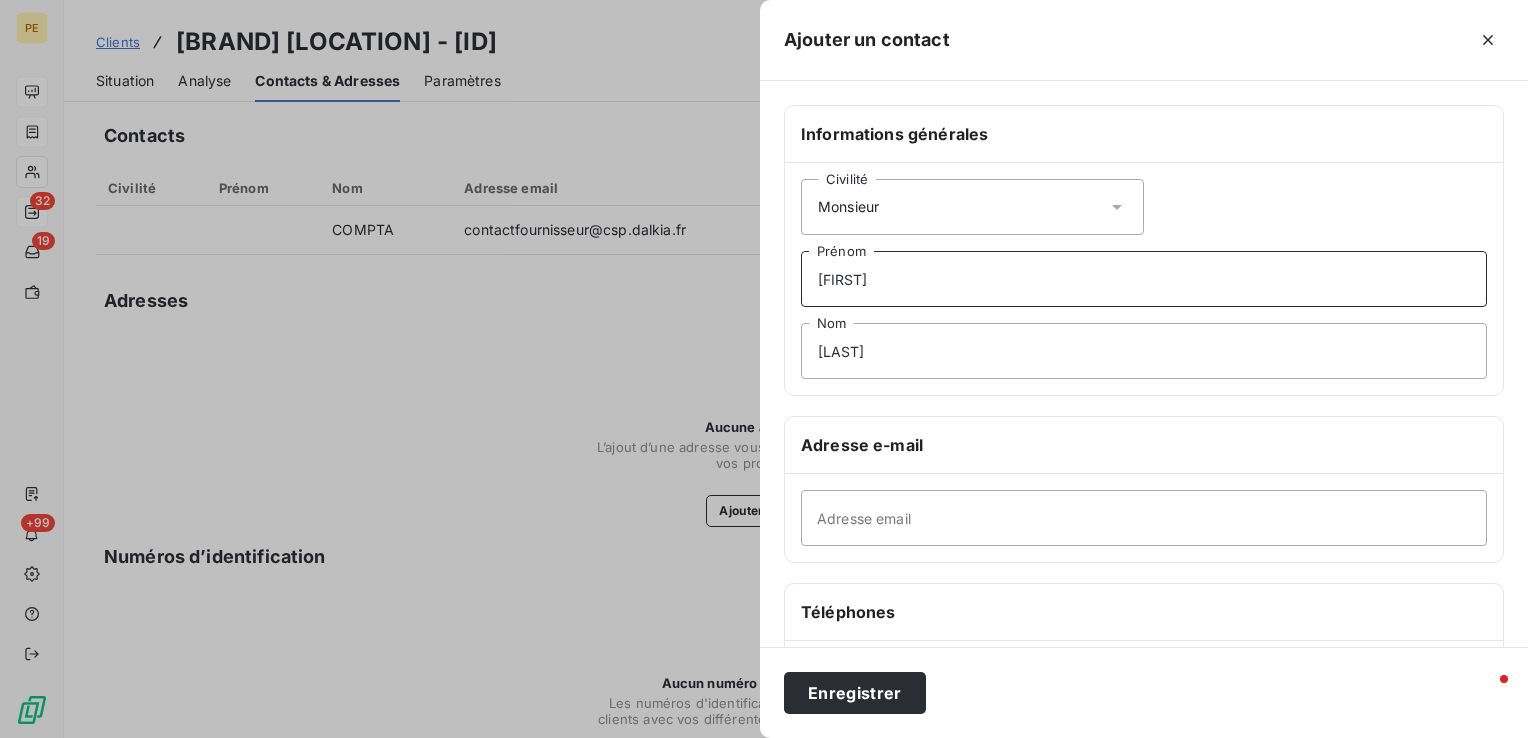 scroll, scrollTop: 100, scrollLeft: 0, axis: vertical 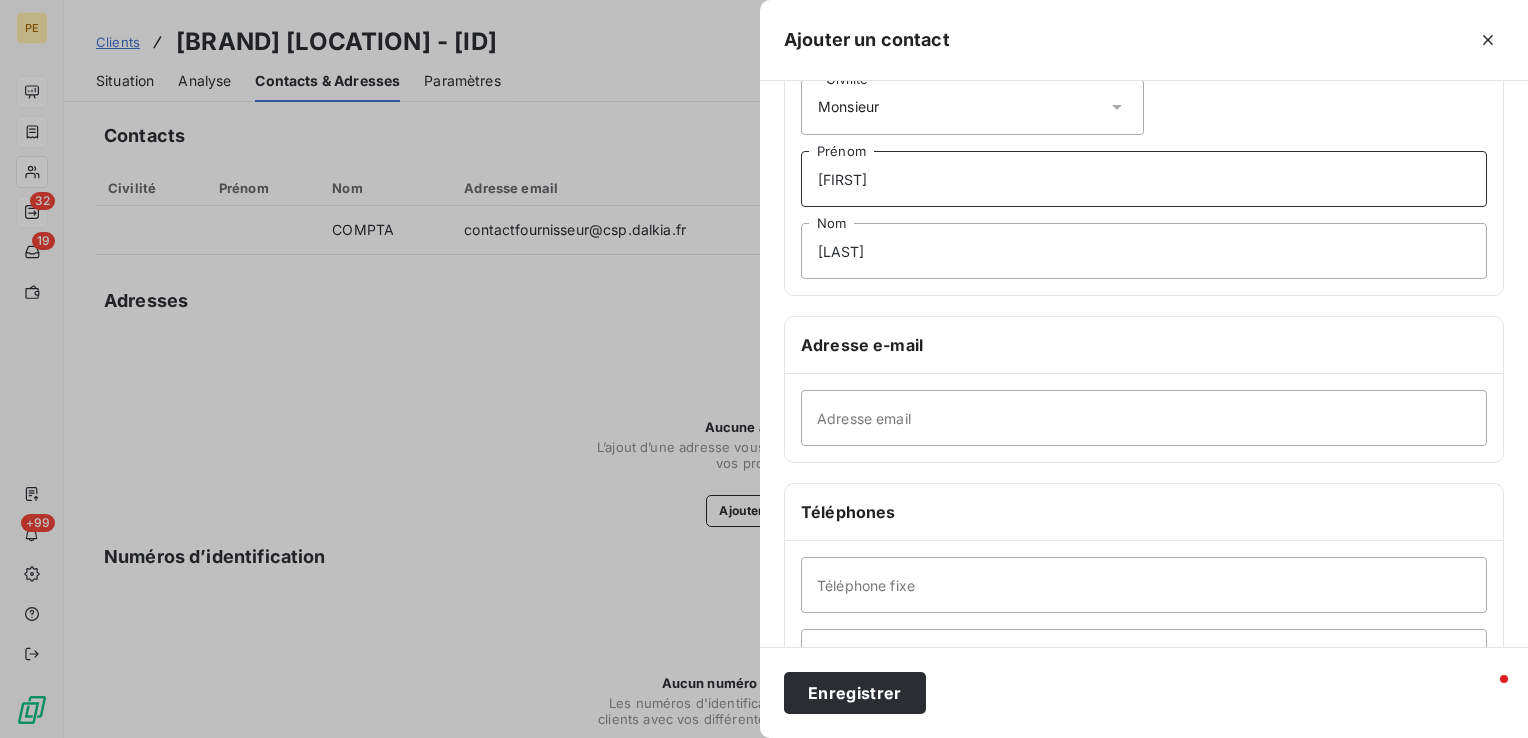 type on "[FIRST]" 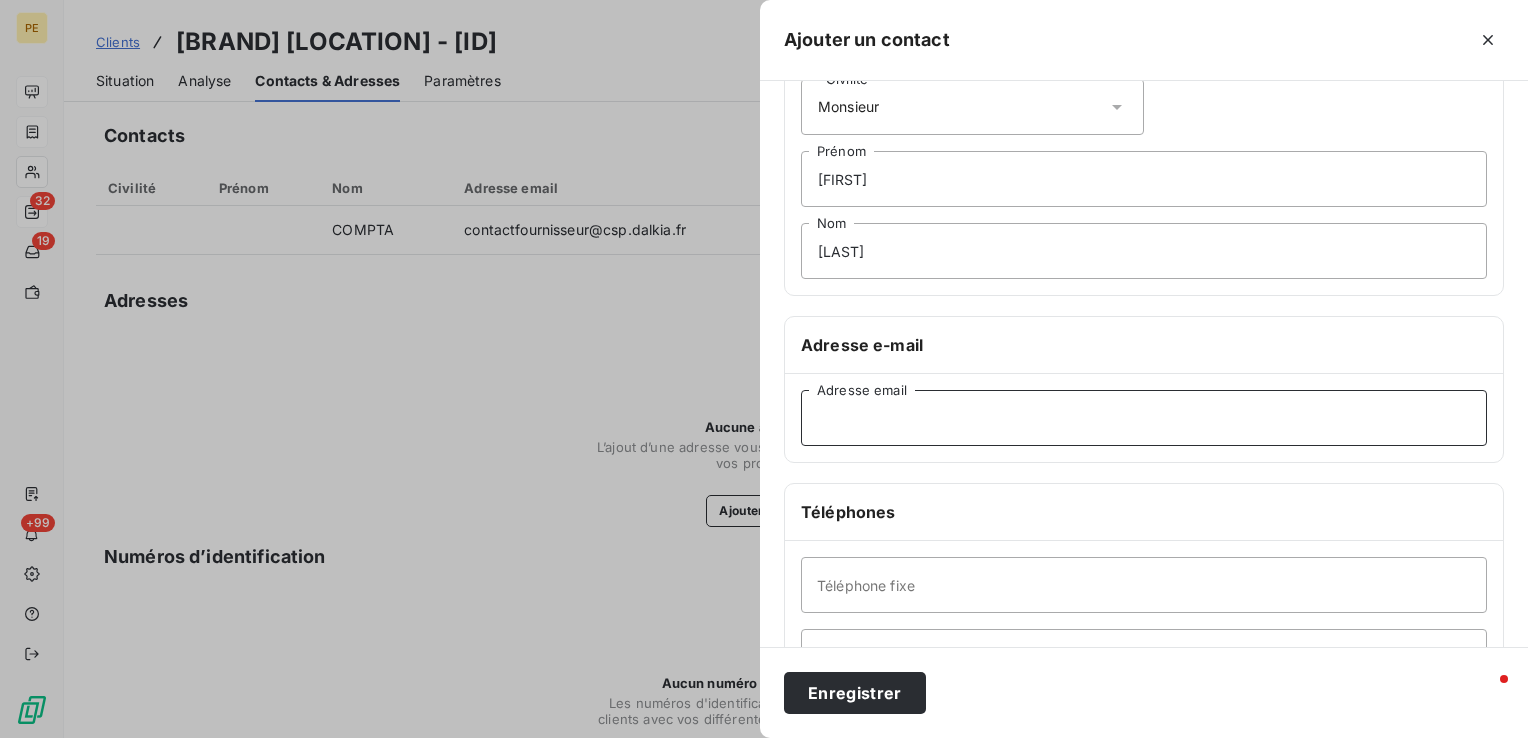 click on "Adresse email" at bounding box center [1144, 418] 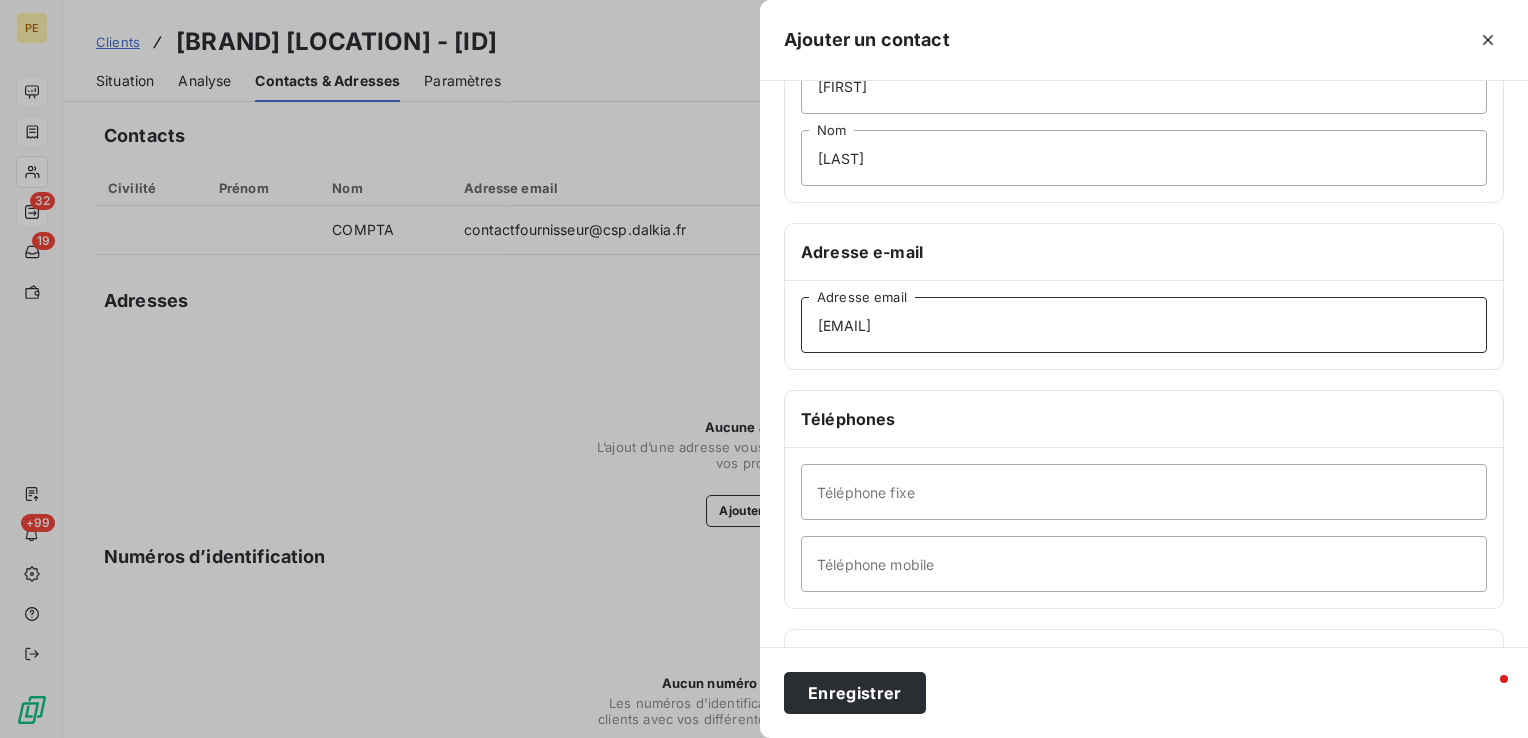 scroll, scrollTop: 342, scrollLeft: 0, axis: vertical 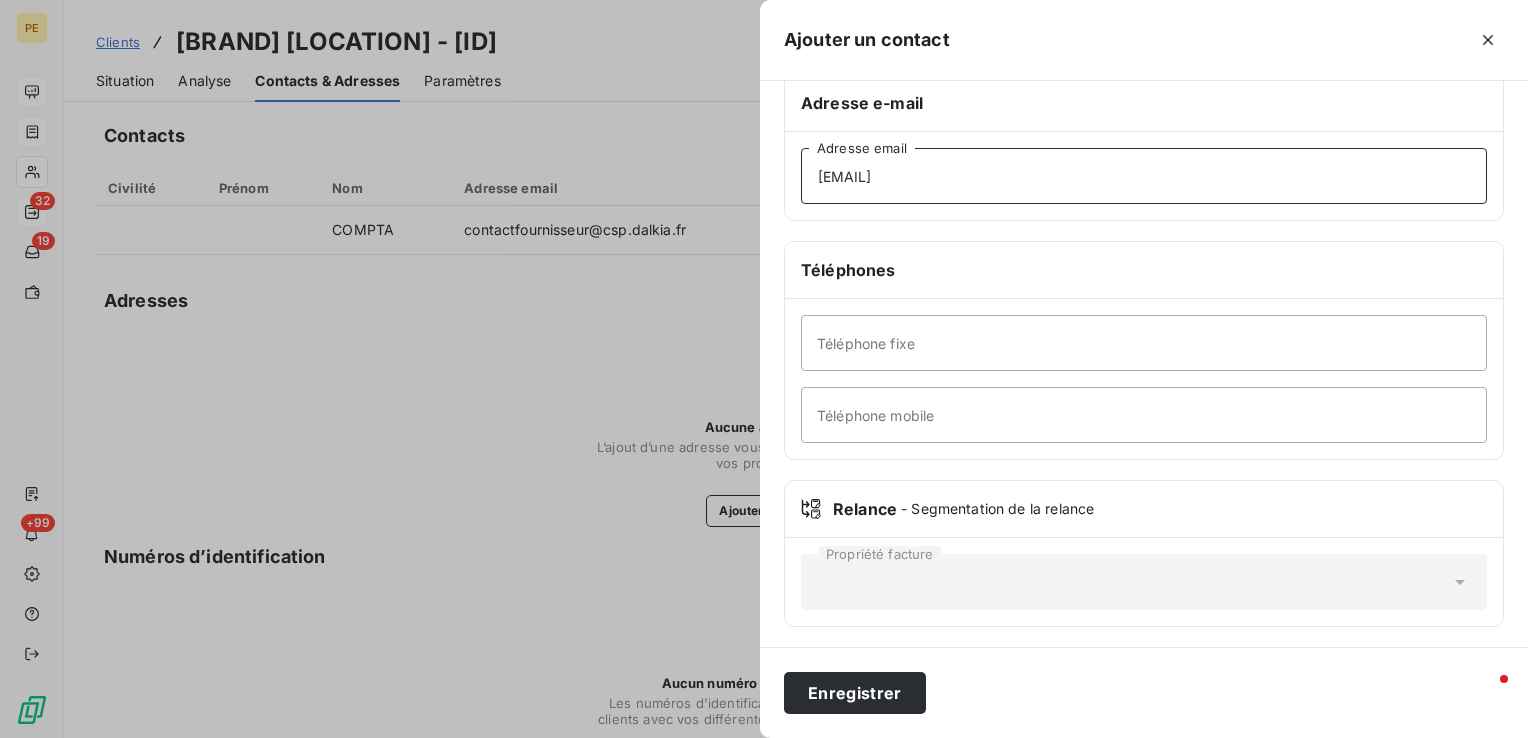 type on "[EMAIL]" 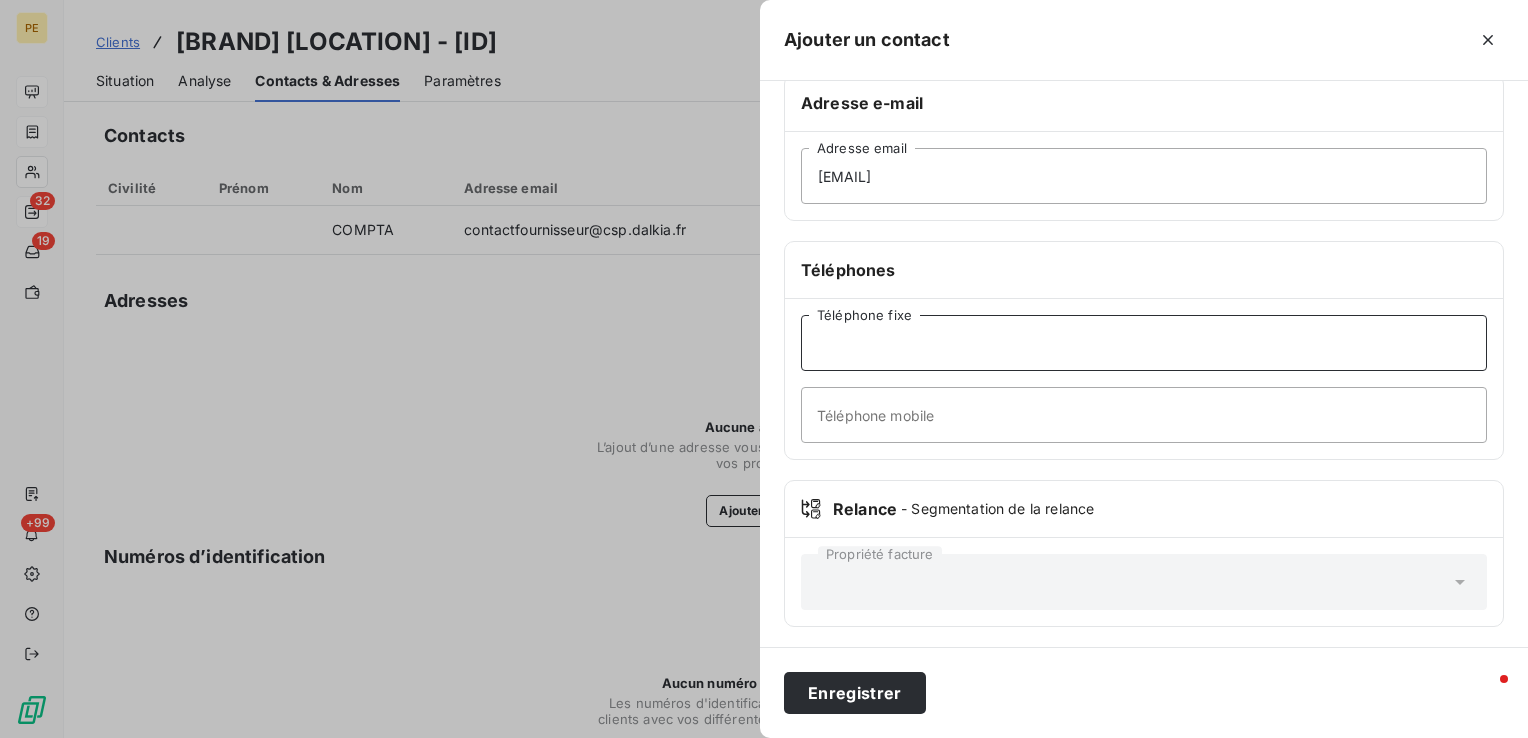 click on "Téléphone fixe" at bounding box center [1144, 343] 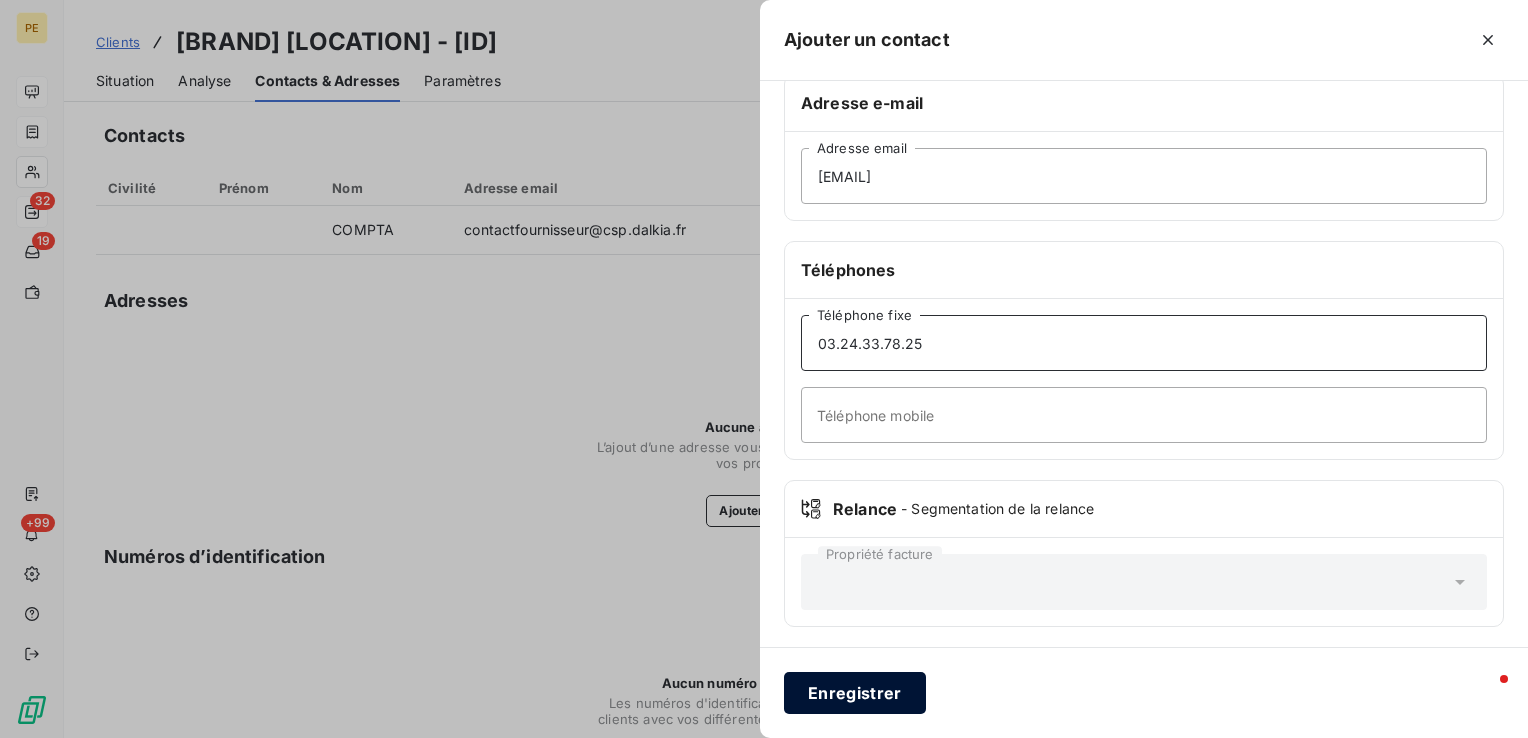 type on "03.24.33.78.25" 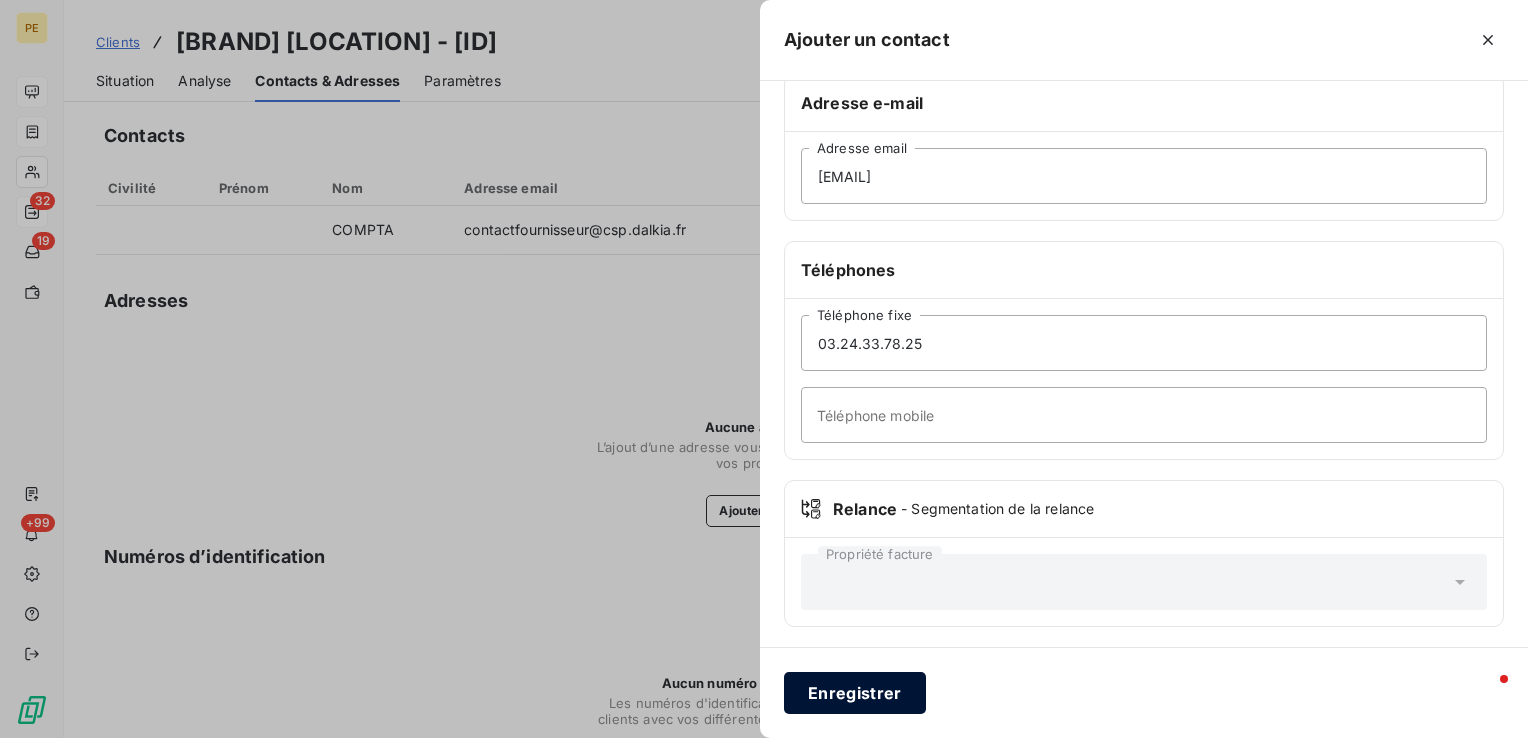click on "Enregistrer" at bounding box center [855, 693] 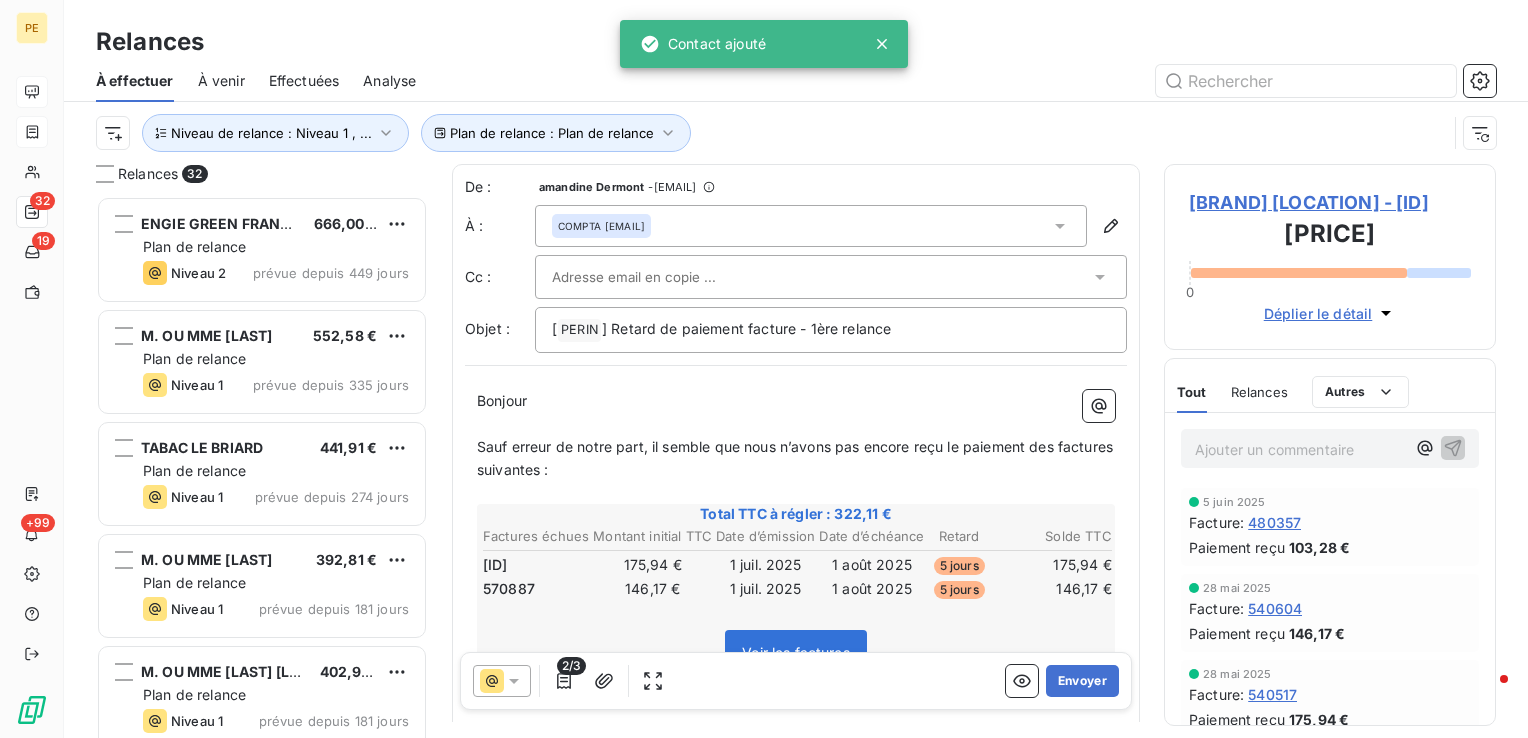scroll, scrollTop: 16, scrollLeft: 16, axis: both 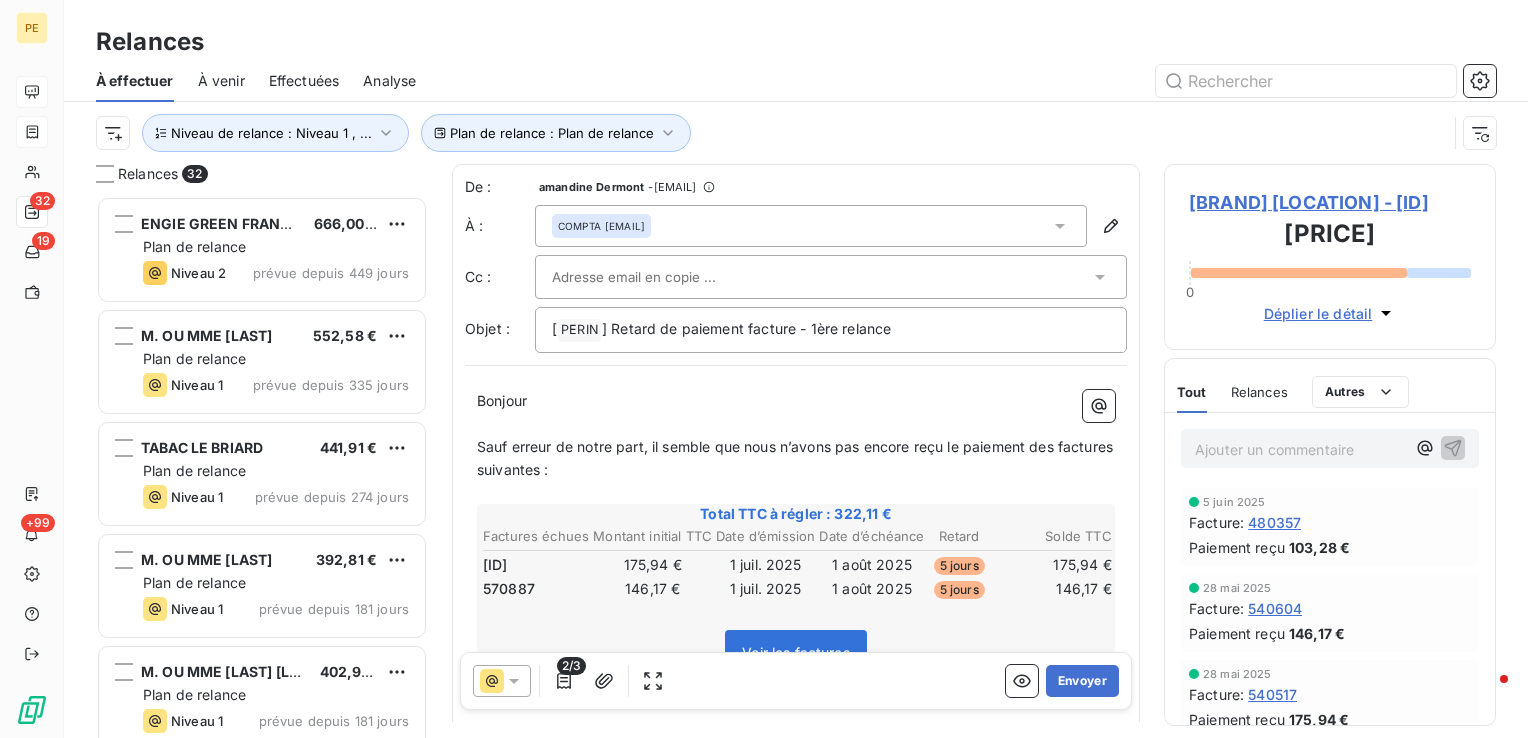 click at bounding box center [831, 277] 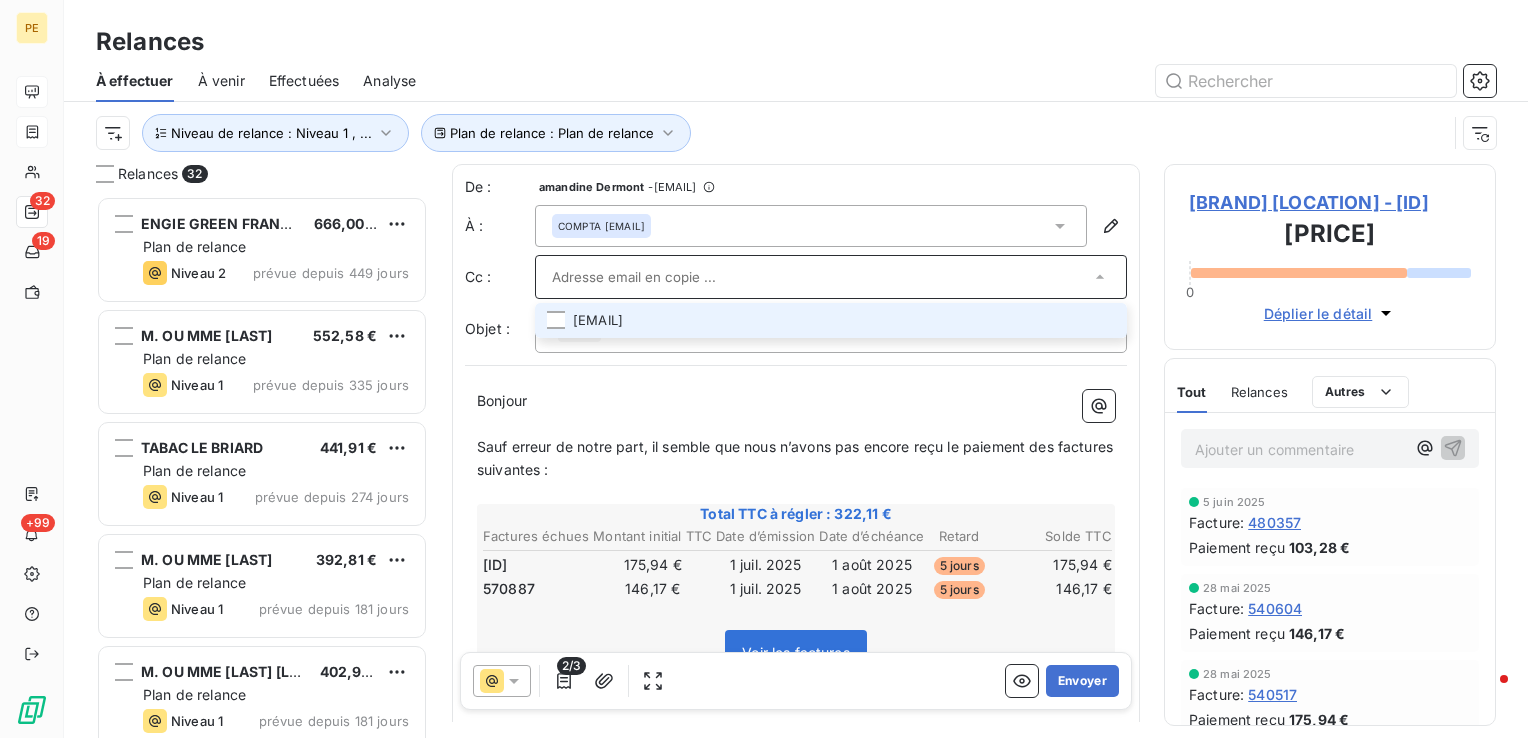 click on "[EMAIL]" at bounding box center [831, 320] 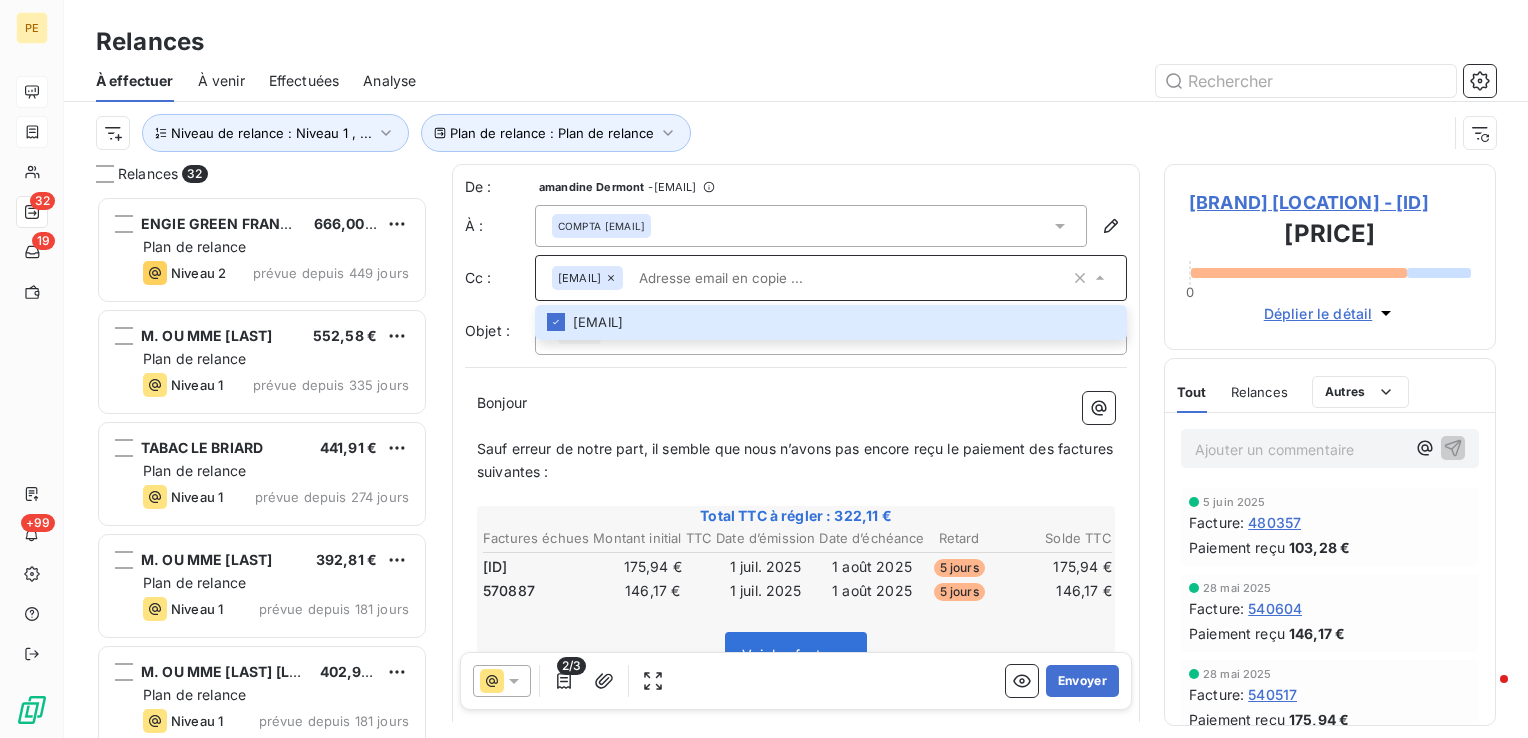 click on "﻿" at bounding box center [796, 426] 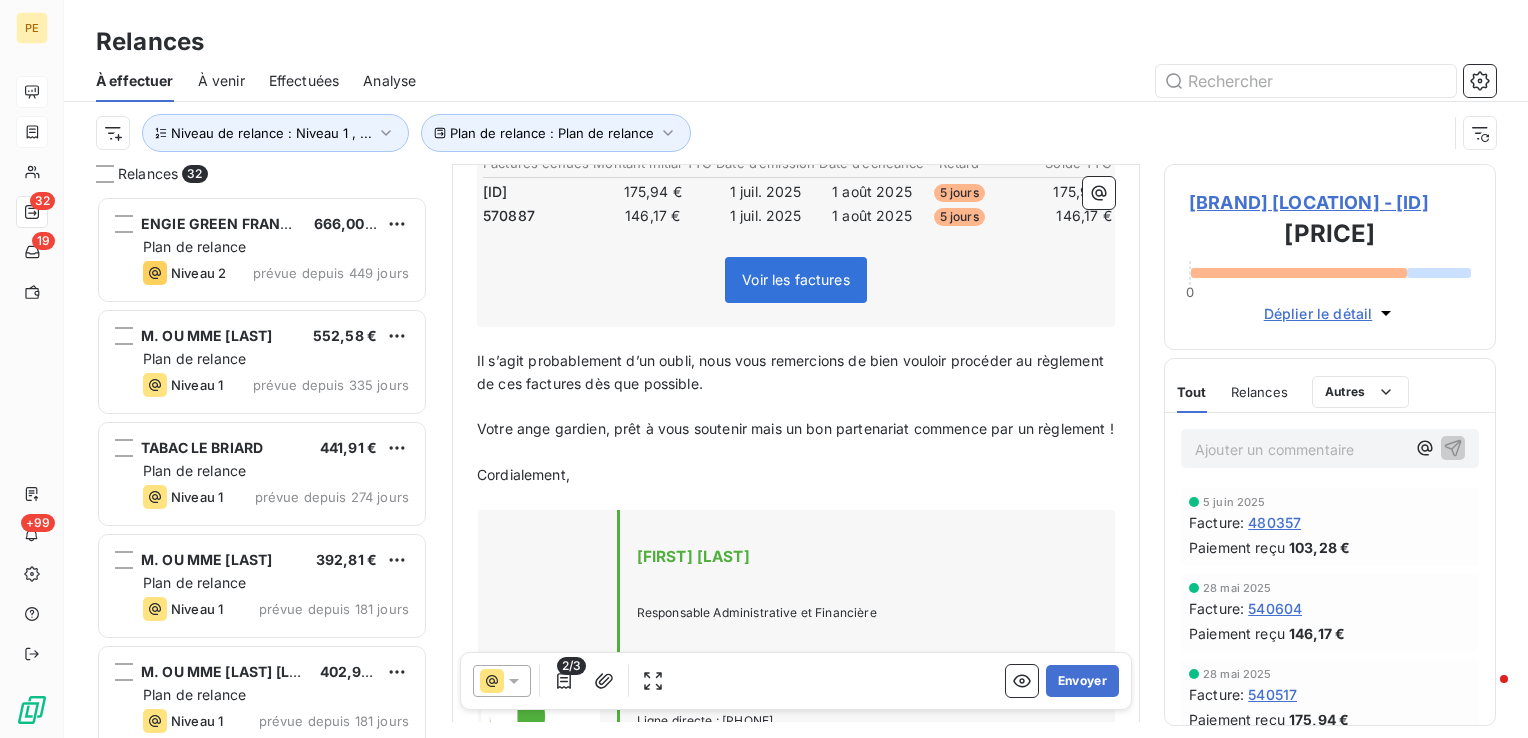 scroll, scrollTop: 500, scrollLeft: 0, axis: vertical 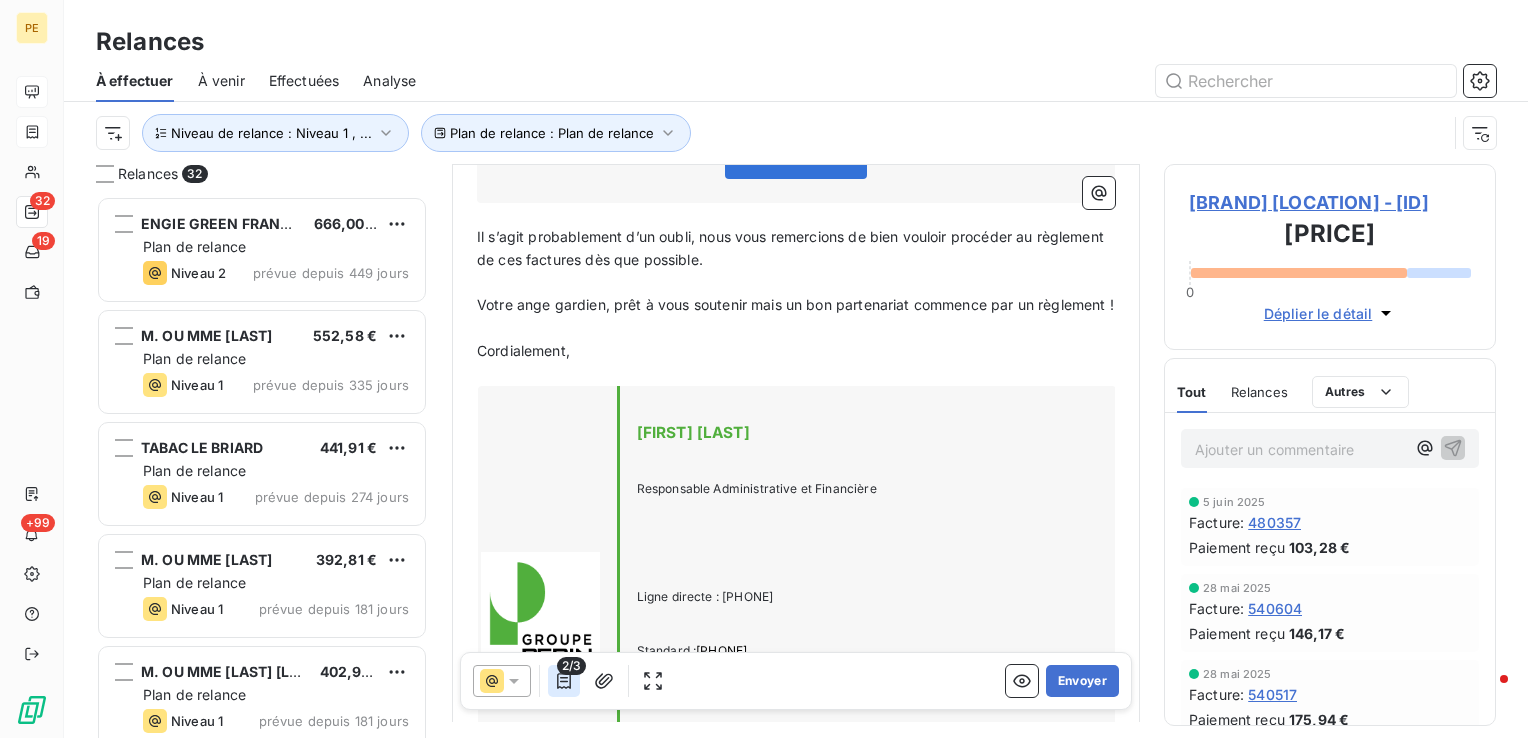 click 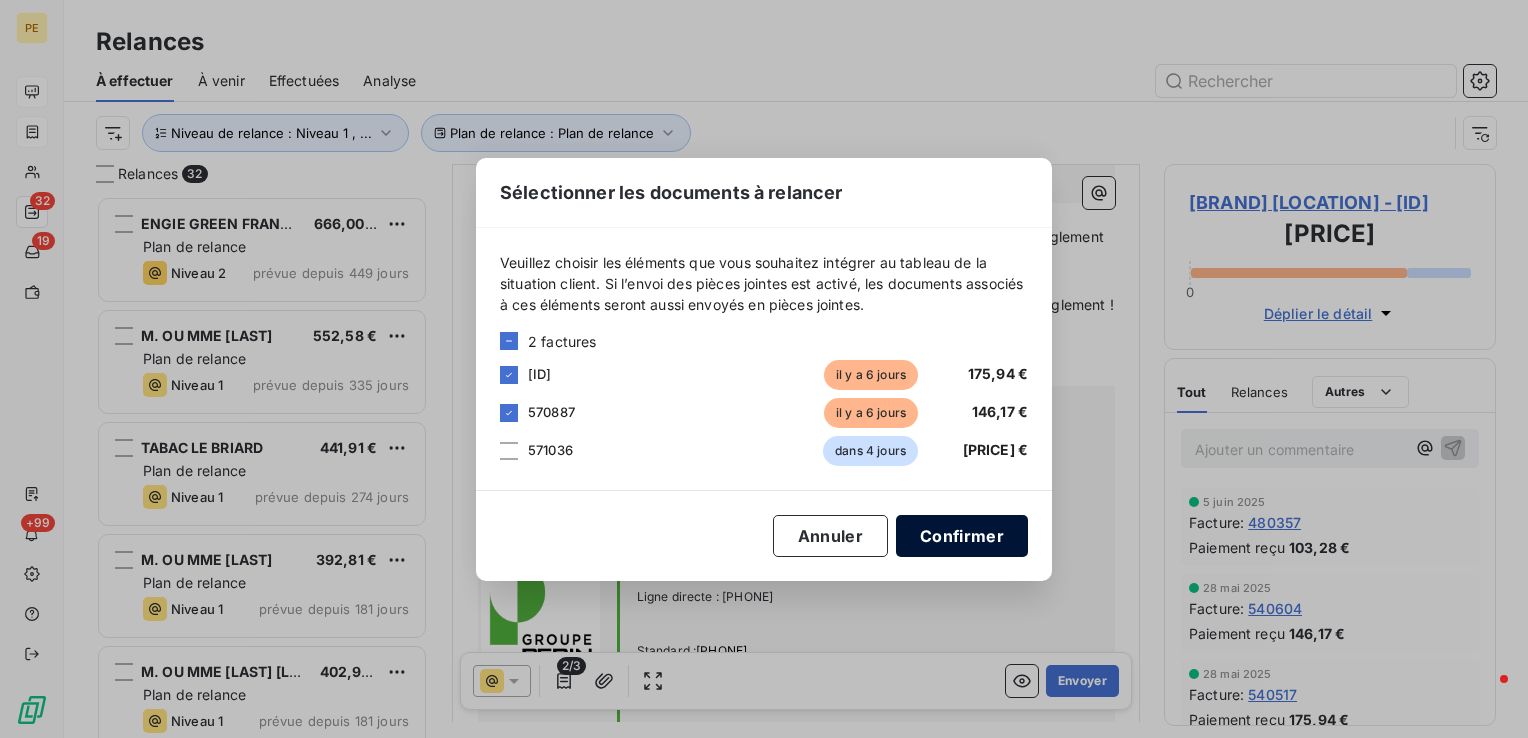 click on "Confirmer" at bounding box center [962, 536] 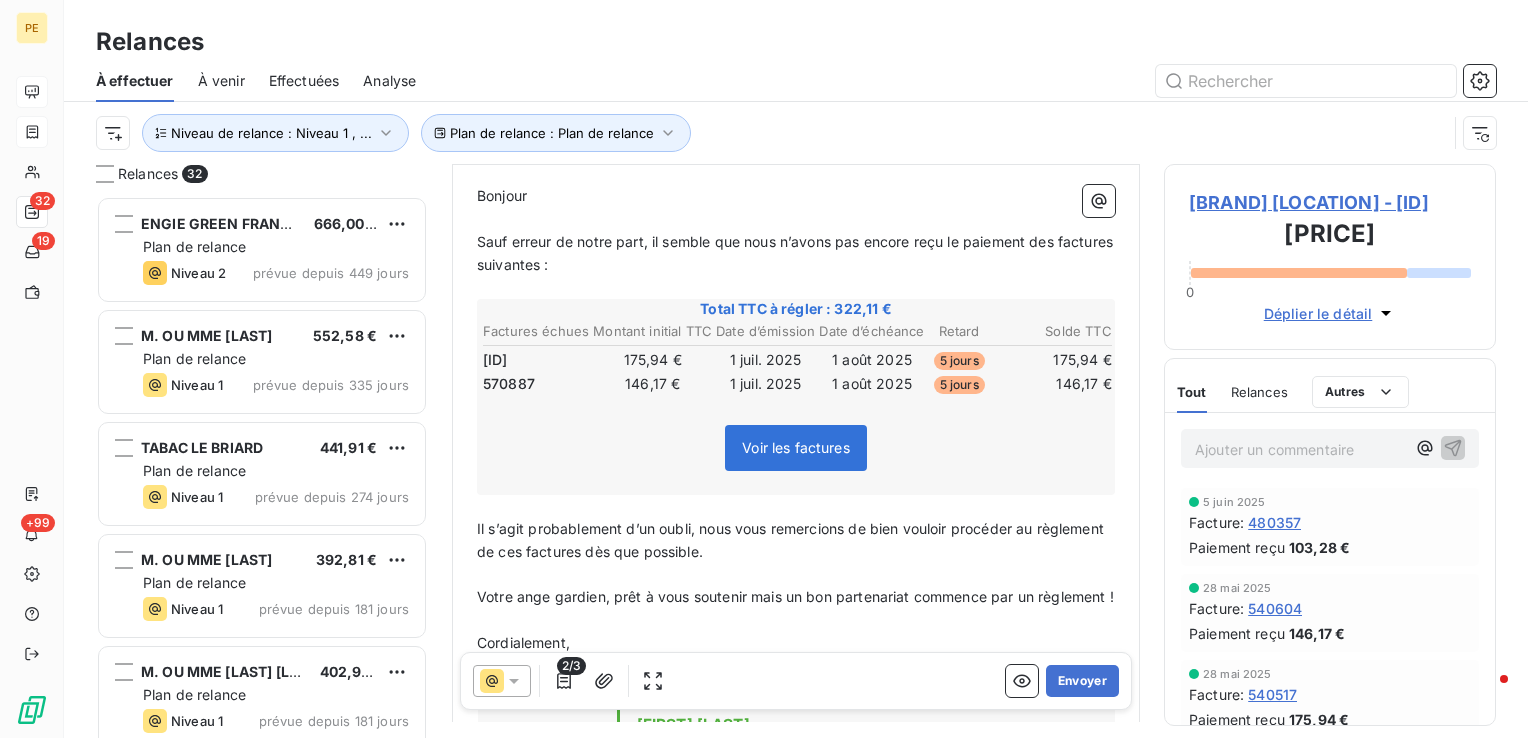 scroll, scrollTop: 0, scrollLeft: 0, axis: both 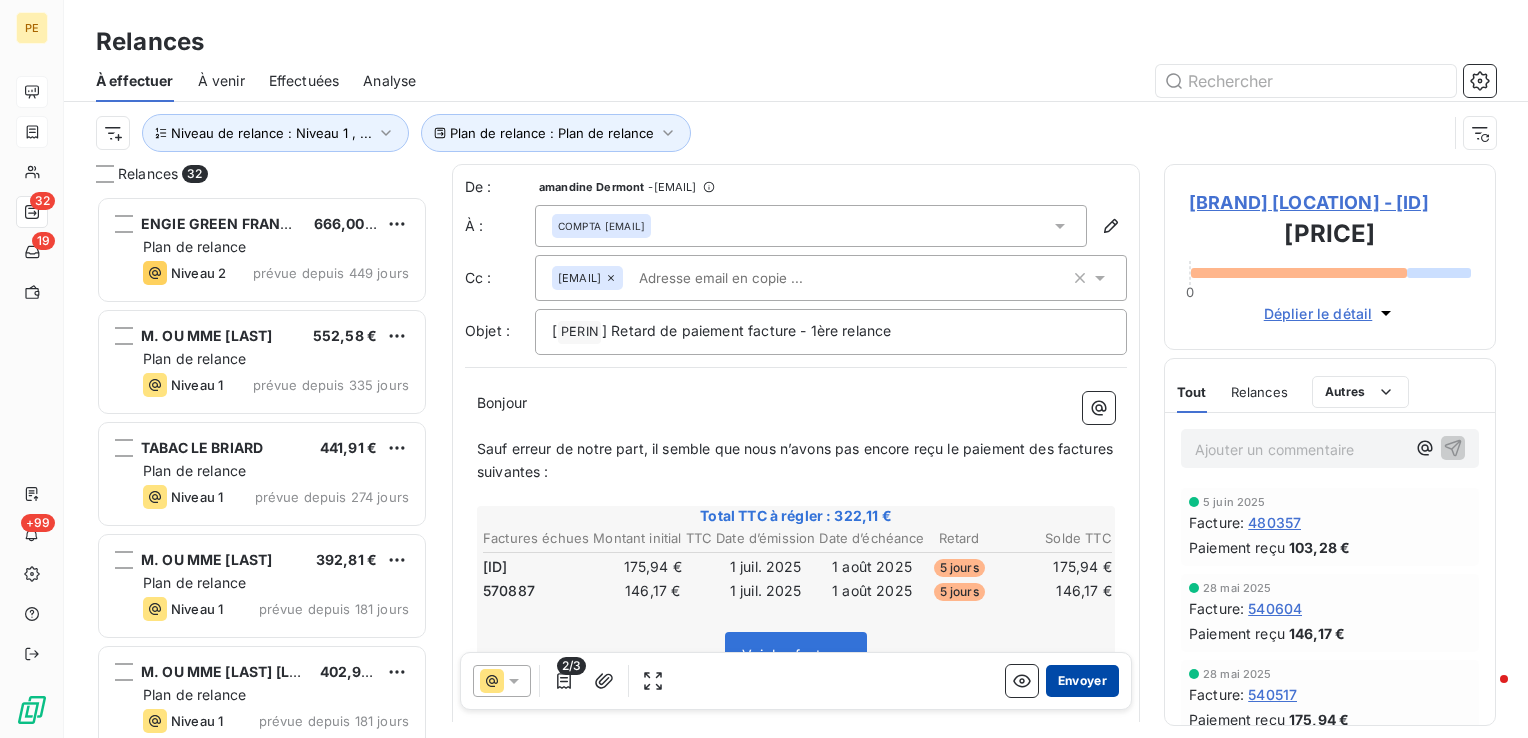 click on "Envoyer" at bounding box center [1082, 681] 